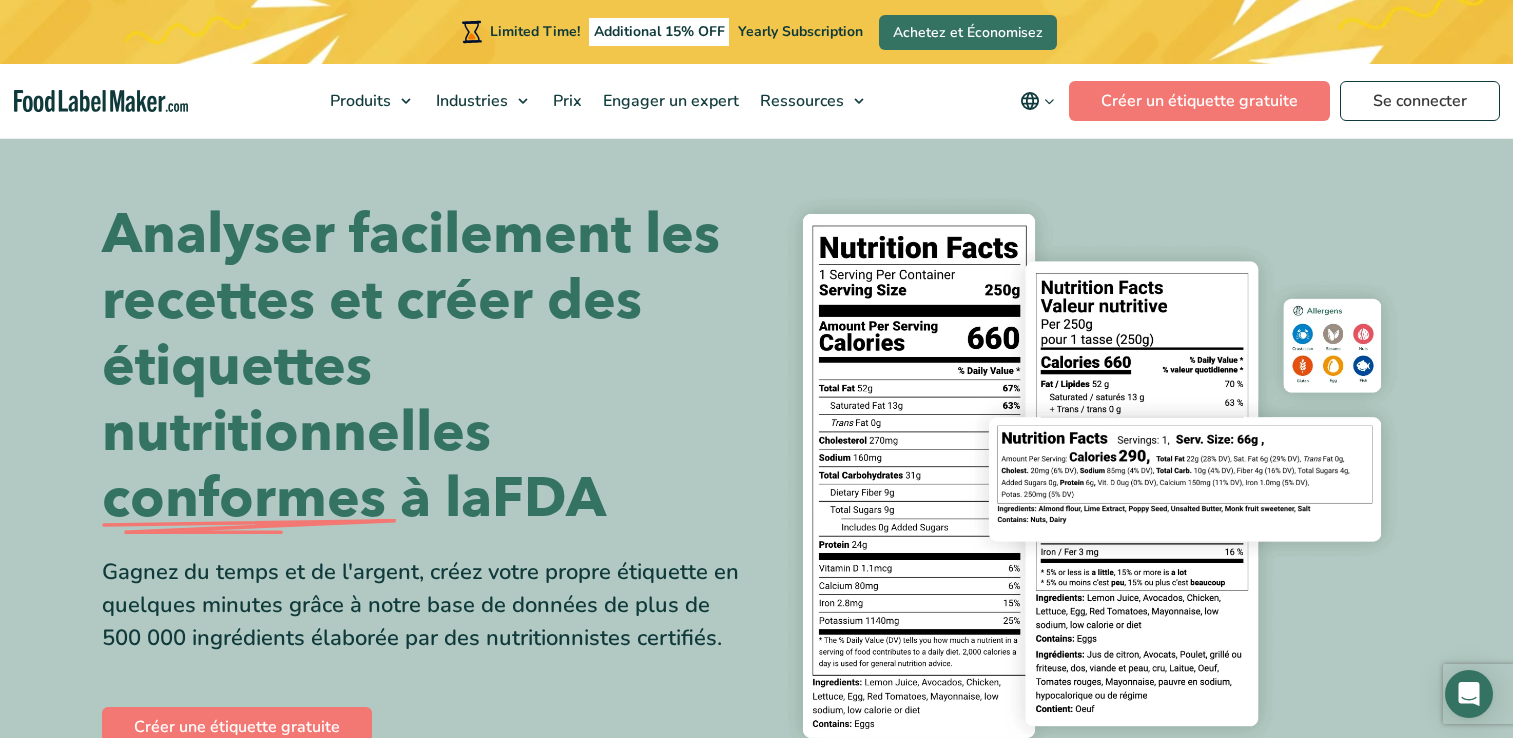 scroll, scrollTop: 200, scrollLeft: 0, axis: vertical 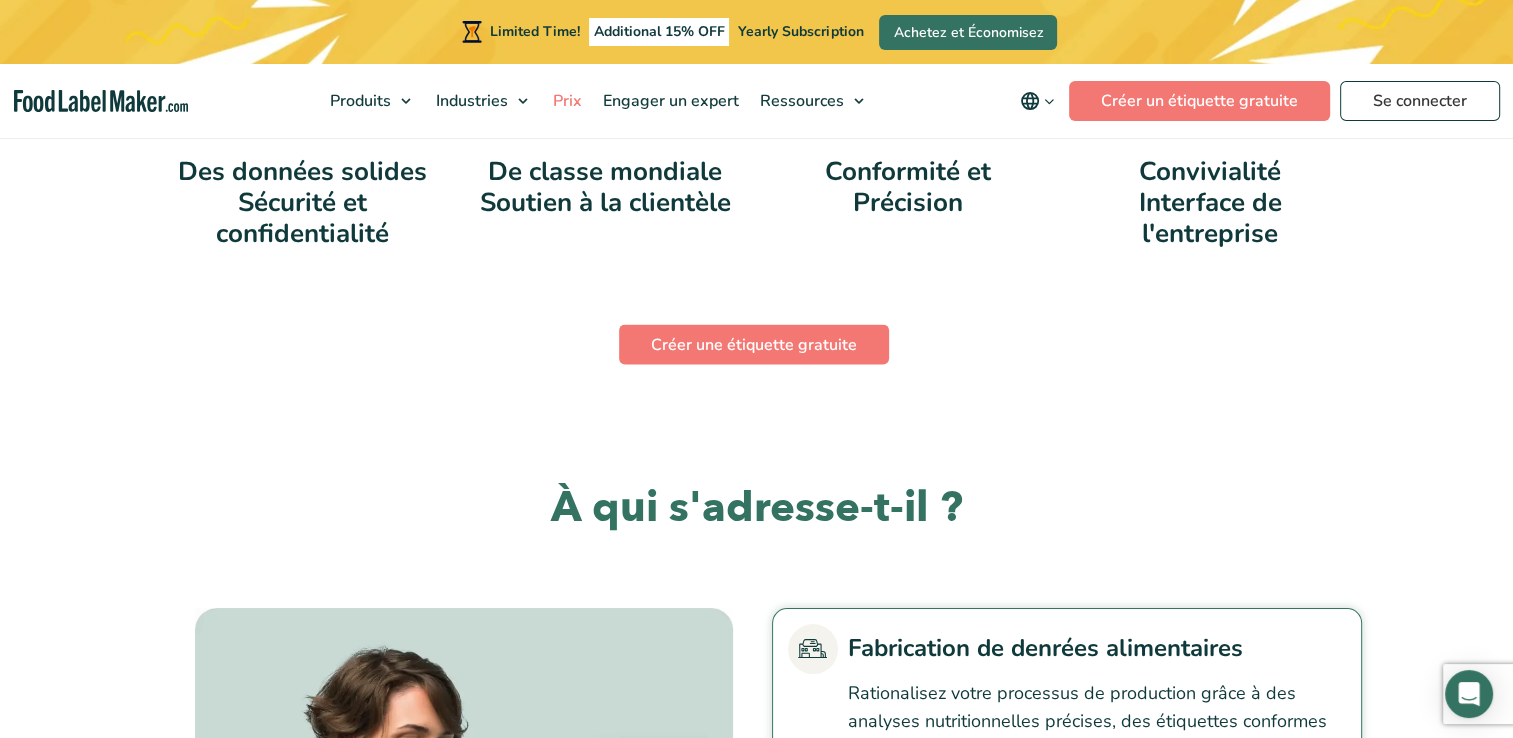 click on "Prix" at bounding box center [565, 101] 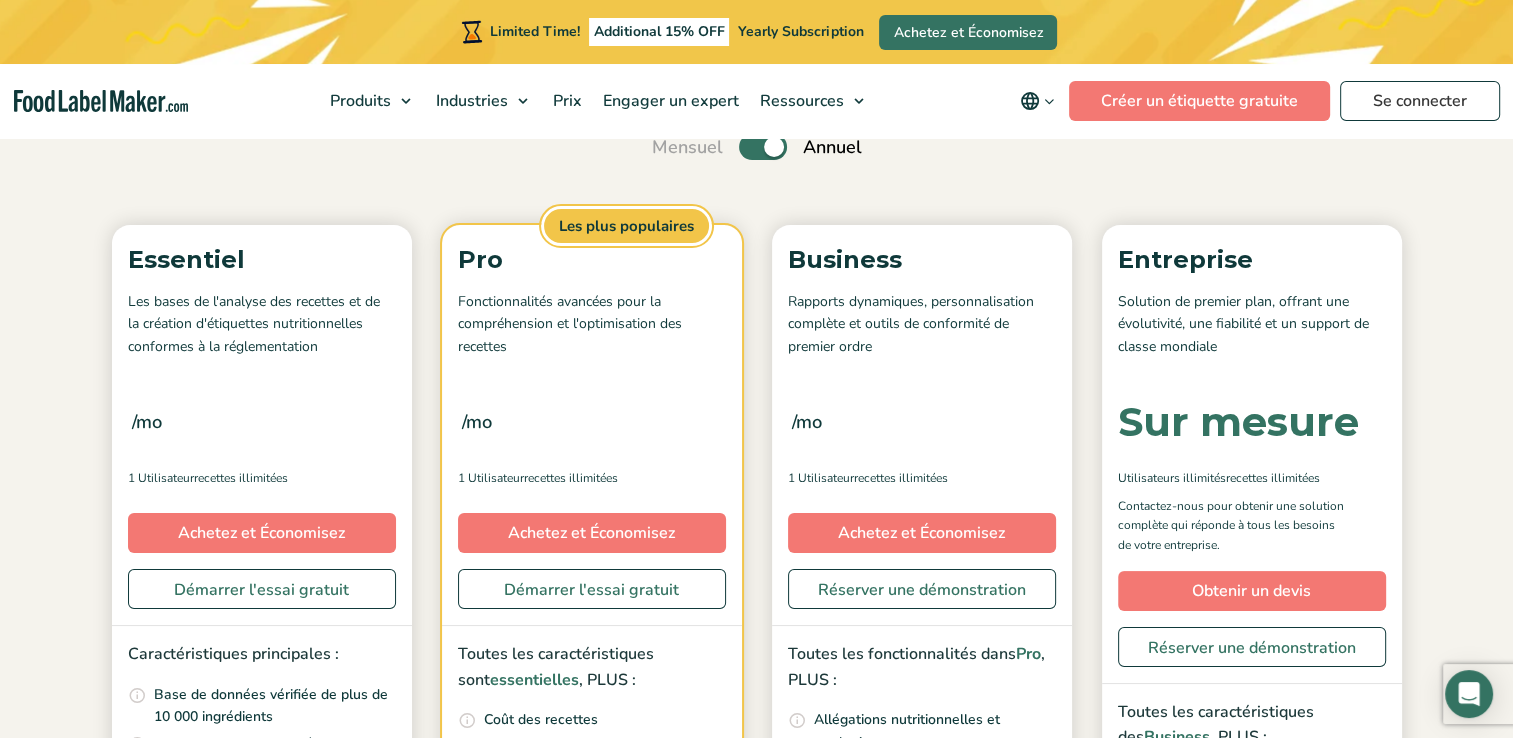 scroll, scrollTop: 255, scrollLeft: 0, axis: vertical 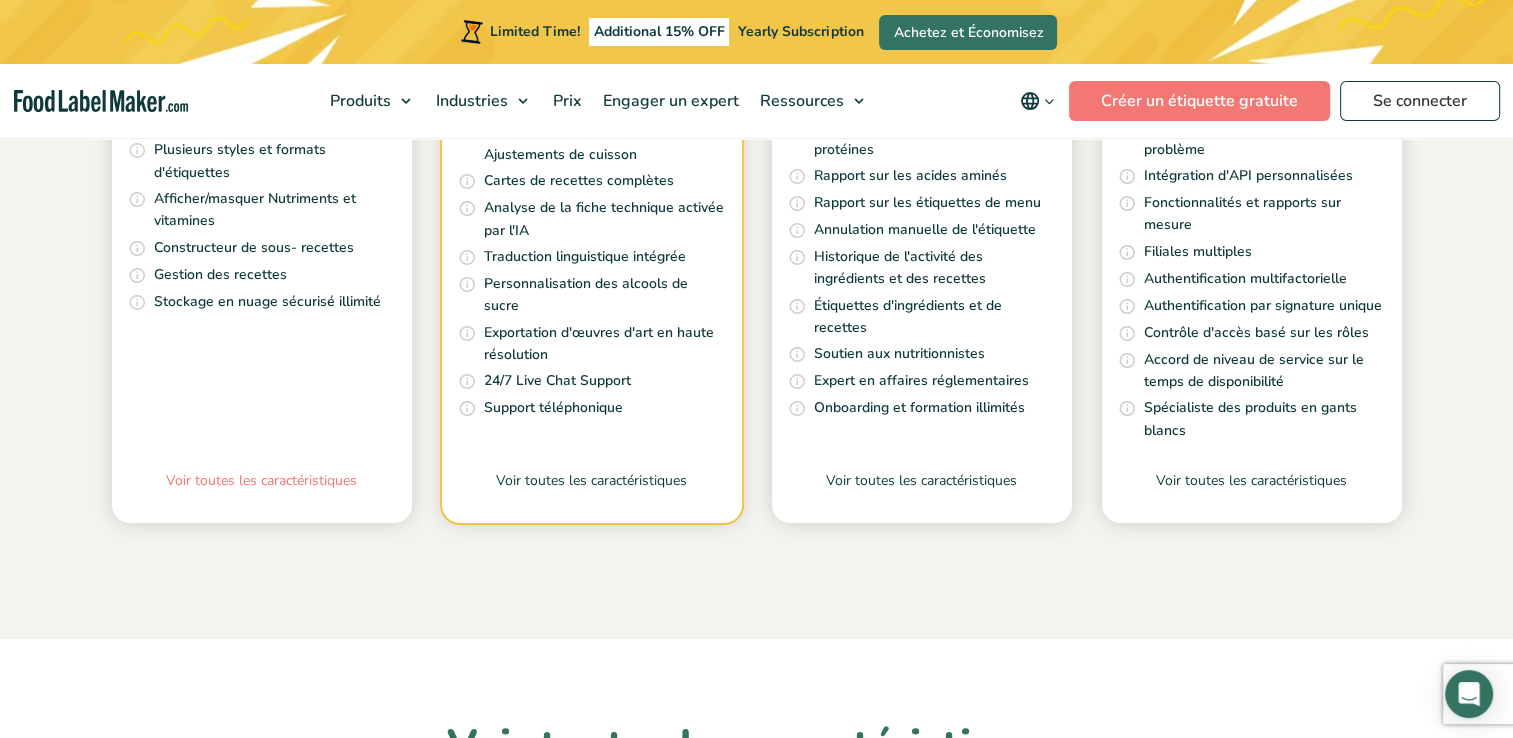 click on "Voir toutes les caractéristiques" at bounding box center [262, 496] 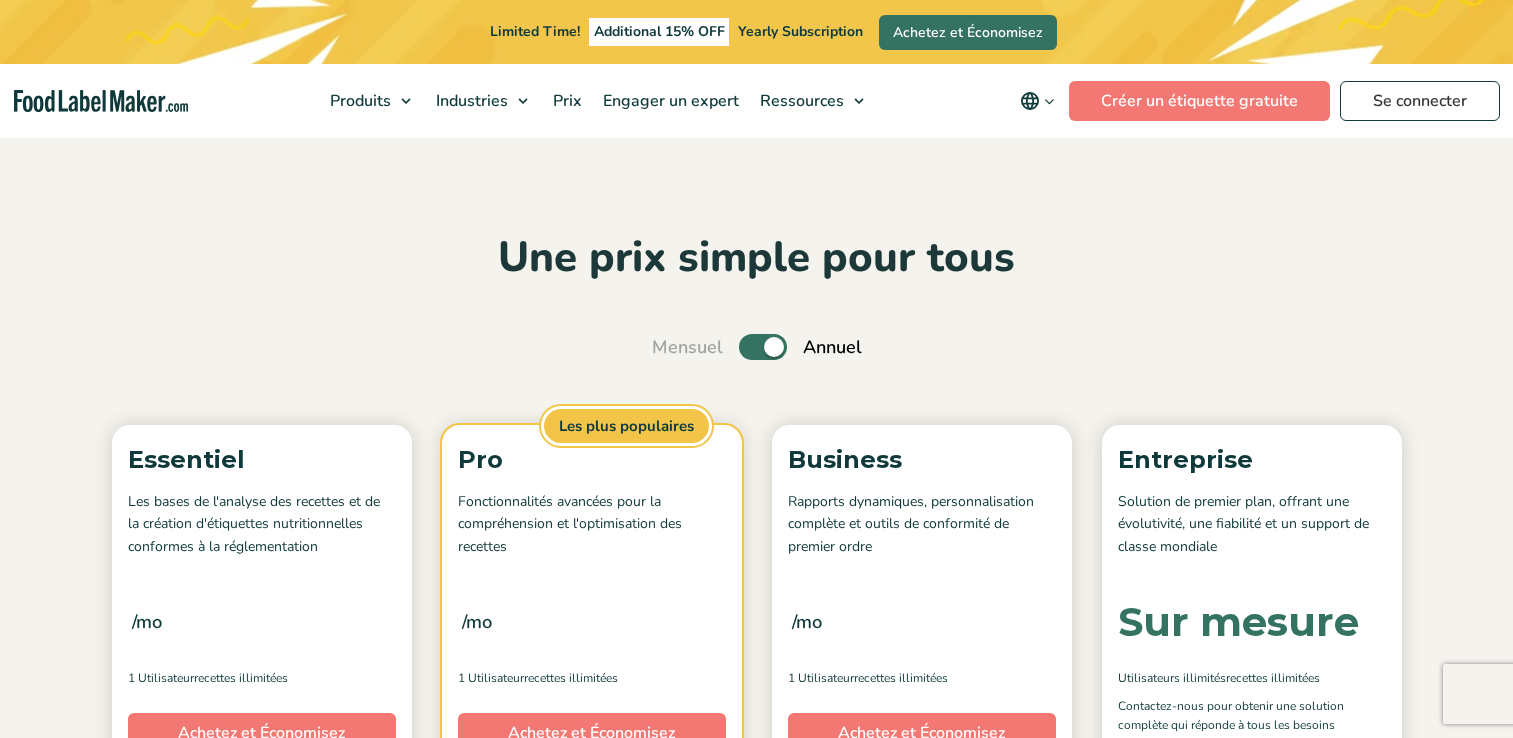 scroll, scrollTop: 400, scrollLeft: 0, axis: vertical 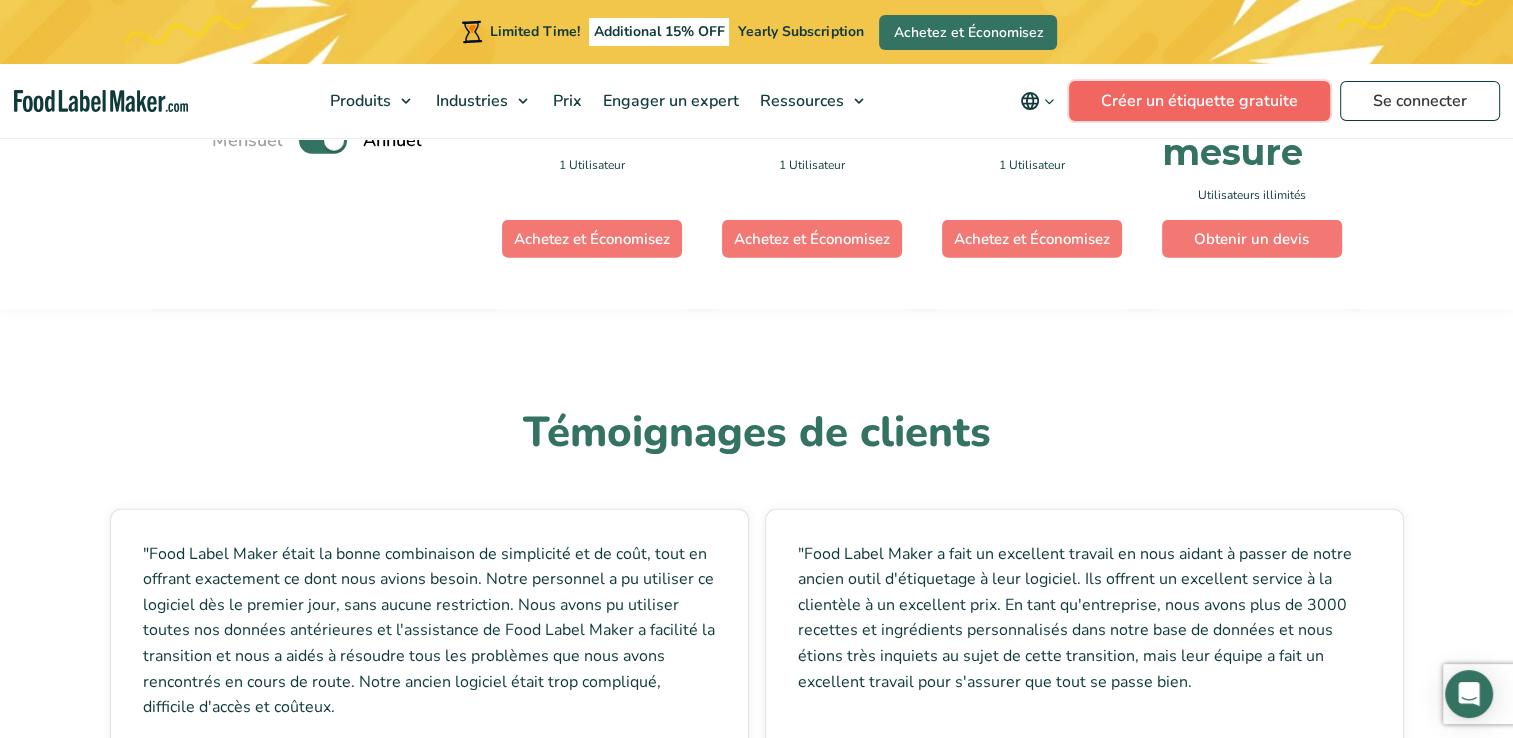click on "Créer un étiquette gratuite" at bounding box center (1199, 101) 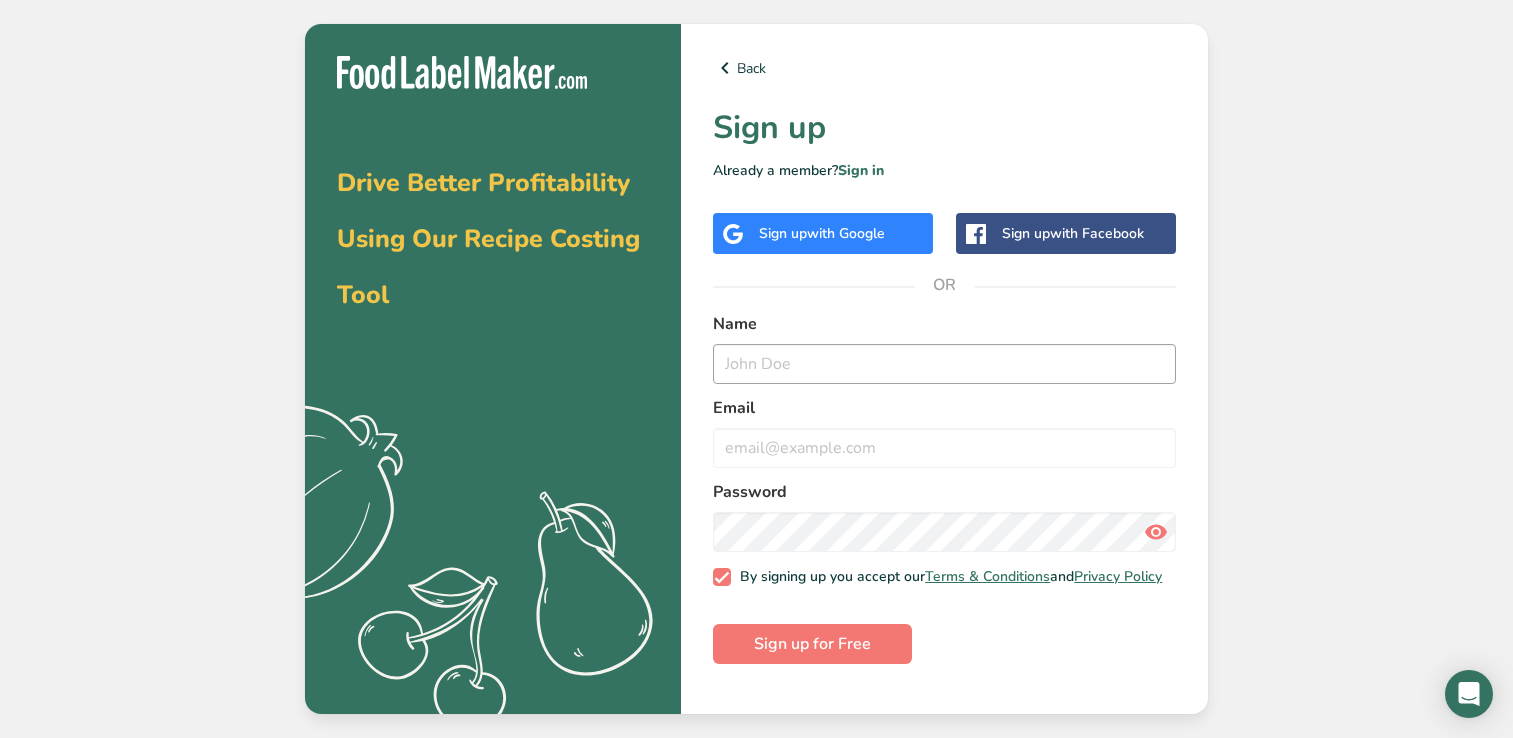 scroll, scrollTop: 0, scrollLeft: 0, axis: both 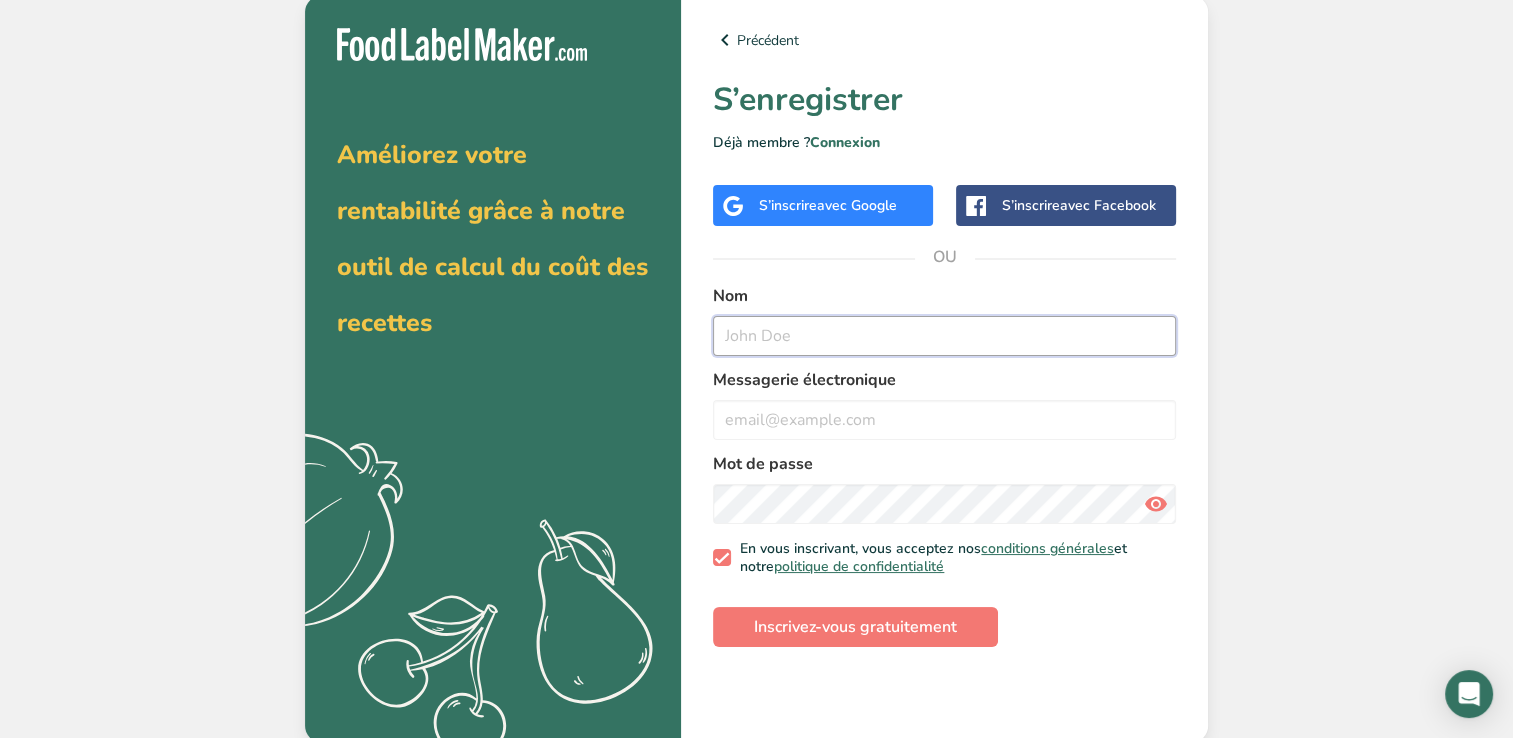 click at bounding box center [944, 336] 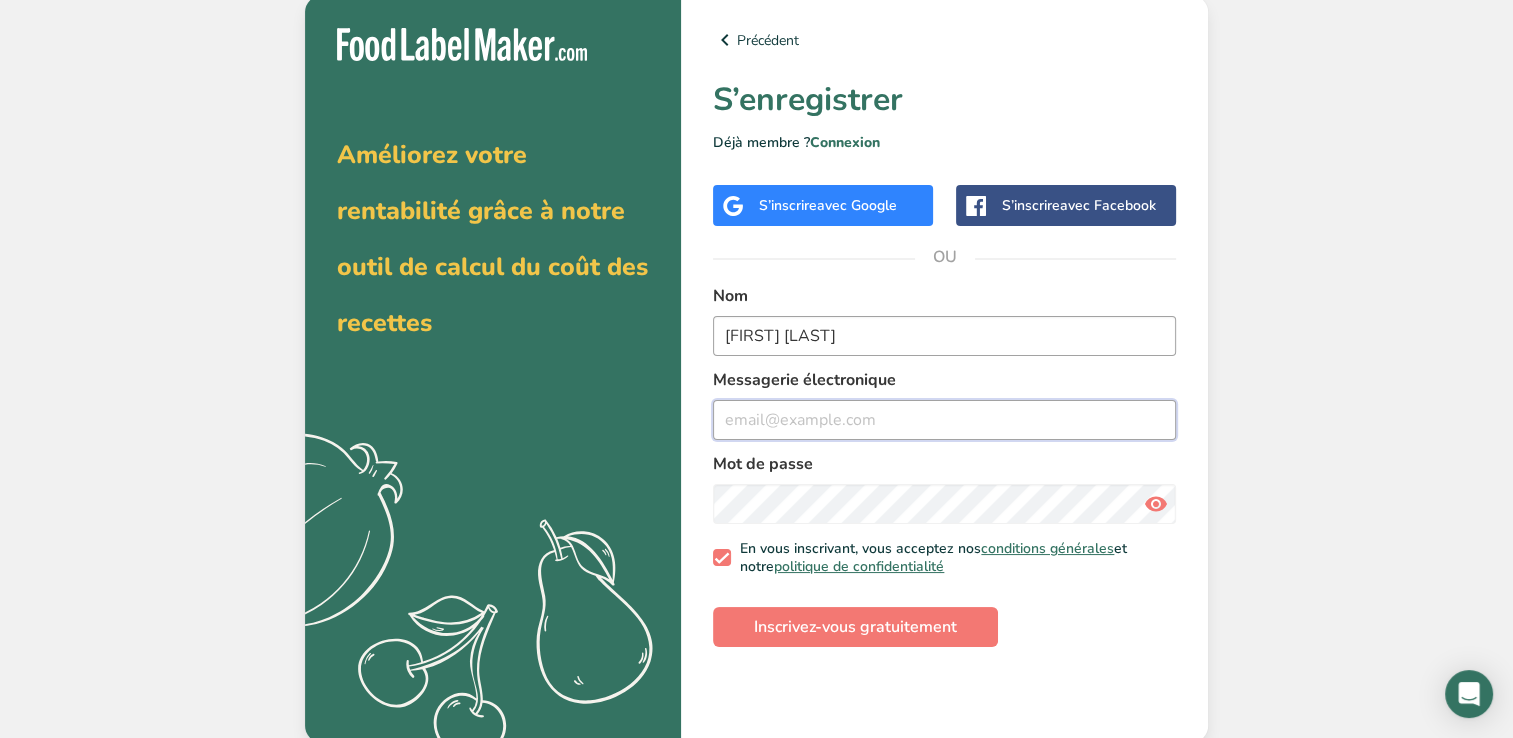 type on "[EMAIL]" 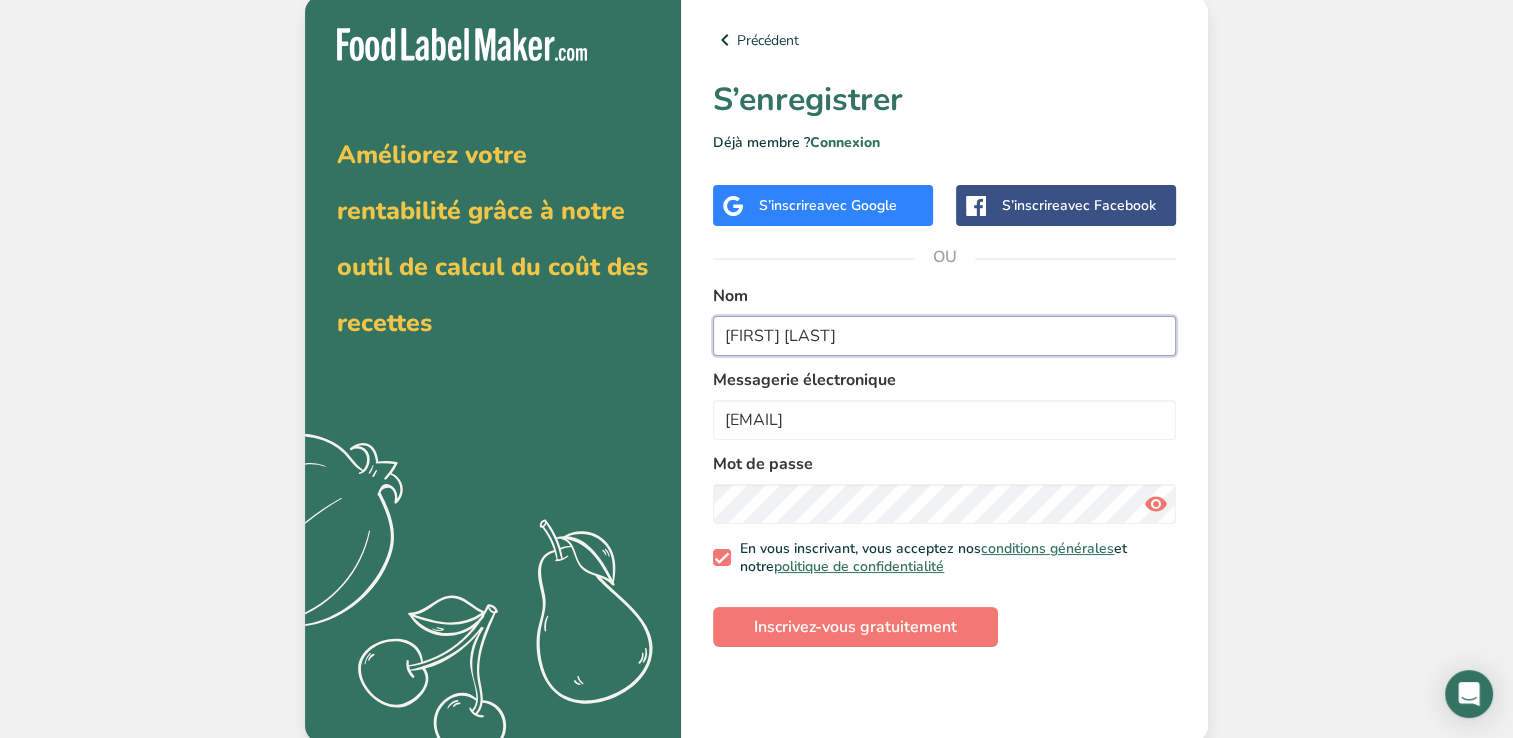 scroll, scrollTop: 4, scrollLeft: 0, axis: vertical 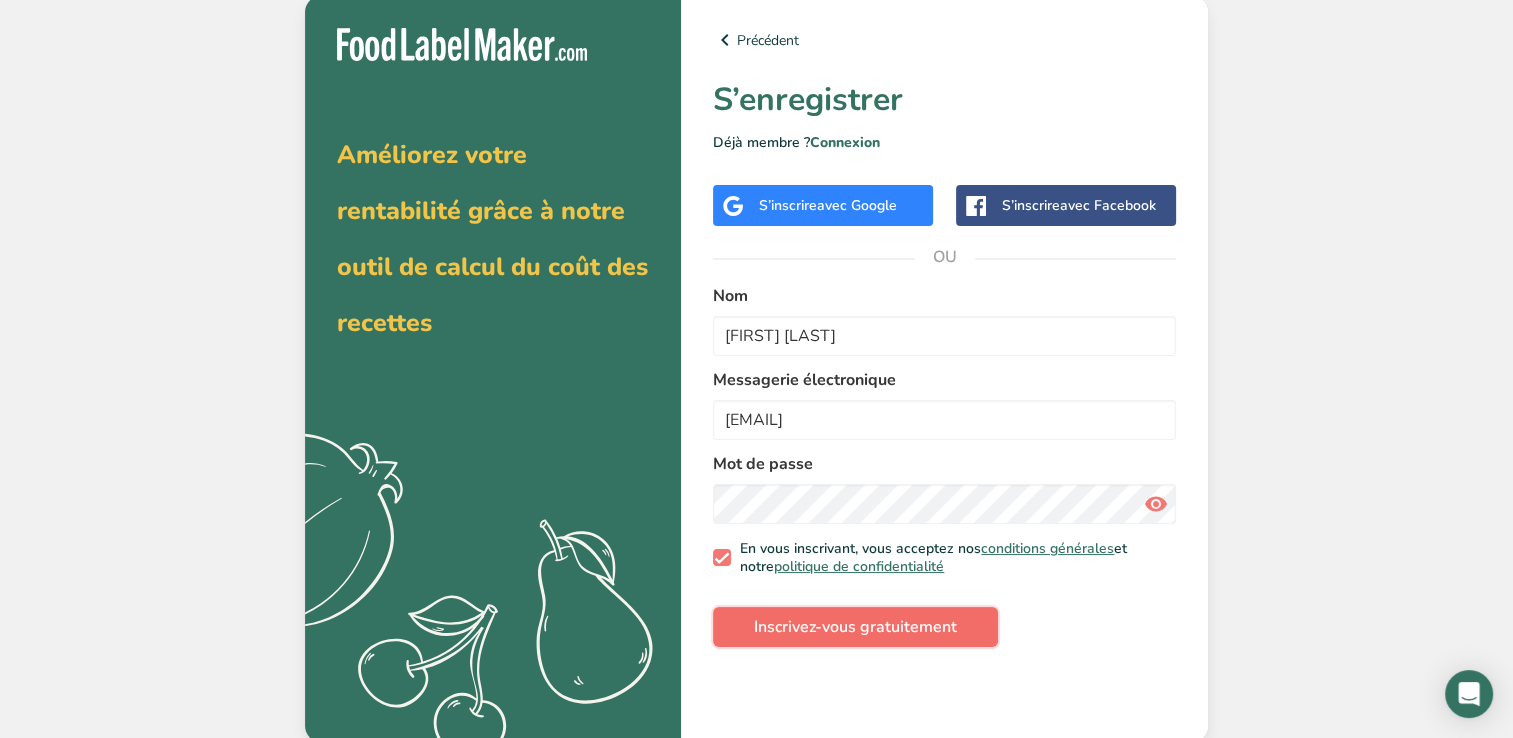 click on "Inscrivez-vous gratuitement" at bounding box center [855, 627] 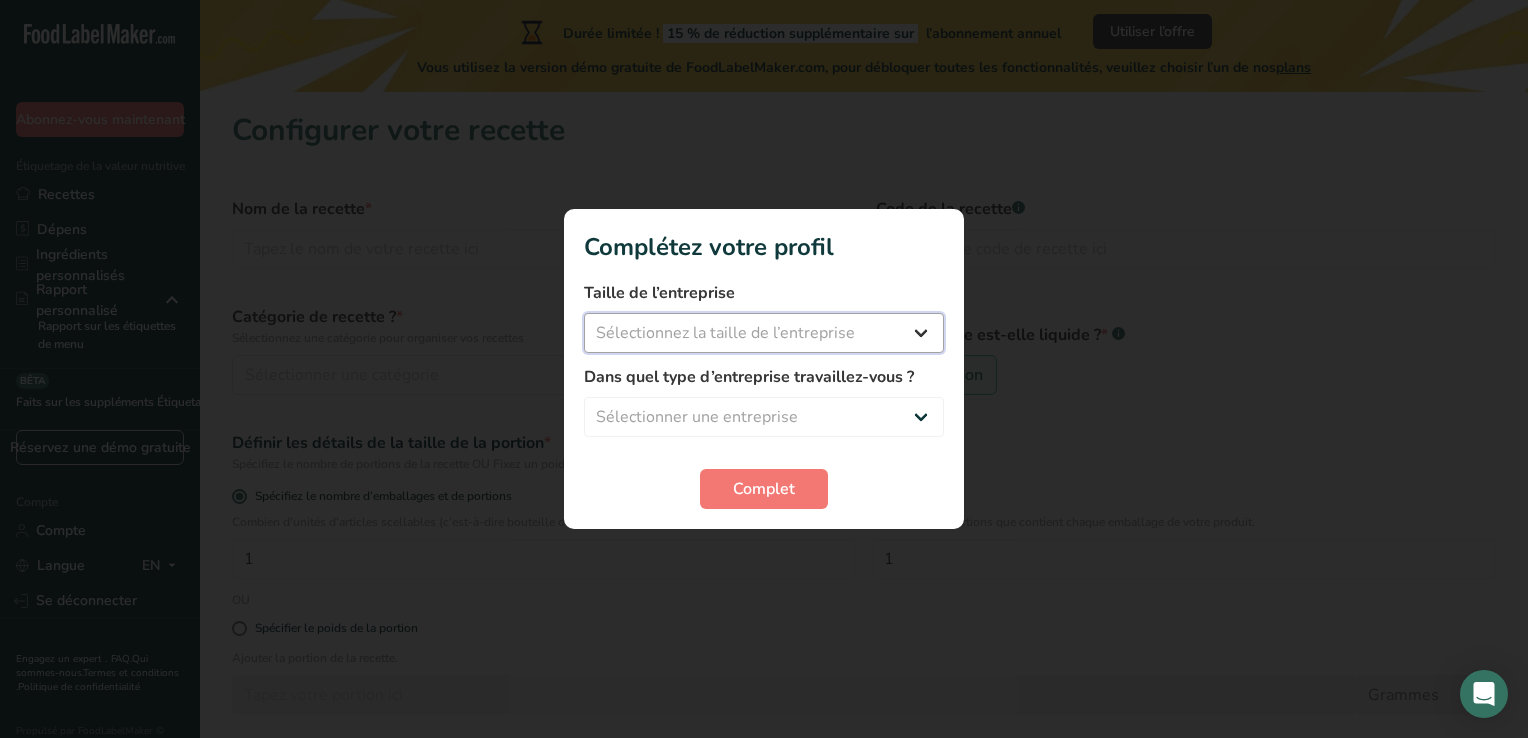 click on "Sélectionnez la taille de l’entreprise   Moins de 10 employés   10 à 50 employés   51 à 500 employés   Plus de 500 employés" at bounding box center [764, 333] 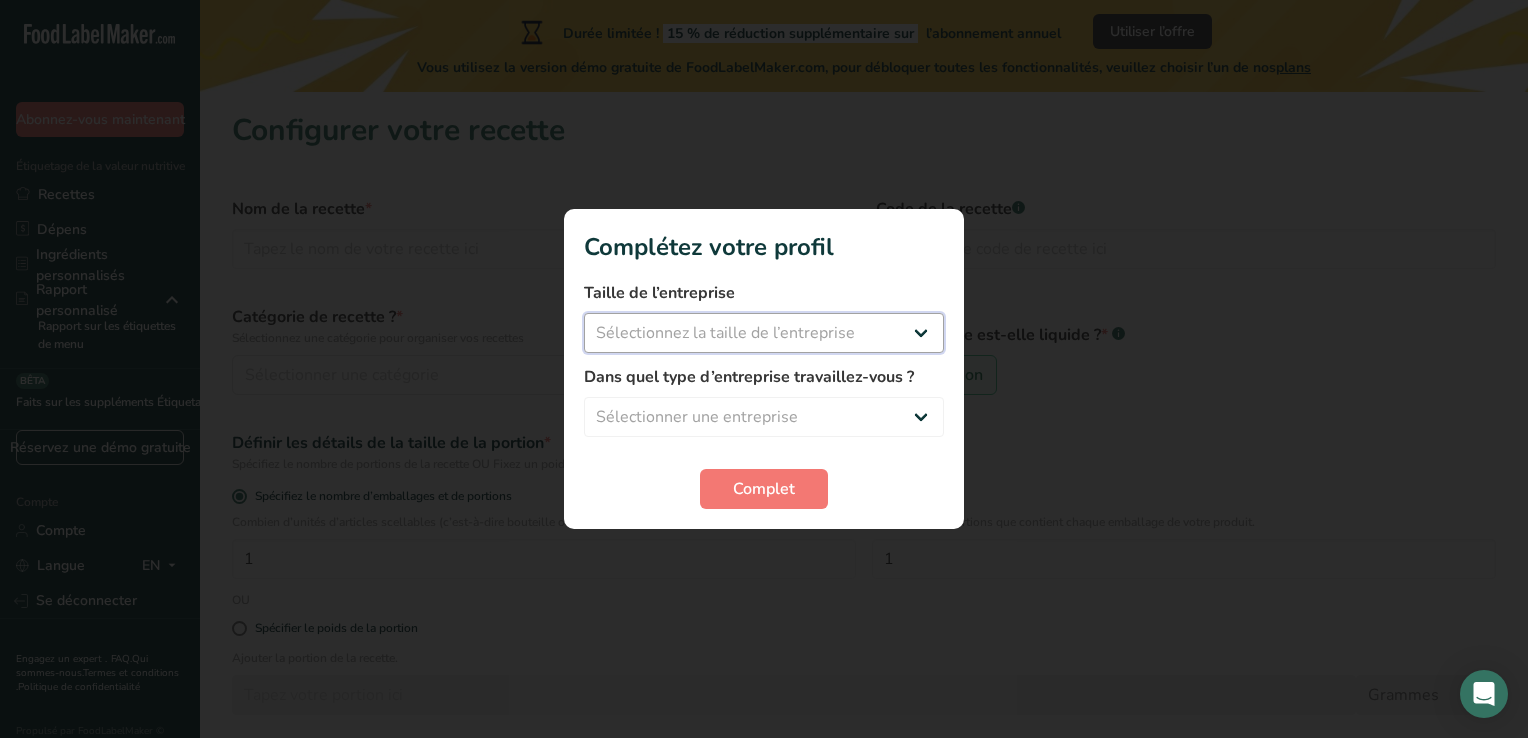 select on "1" 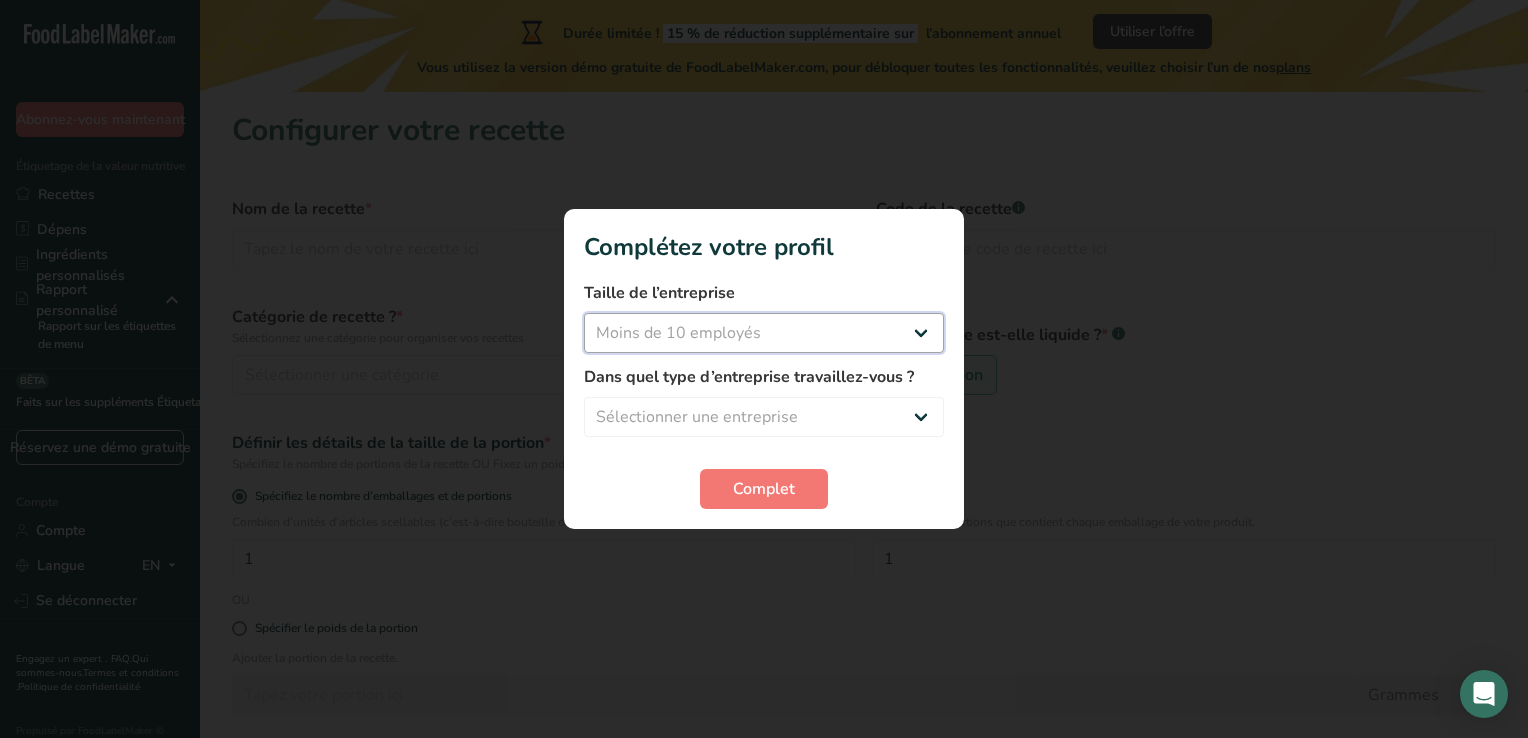 click on "Sélectionnez la taille de l’entreprise   Moins de 10 employés   10 à 50 employés   51 à 500 employés   Plus de 500 employés" at bounding box center [764, 333] 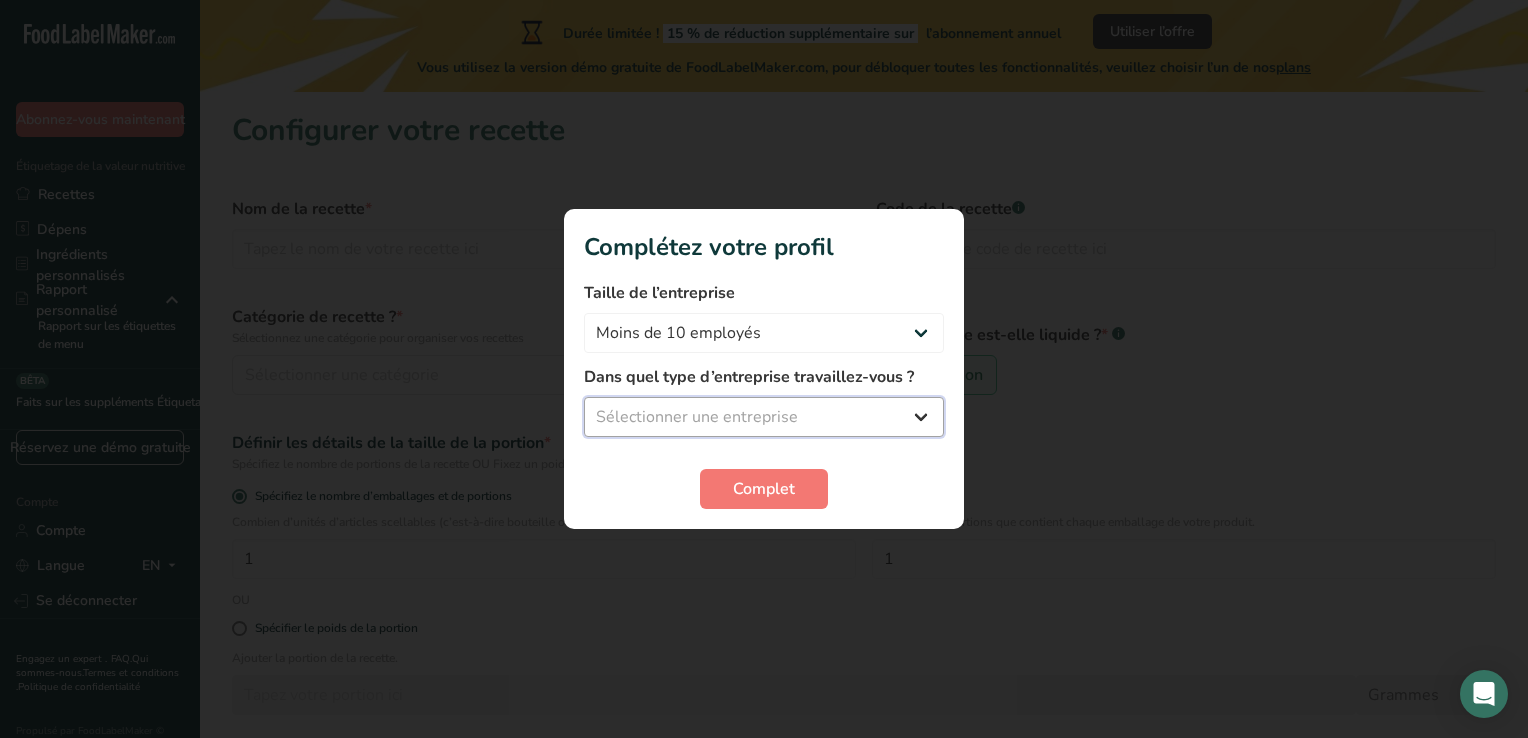 click on "Sélectionner une entreprise   Fabricant d’aliments emballés   Restaurant & Café   Boulangerie   Plans de repas et entreprise de traiteur   Nutritionniste   Blogueur culinaire   Entraîneur personnel   Autre" at bounding box center (764, 417) 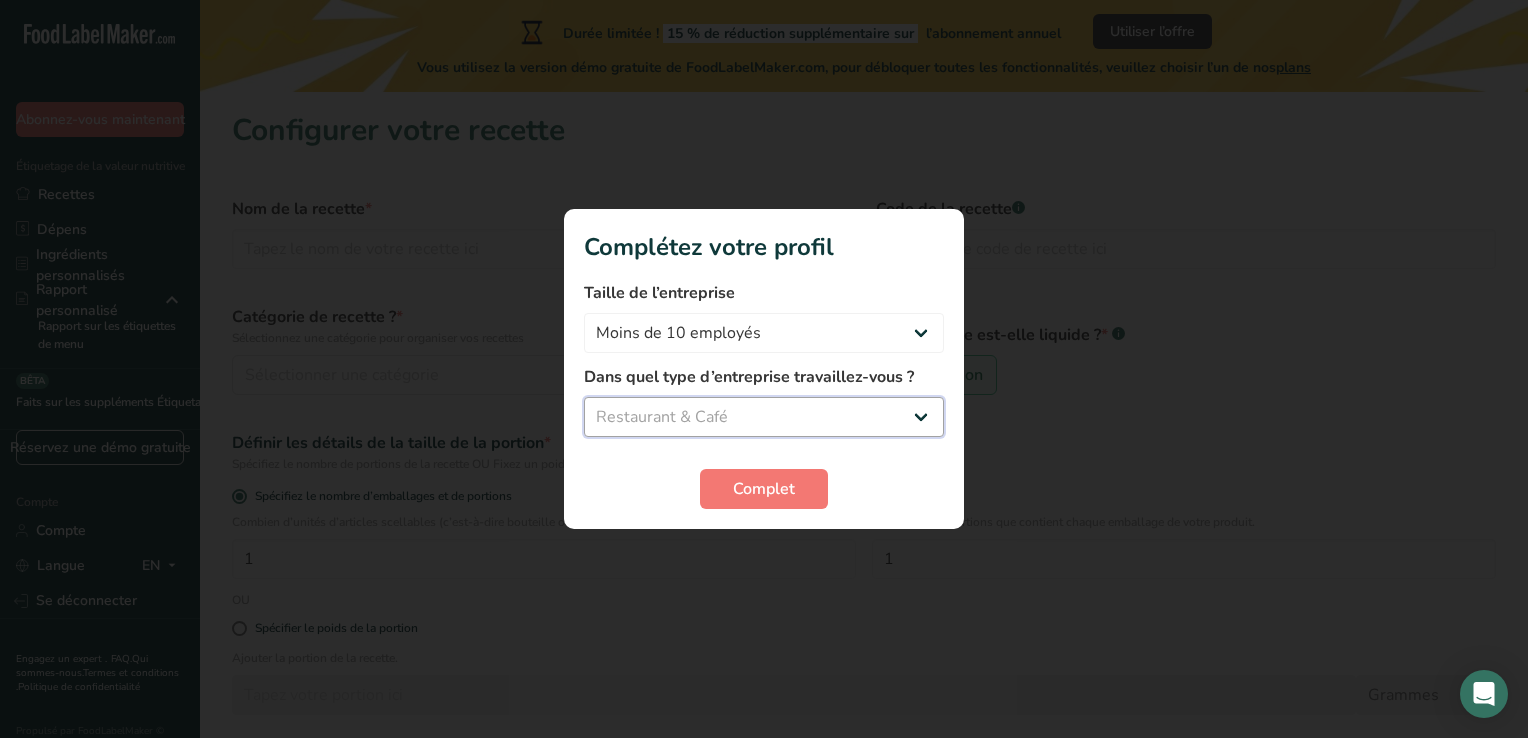 click on "Sélectionner une entreprise   Fabricant d’aliments emballés   Restaurant & Café   Boulangerie   Plans de repas et entreprise de traiteur   Nutritionniste   Blogueur culinaire   Entraîneur personnel   Autre" at bounding box center (764, 417) 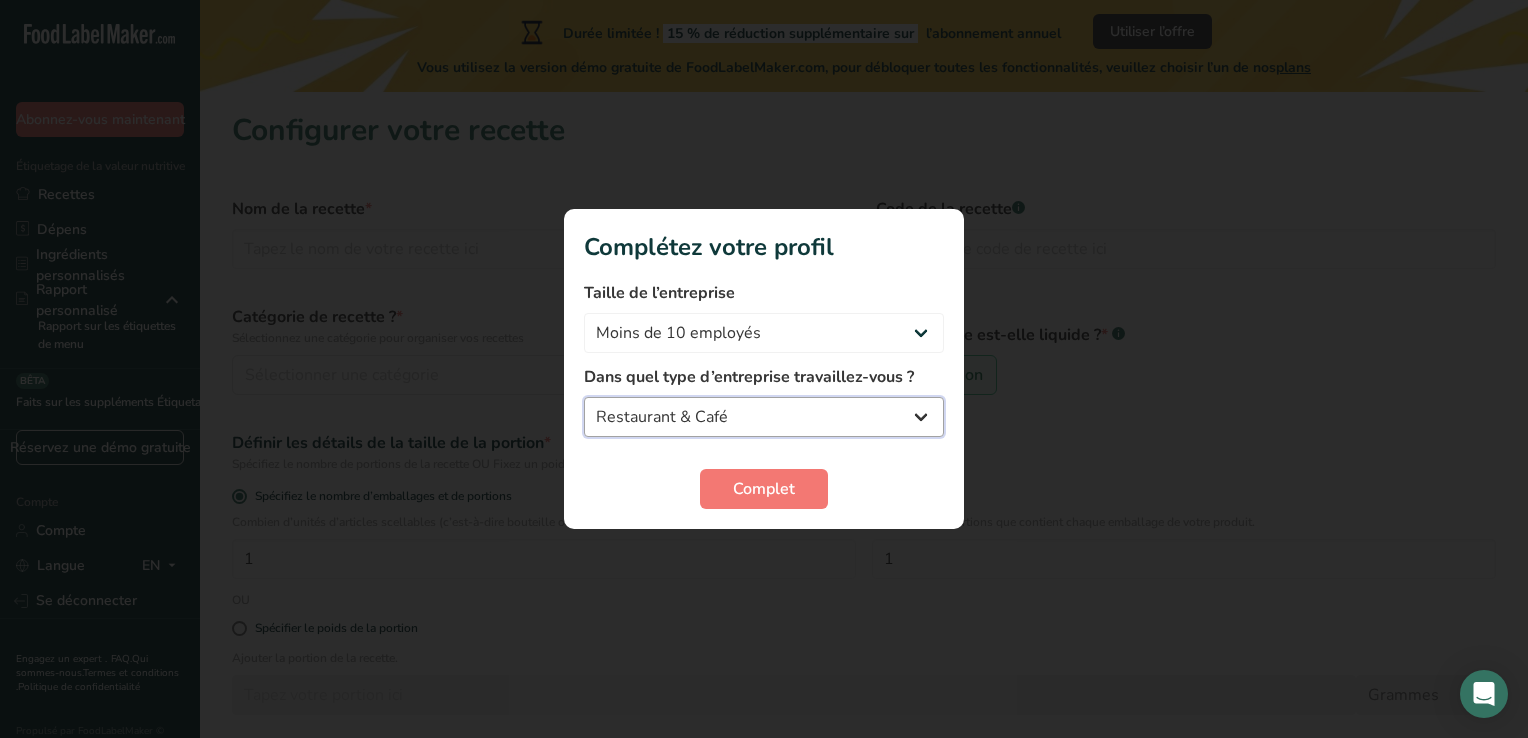 click on "Fabricant d’aliments emballés   Restaurant & Café   Boulangerie   Plans de repas et entreprise de traiteur   Nutritionniste   Blogueur culinaire   Entraîneur personnel   Autre" at bounding box center [764, 417] 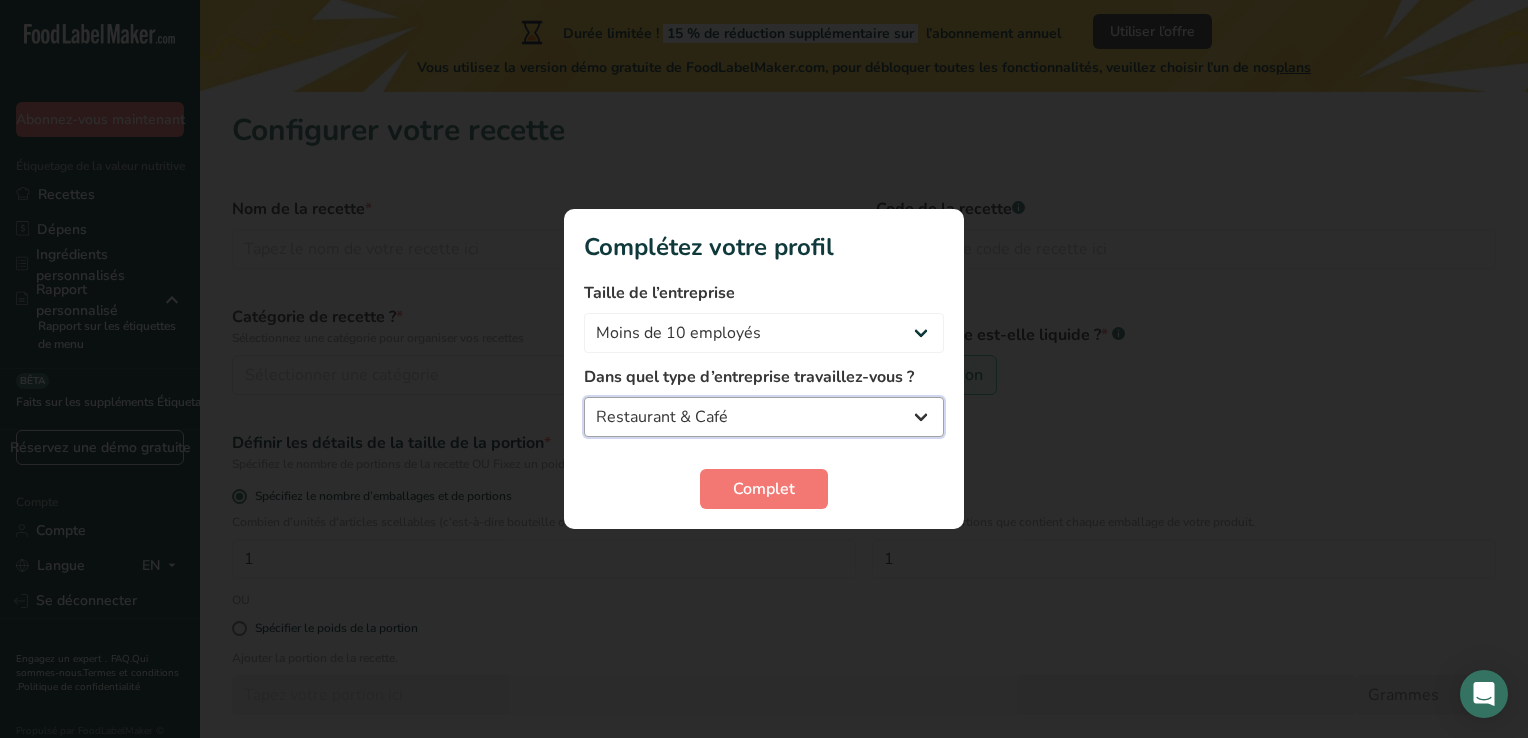 select on "4" 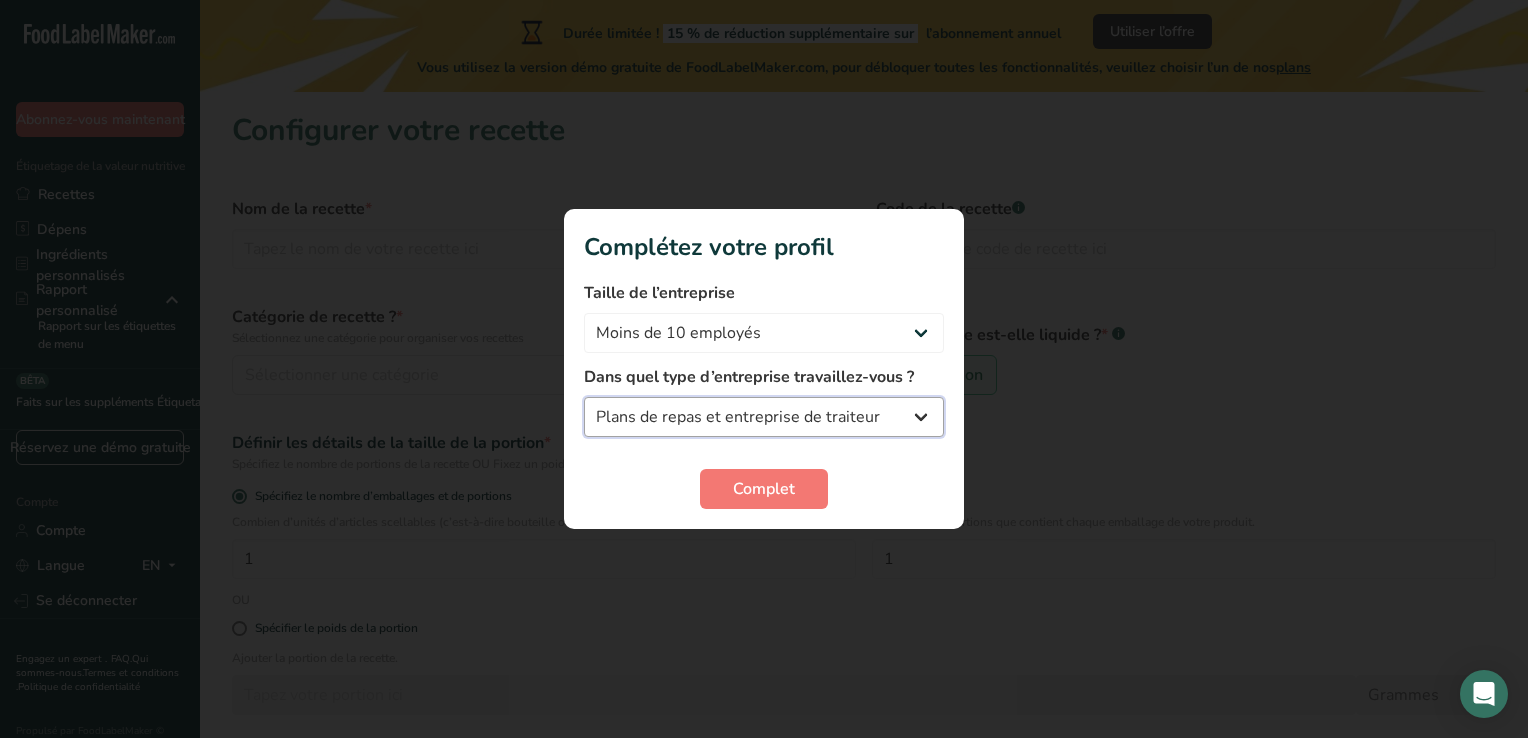 click on "Fabricant d’aliments emballés   Restaurant & Café   Boulangerie   Plans de repas et entreprise de traiteur   Nutritionniste   Blogueur culinaire   Entraîneur personnel   Autre" at bounding box center (764, 417) 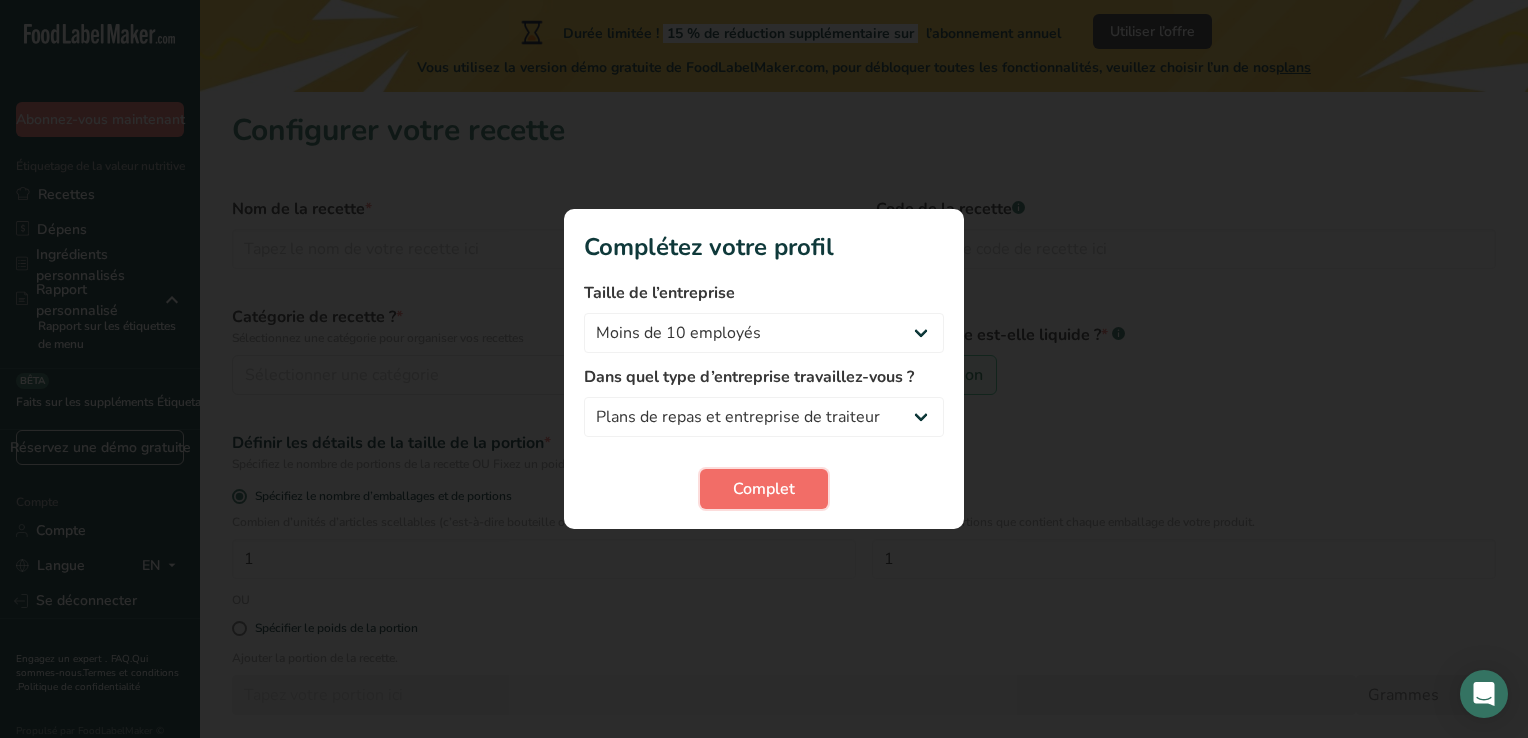 click on "Complet" at bounding box center [764, 489] 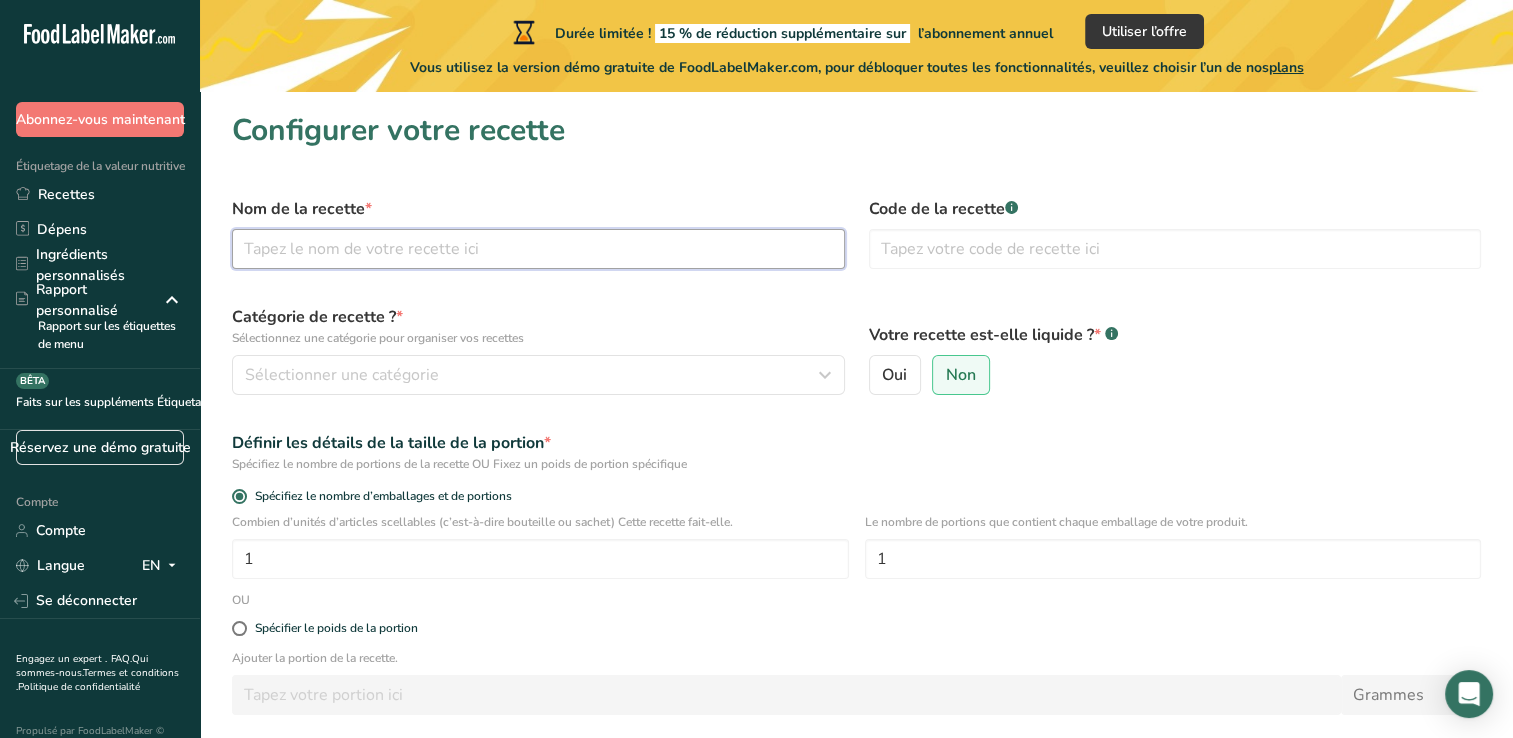 click at bounding box center (538, 249) 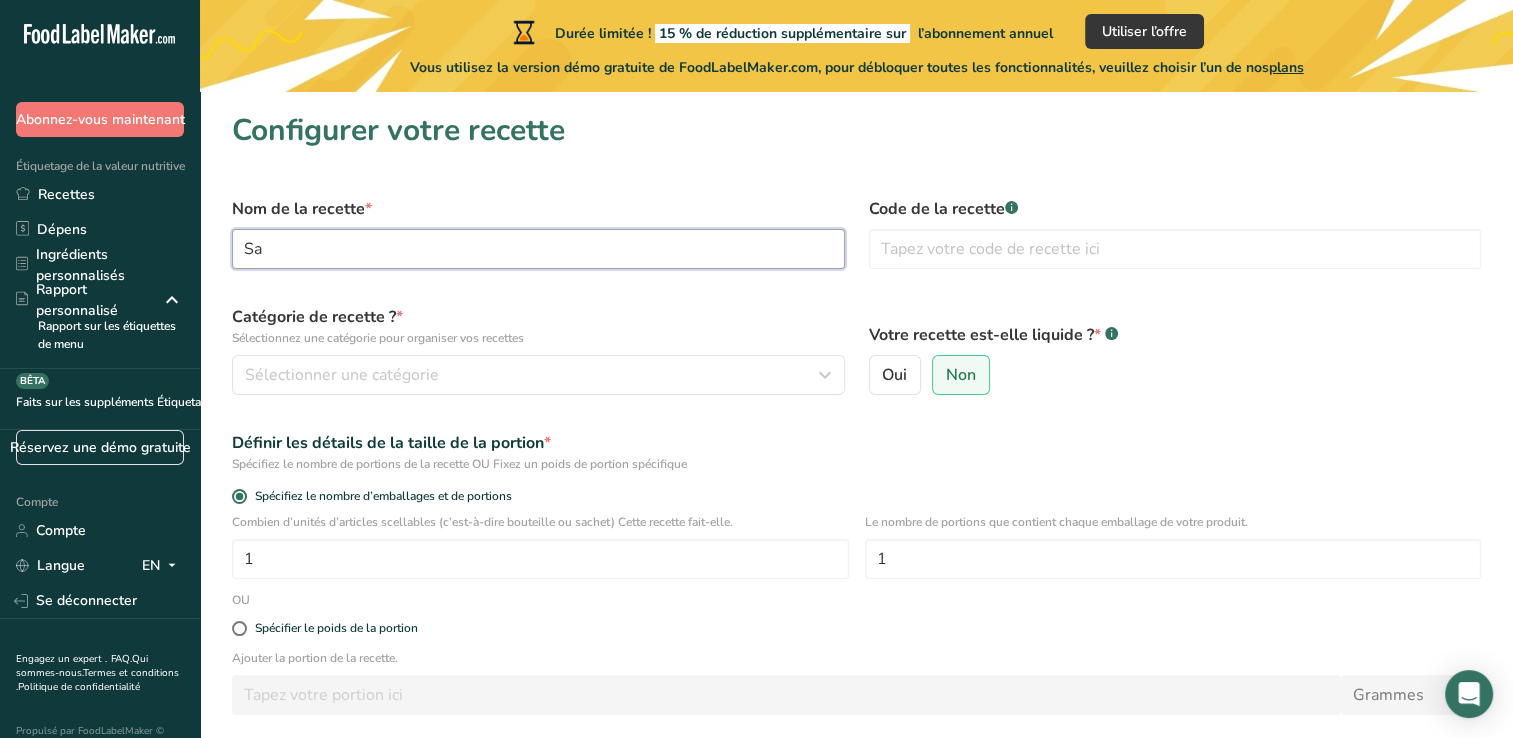 type on "S" 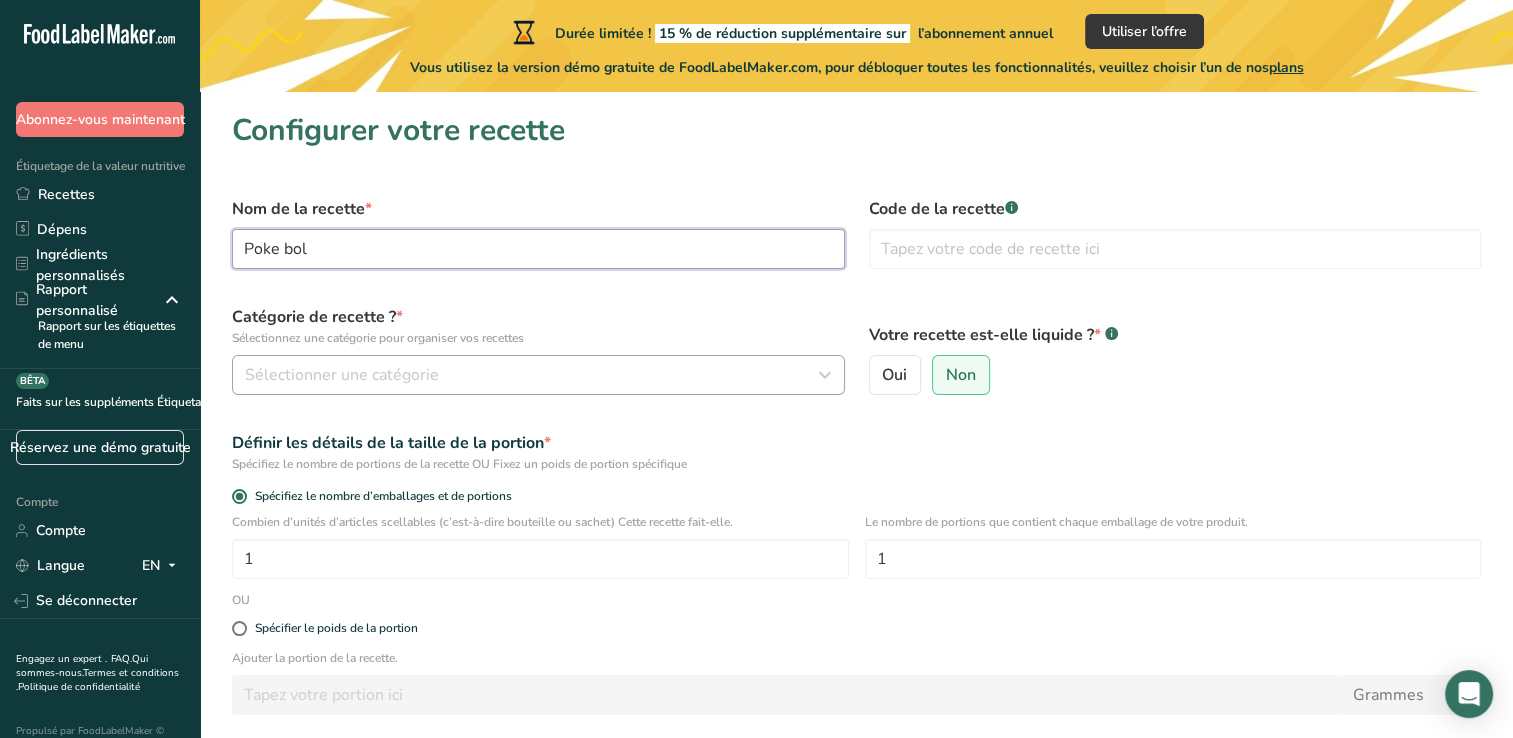 type on "Poke bol" 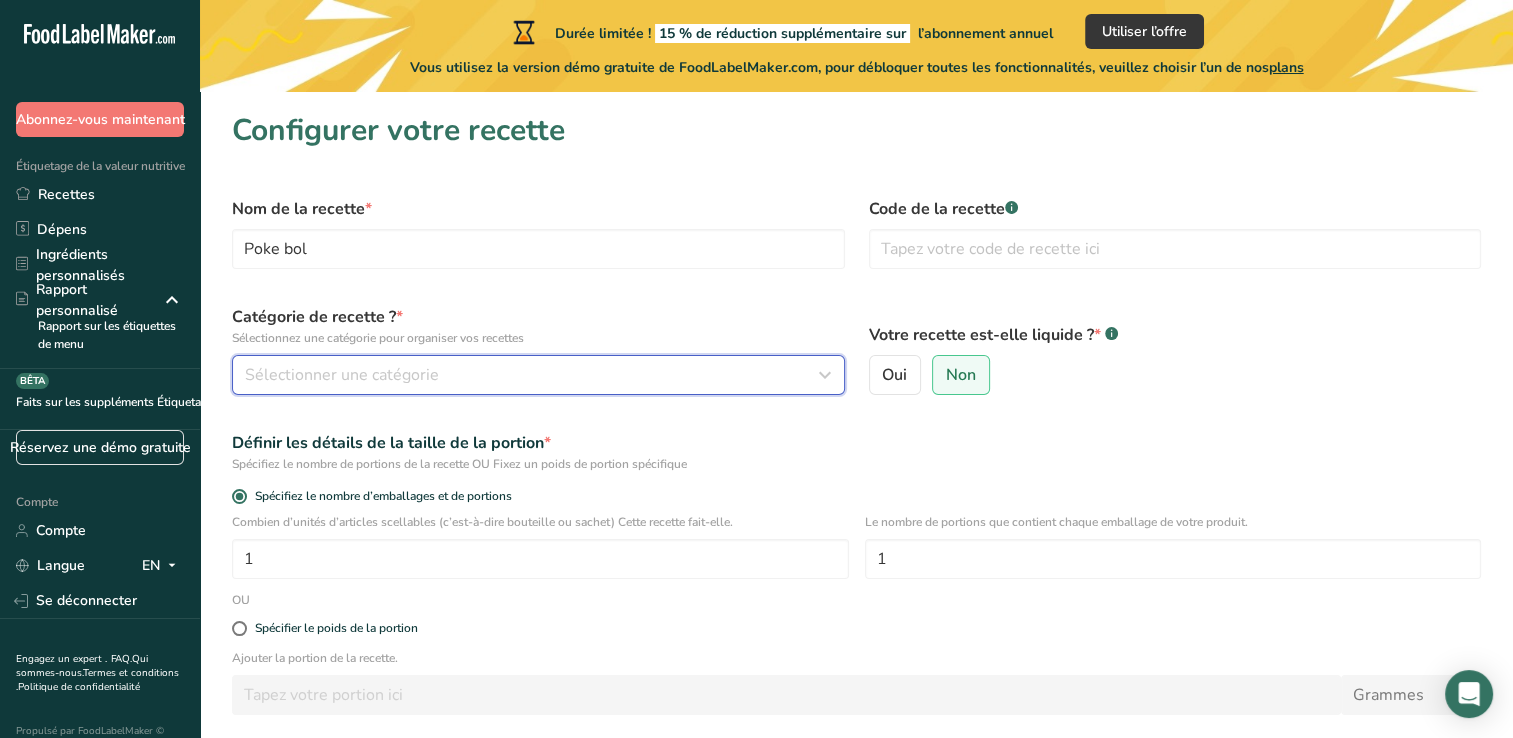 click on "Sélectionner une catégorie" at bounding box center [342, 375] 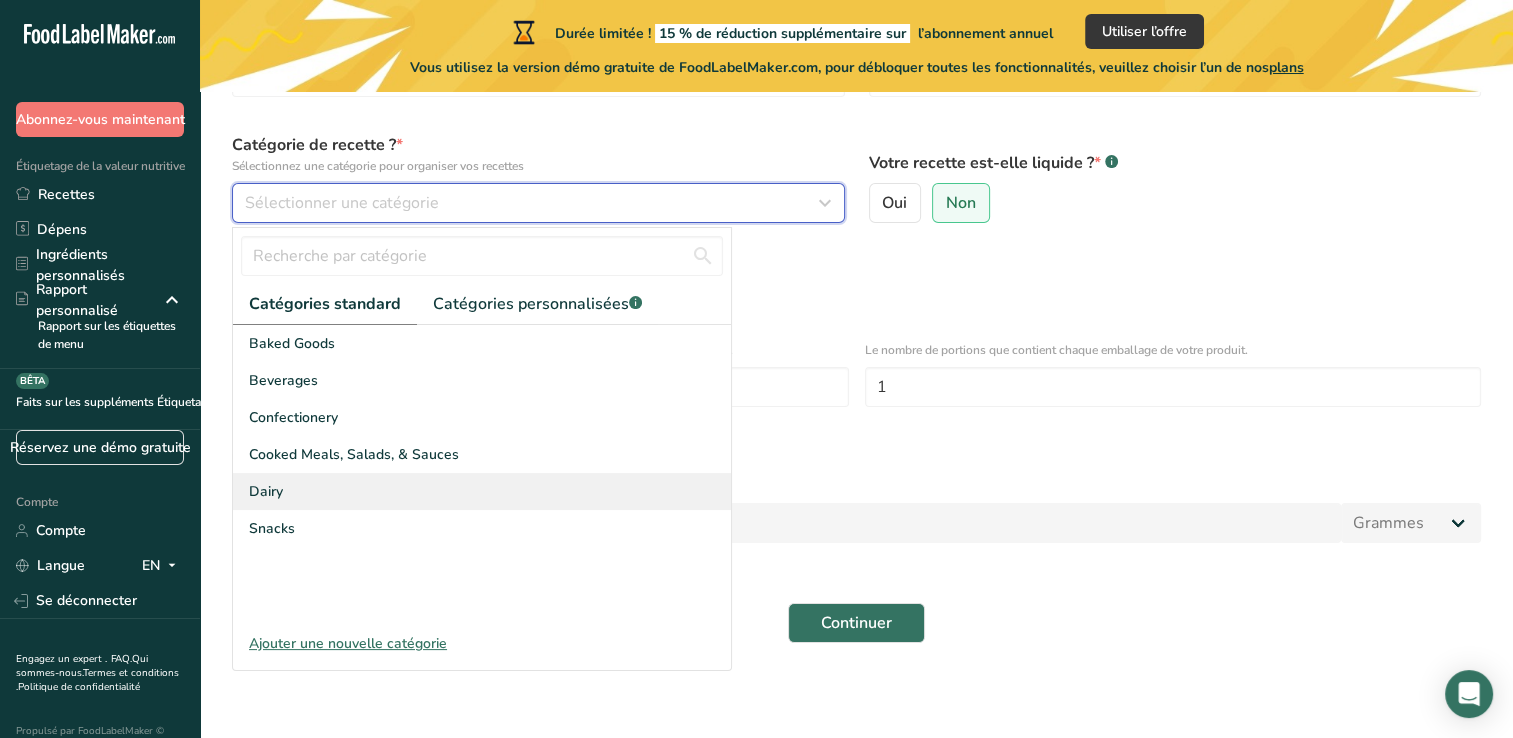 scroll, scrollTop: 172, scrollLeft: 0, axis: vertical 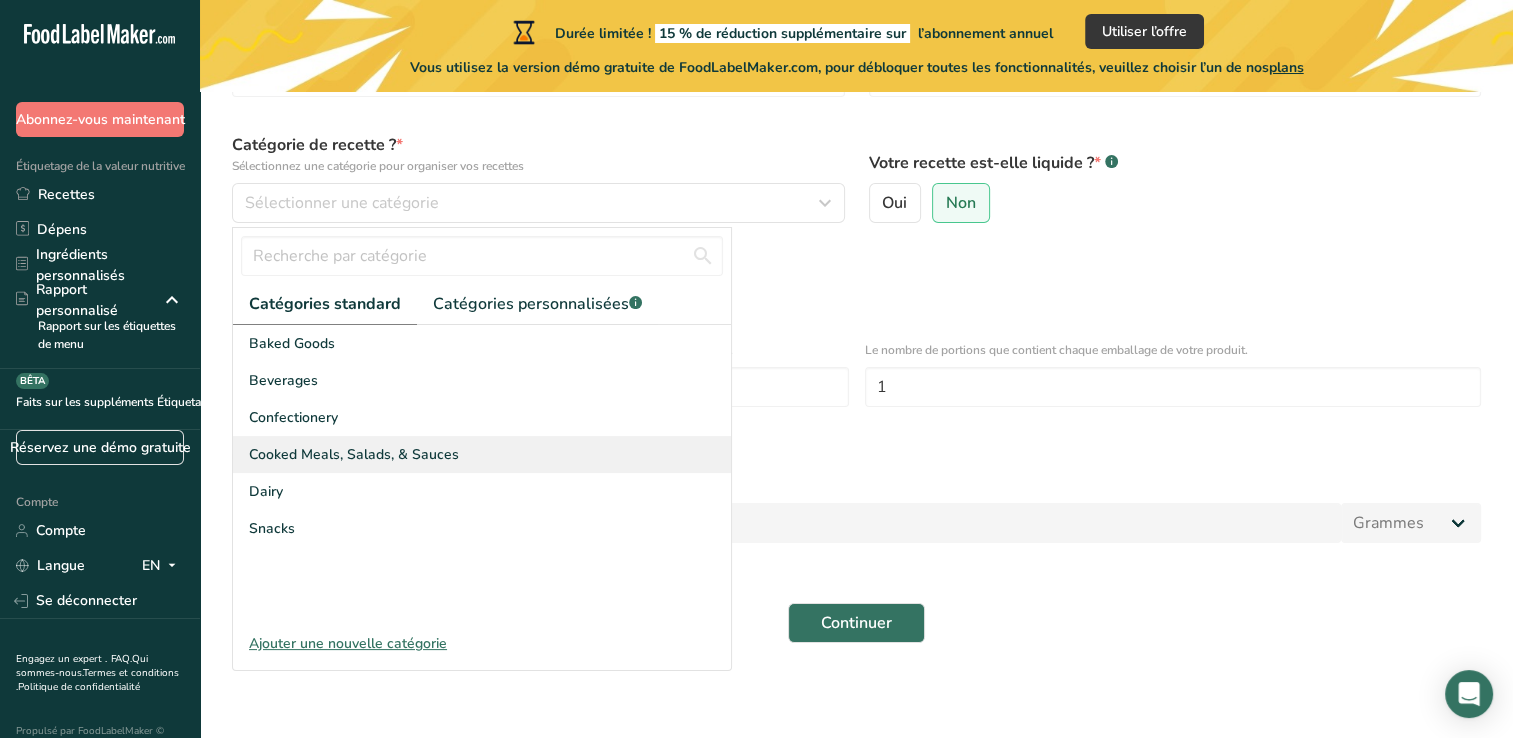 click on "Cooked Meals, Salads, & Sauces" at bounding box center [354, 454] 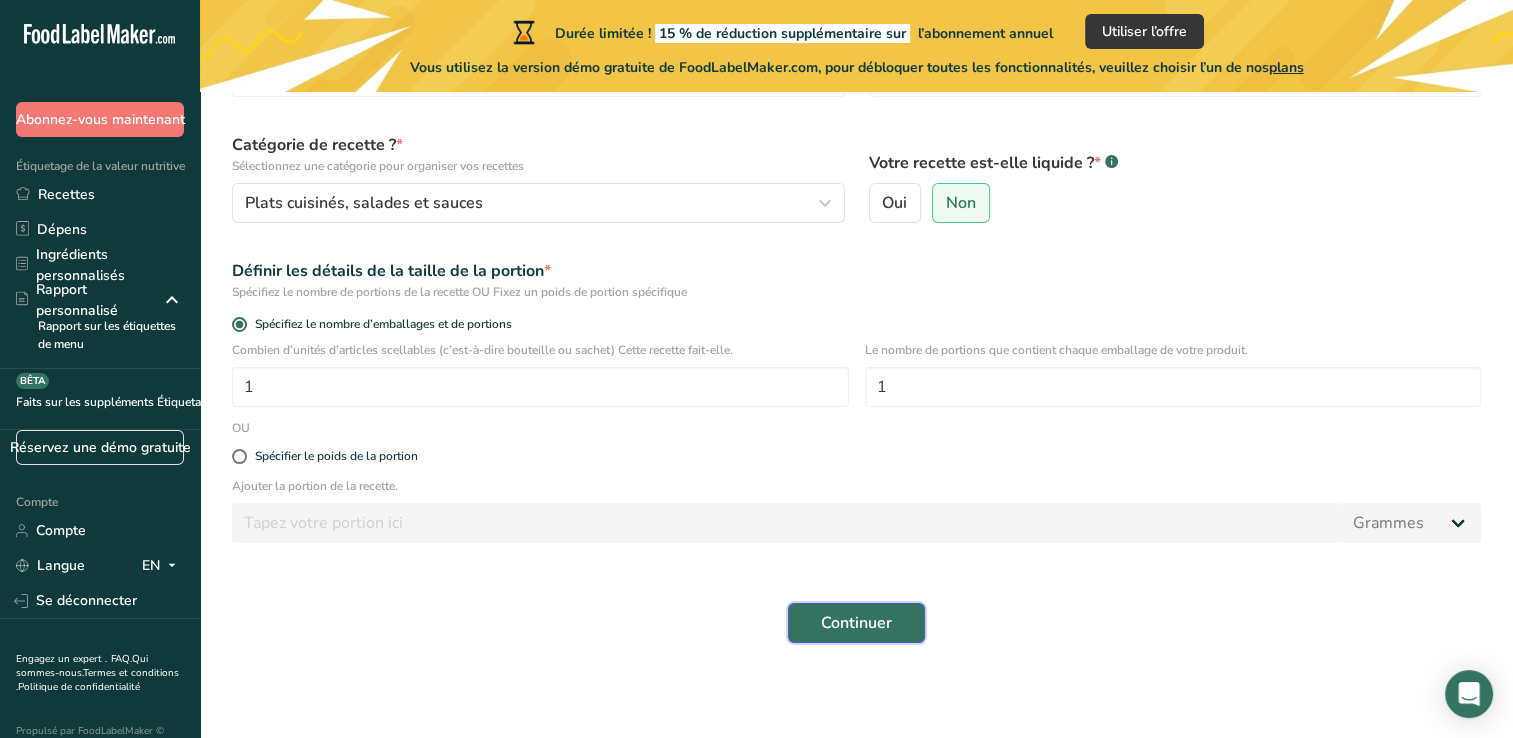 click on "Continuer" at bounding box center (856, 623) 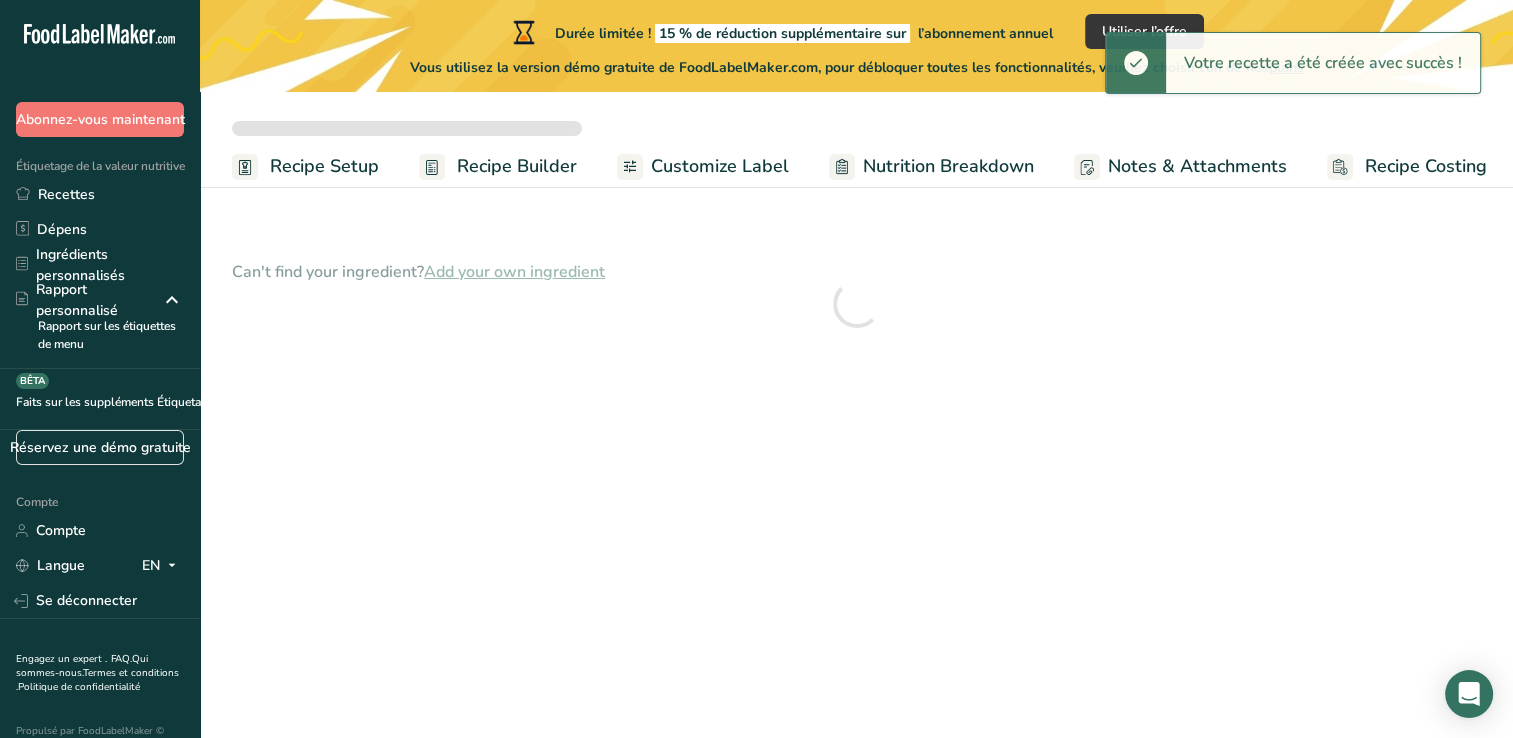 scroll, scrollTop: 0, scrollLeft: 0, axis: both 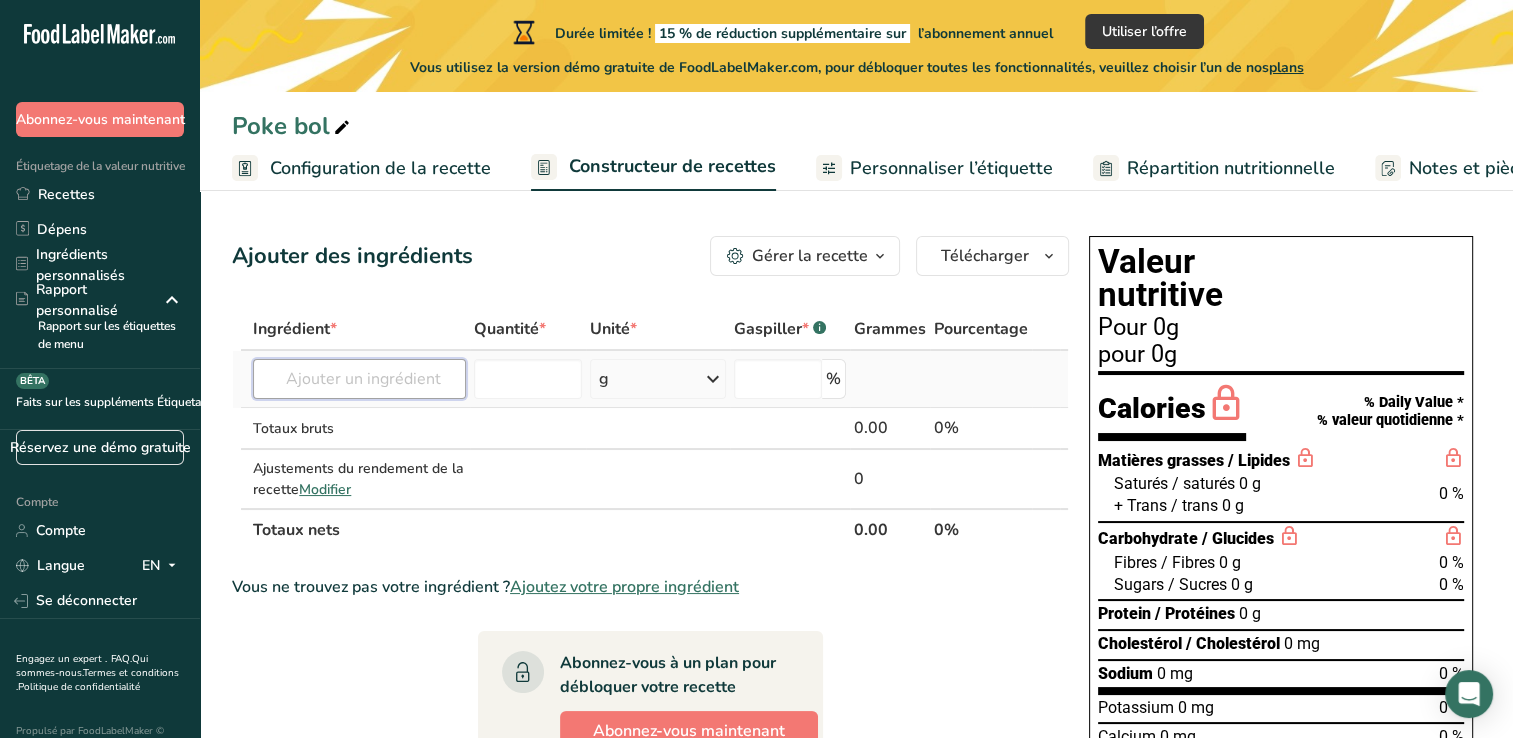 click at bounding box center [359, 379] 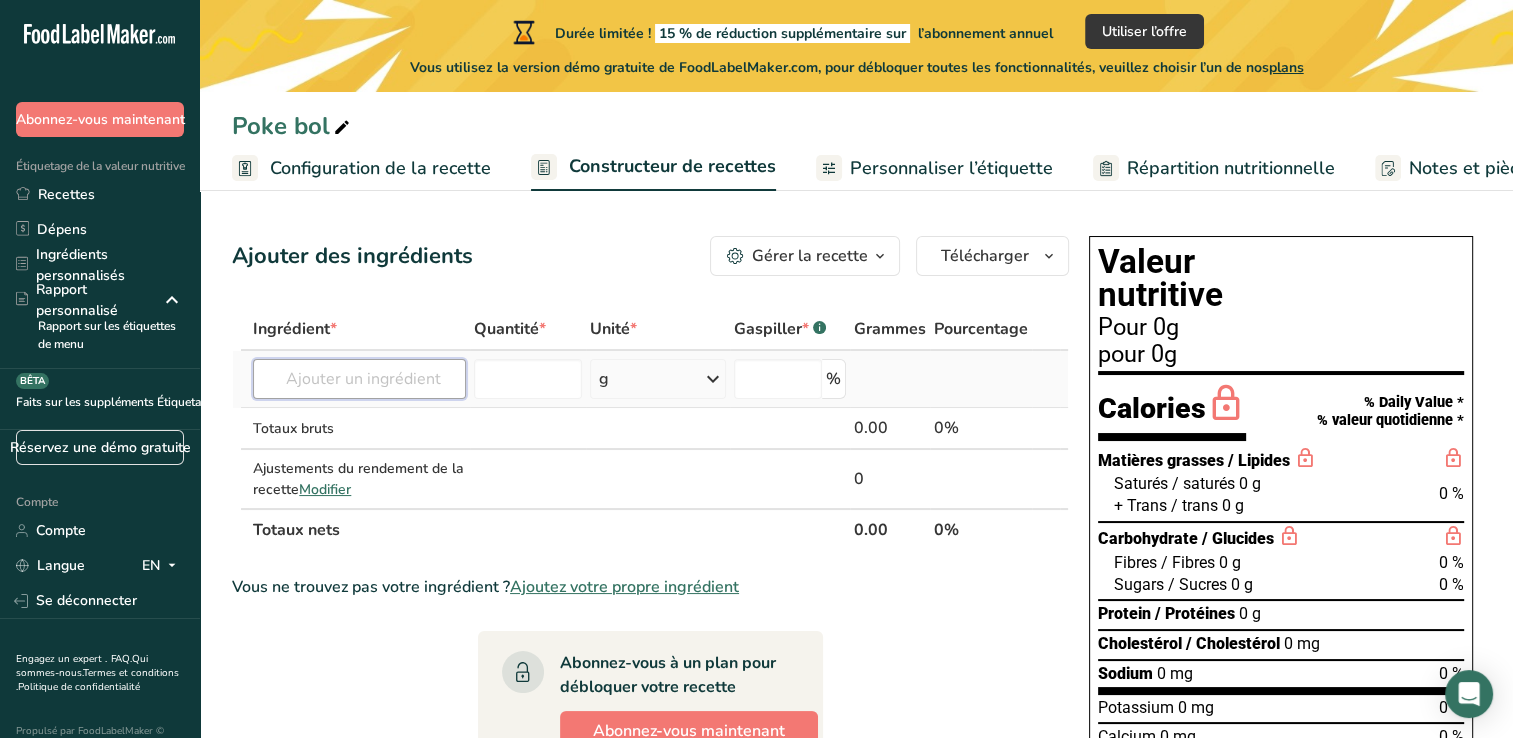 type on "v" 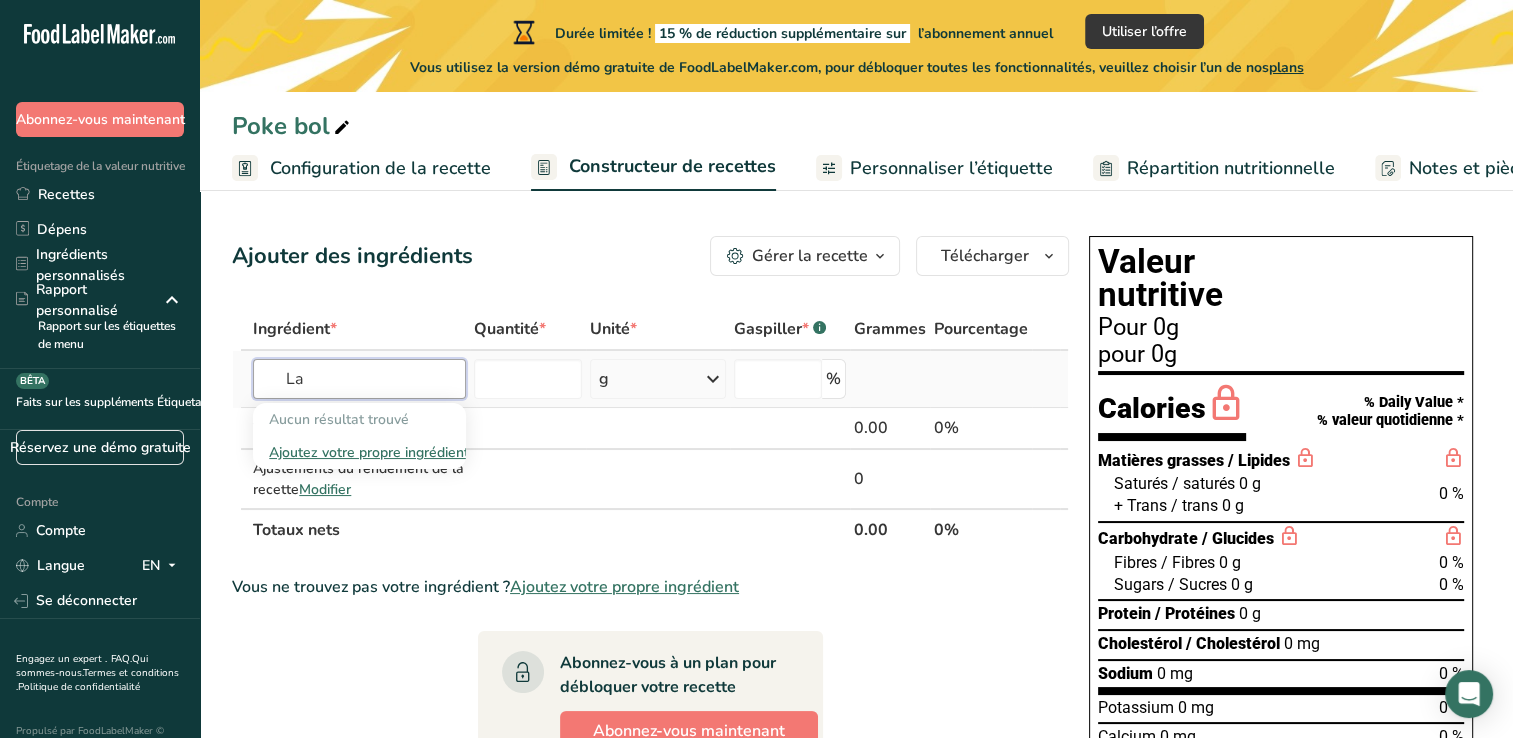 type on "L" 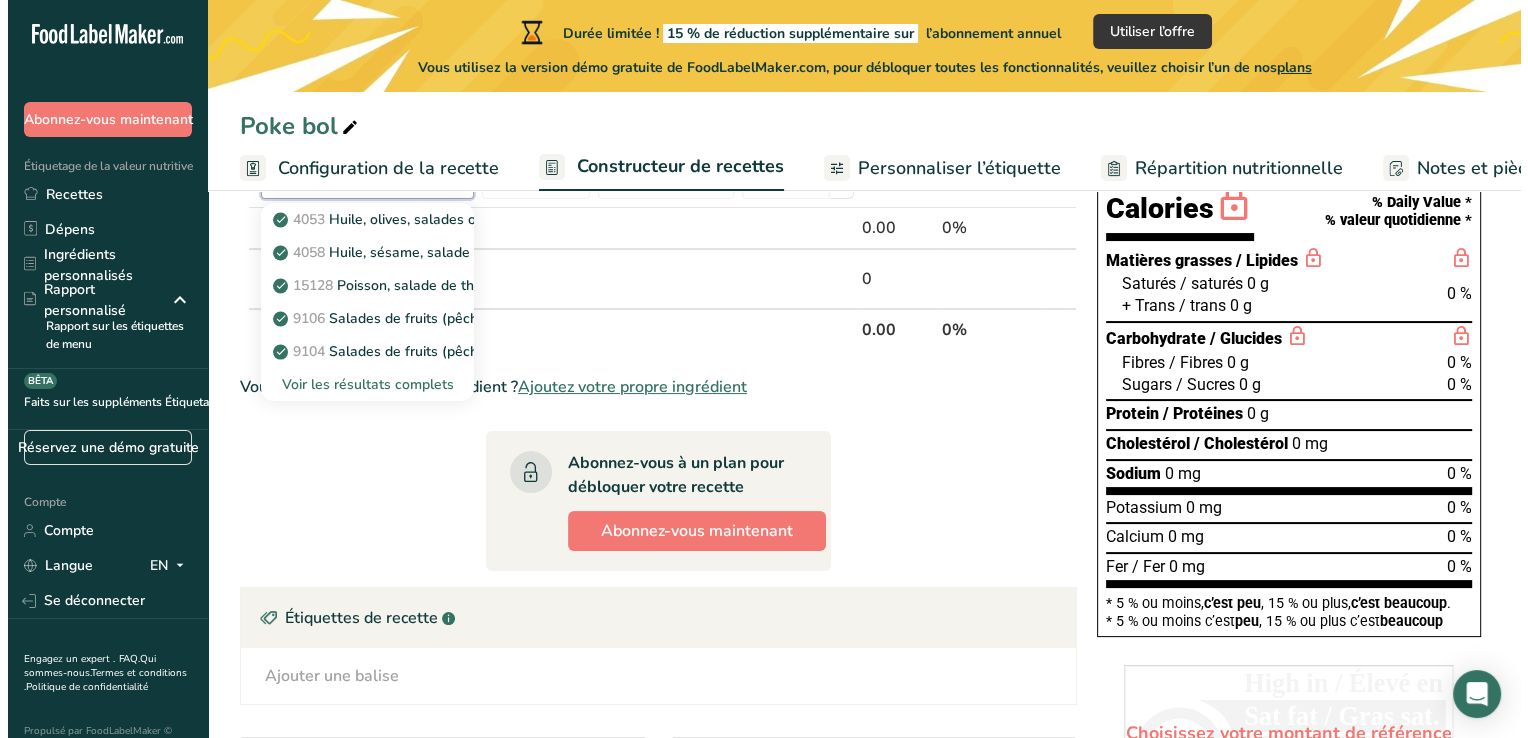 scroll, scrollTop: 100, scrollLeft: 0, axis: vertical 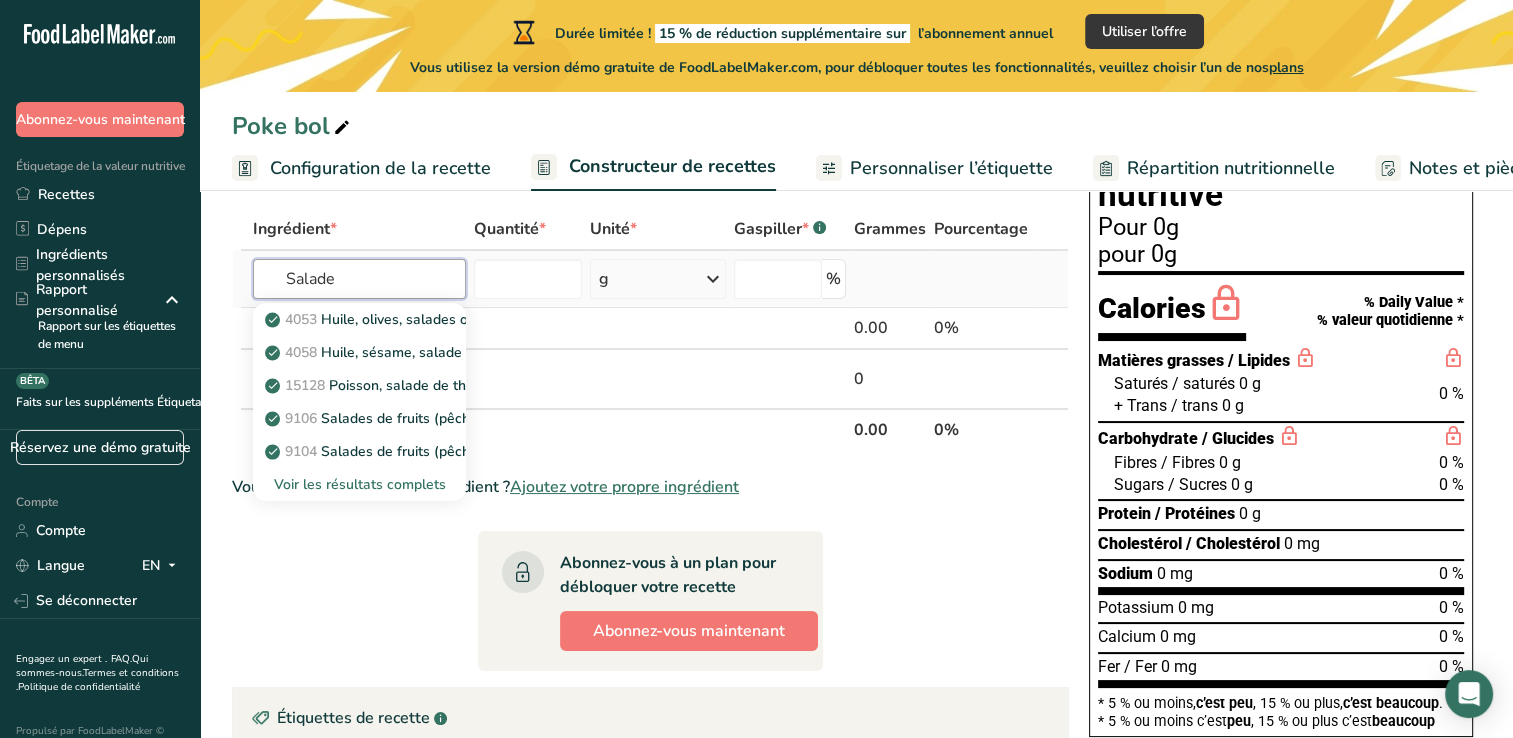 type on "Salade" 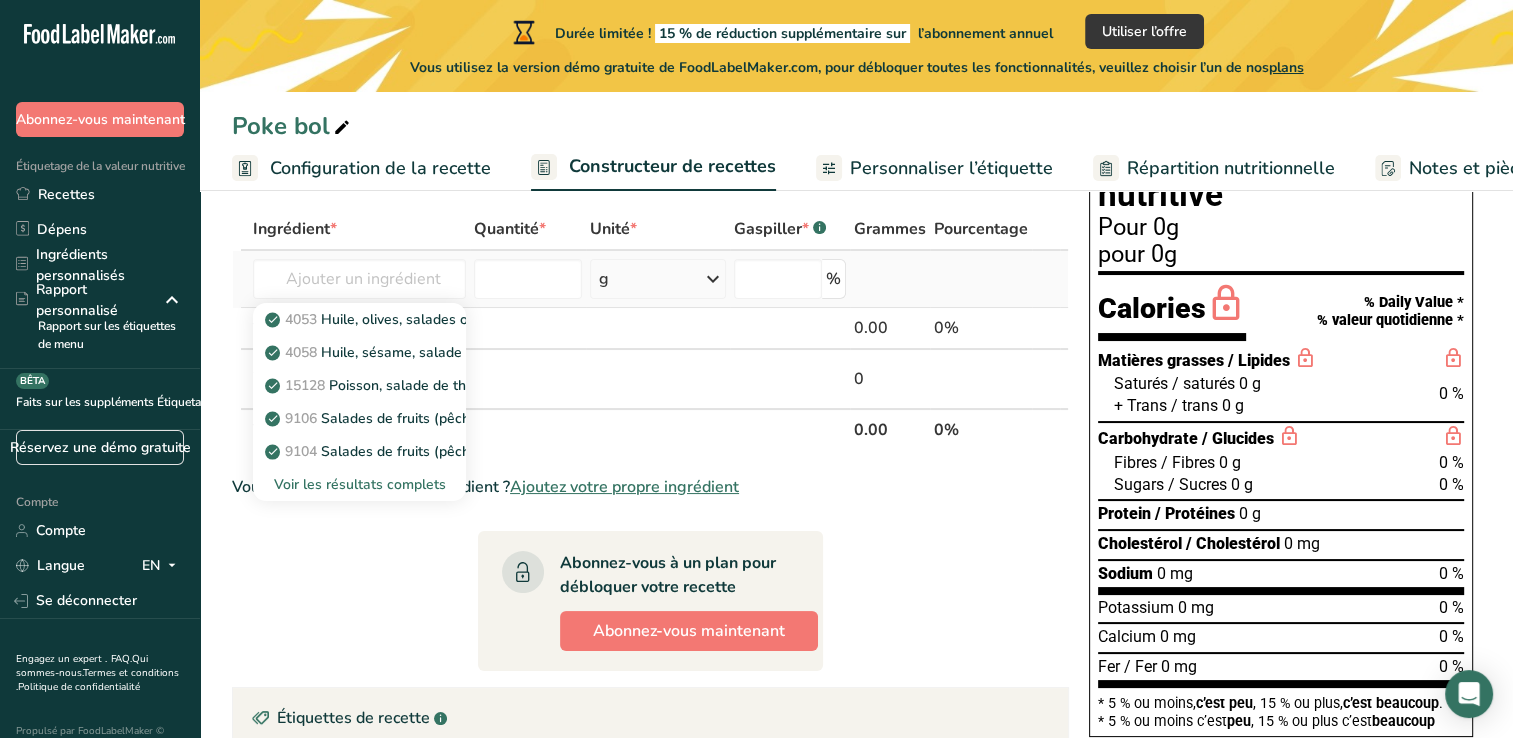 click on "Voir les résultats complets" at bounding box center (359, 484) 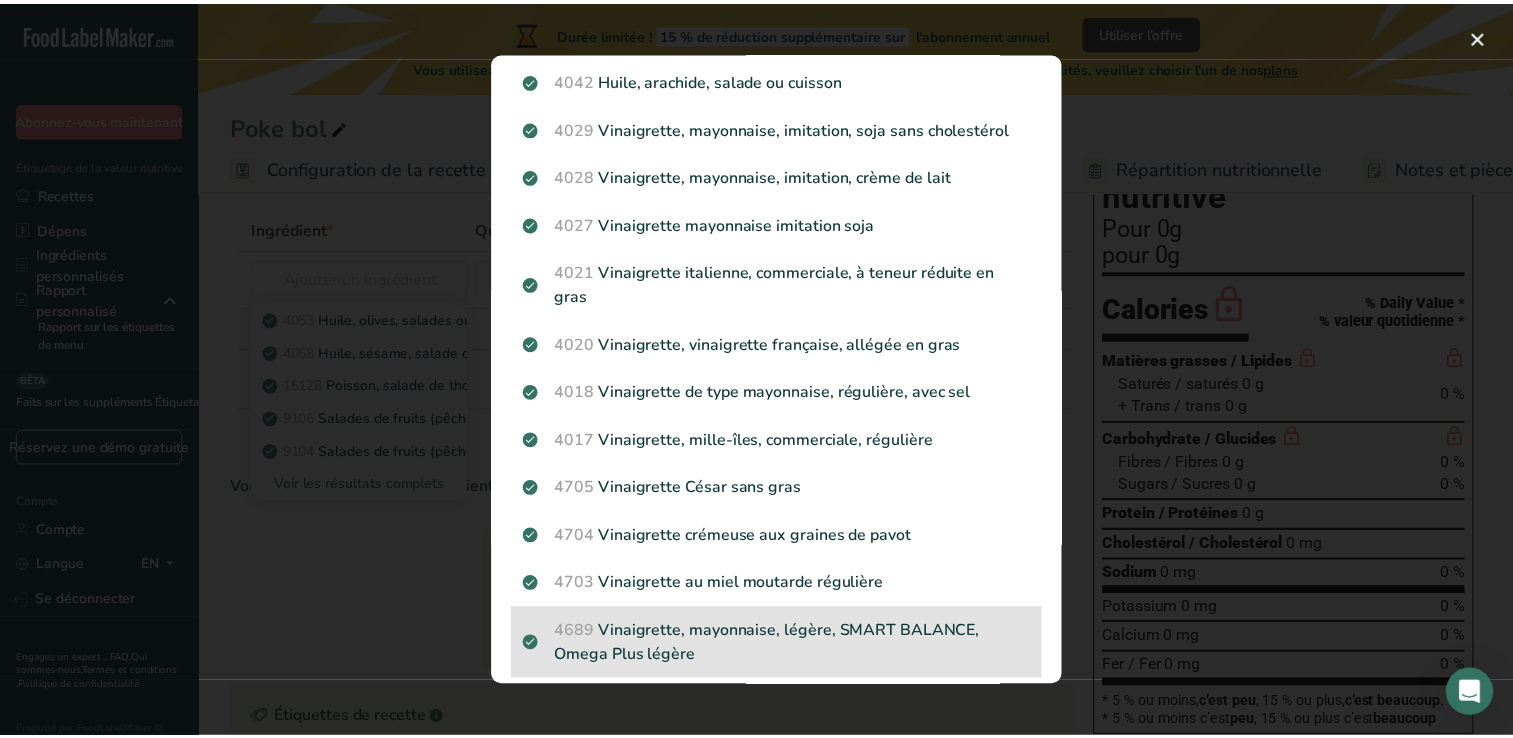 scroll, scrollTop: 2133, scrollLeft: 0, axis: vertical 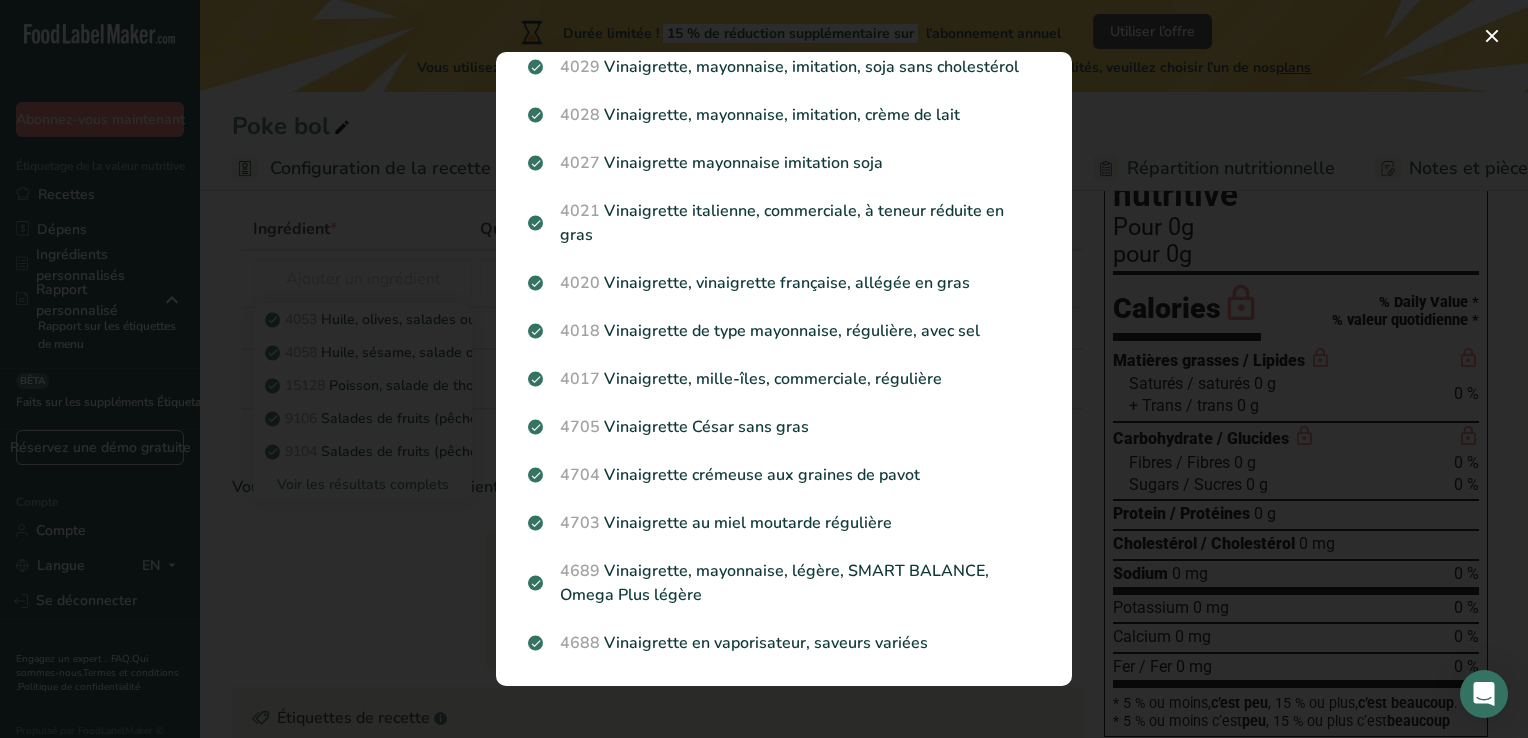 drag, startPoint x: 1042, startPoint y: 589, endPoint x: 1124, endPoint y: 505, distance: 117.388245 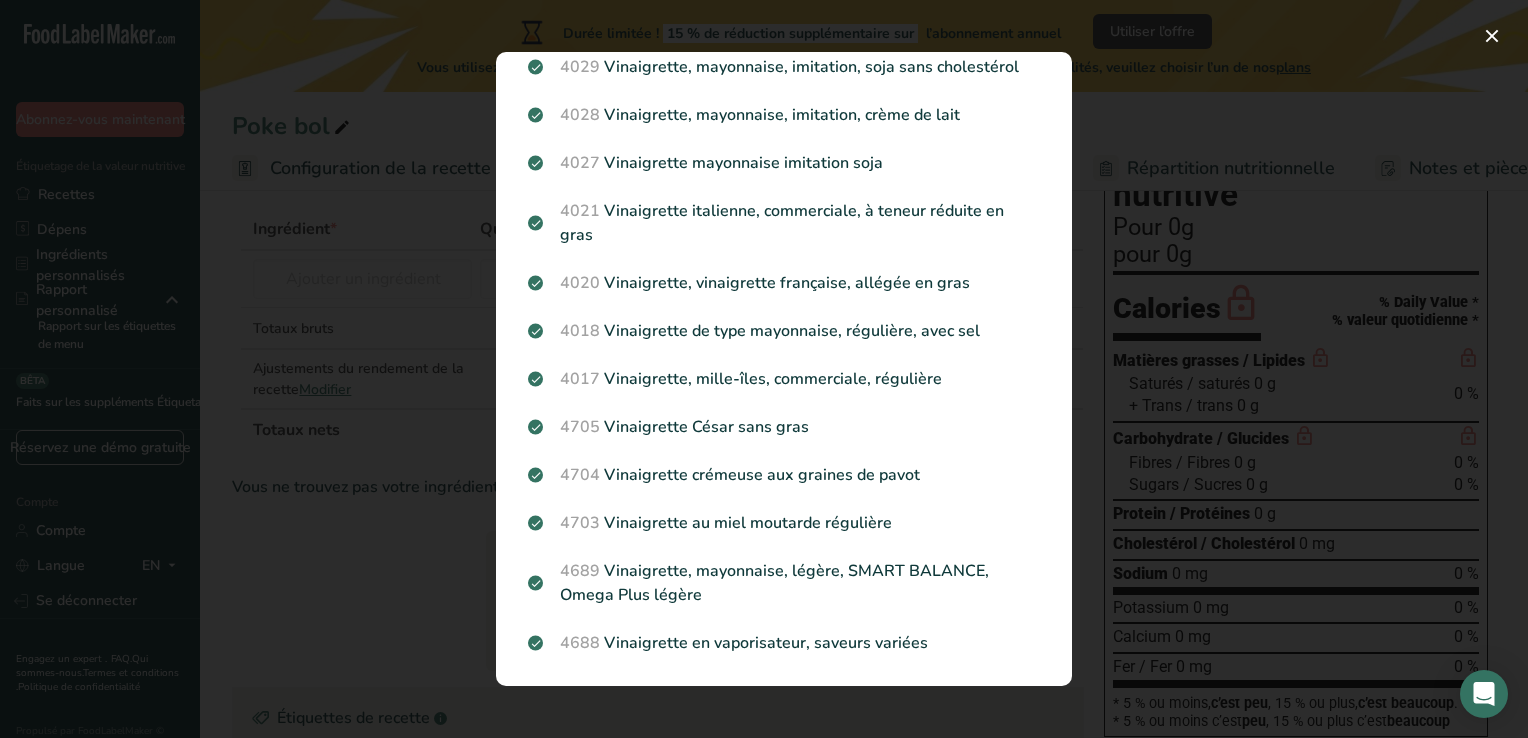 click at bounding box center [764, 369] 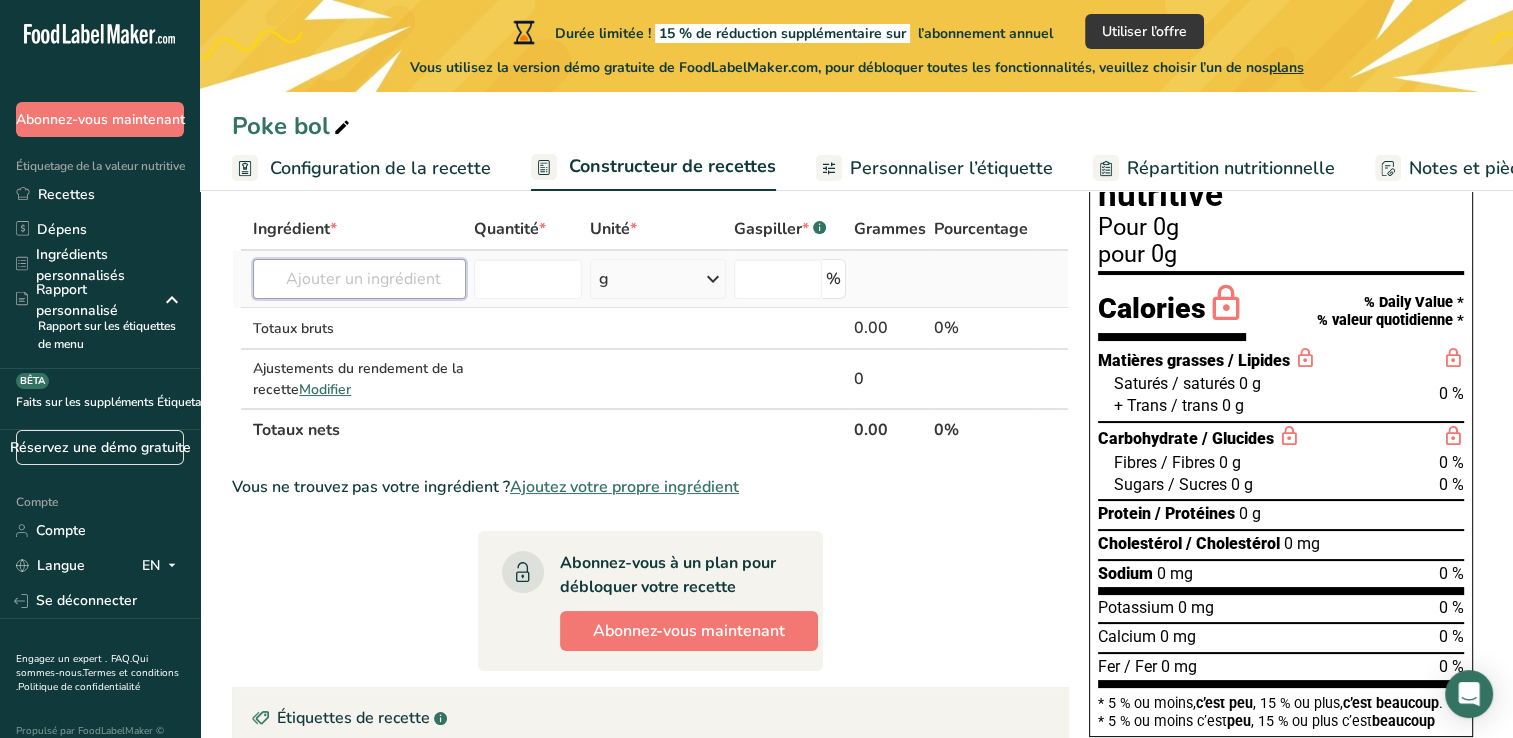 click at bounding box center (359, 279) 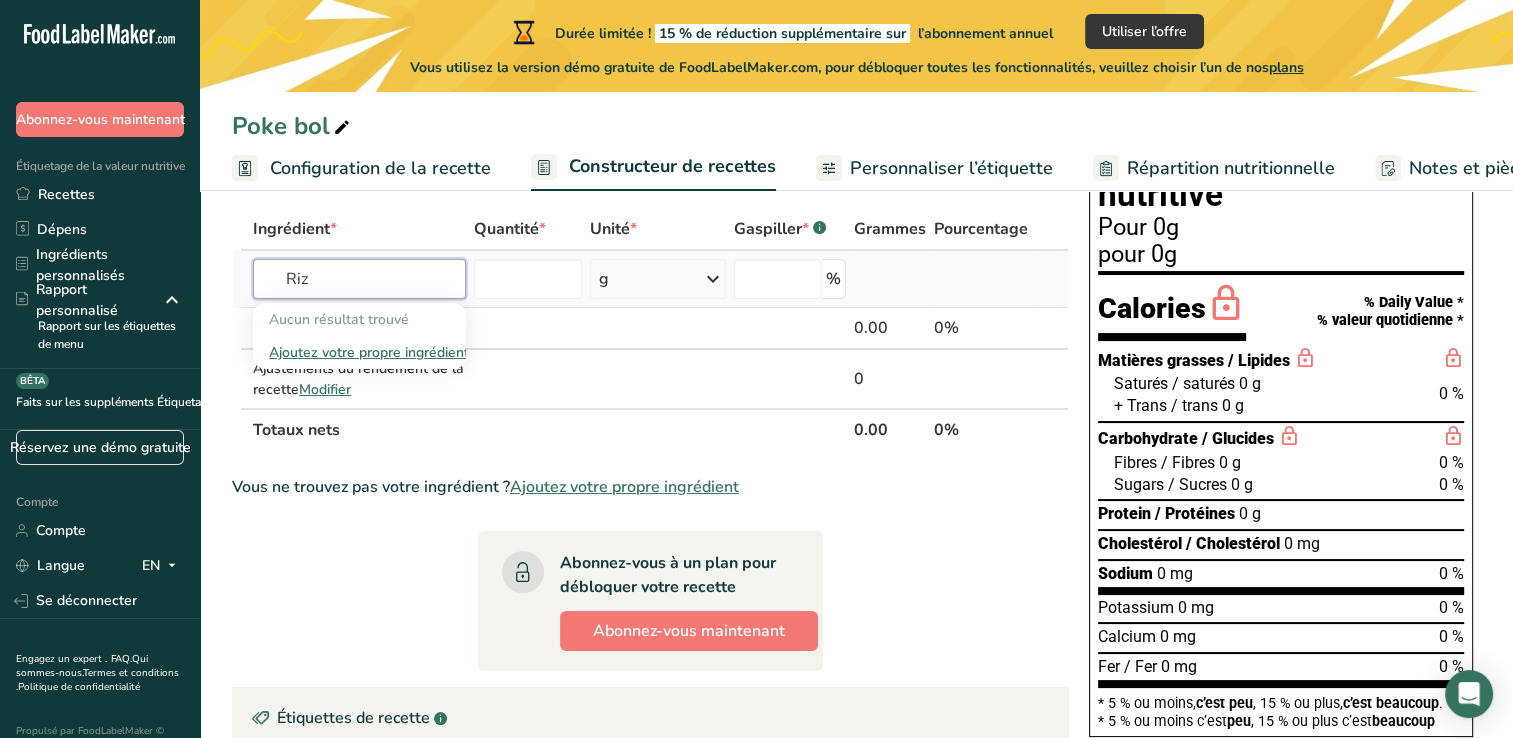 type on "Riz" 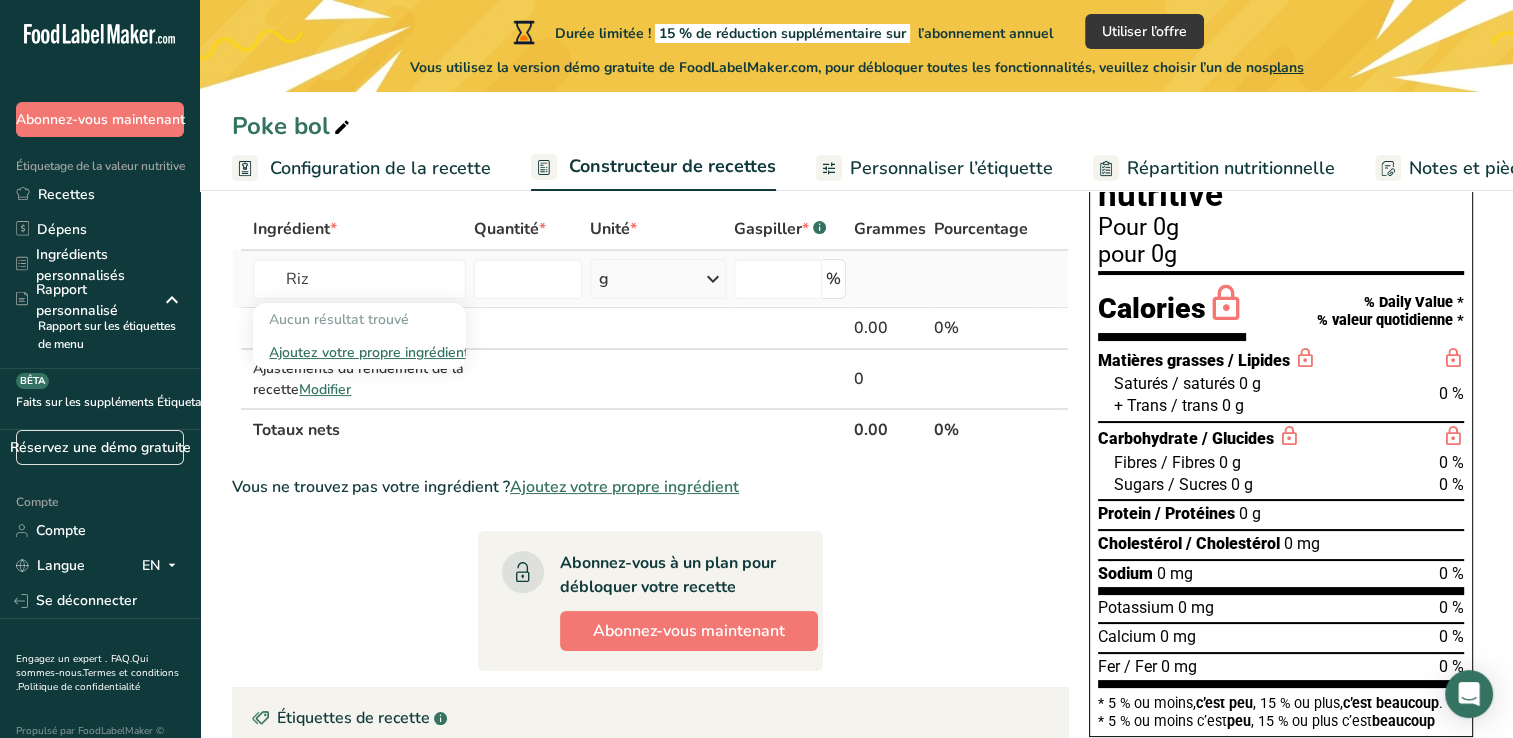 type 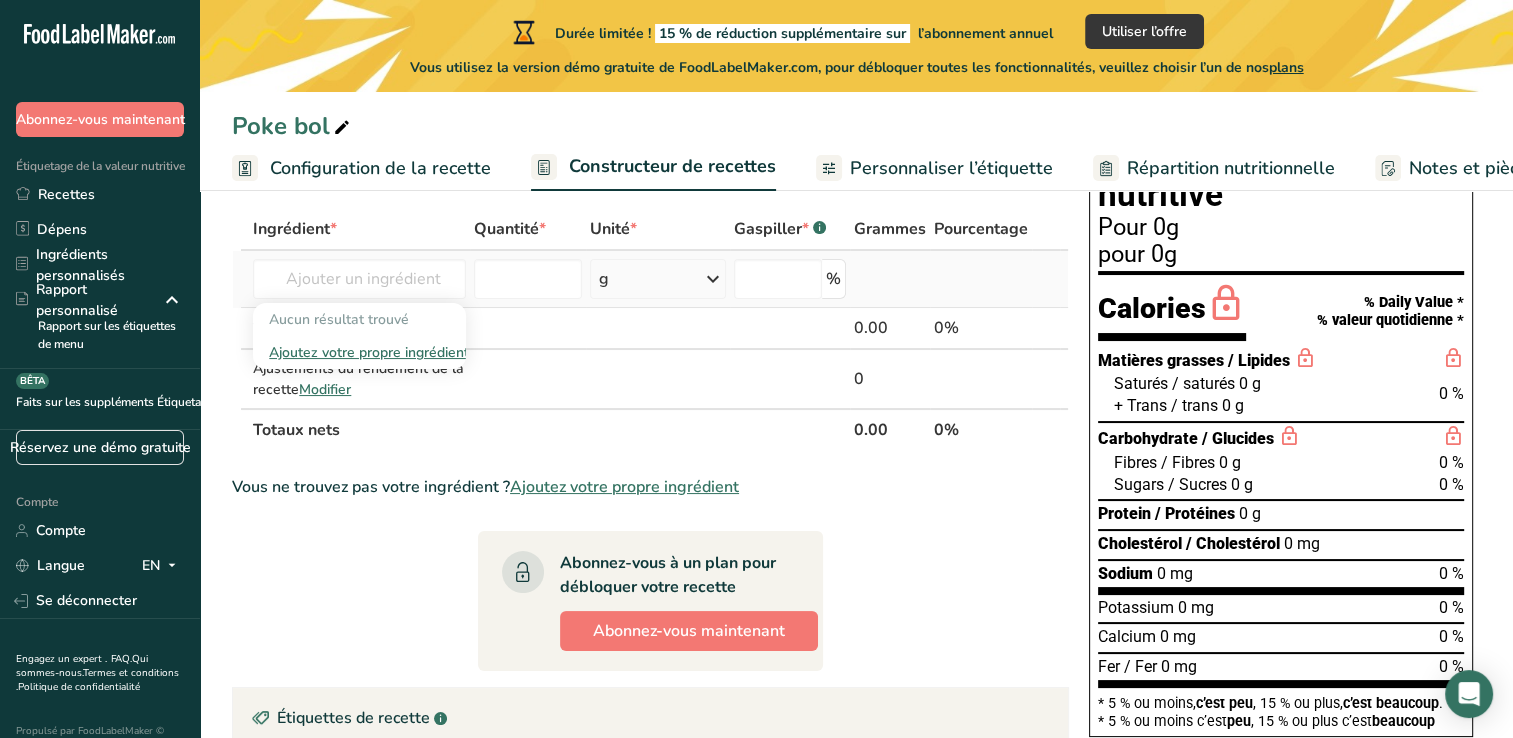 click on "Ajoutez votre propre ingrédient" at bounding box center (359, 352) 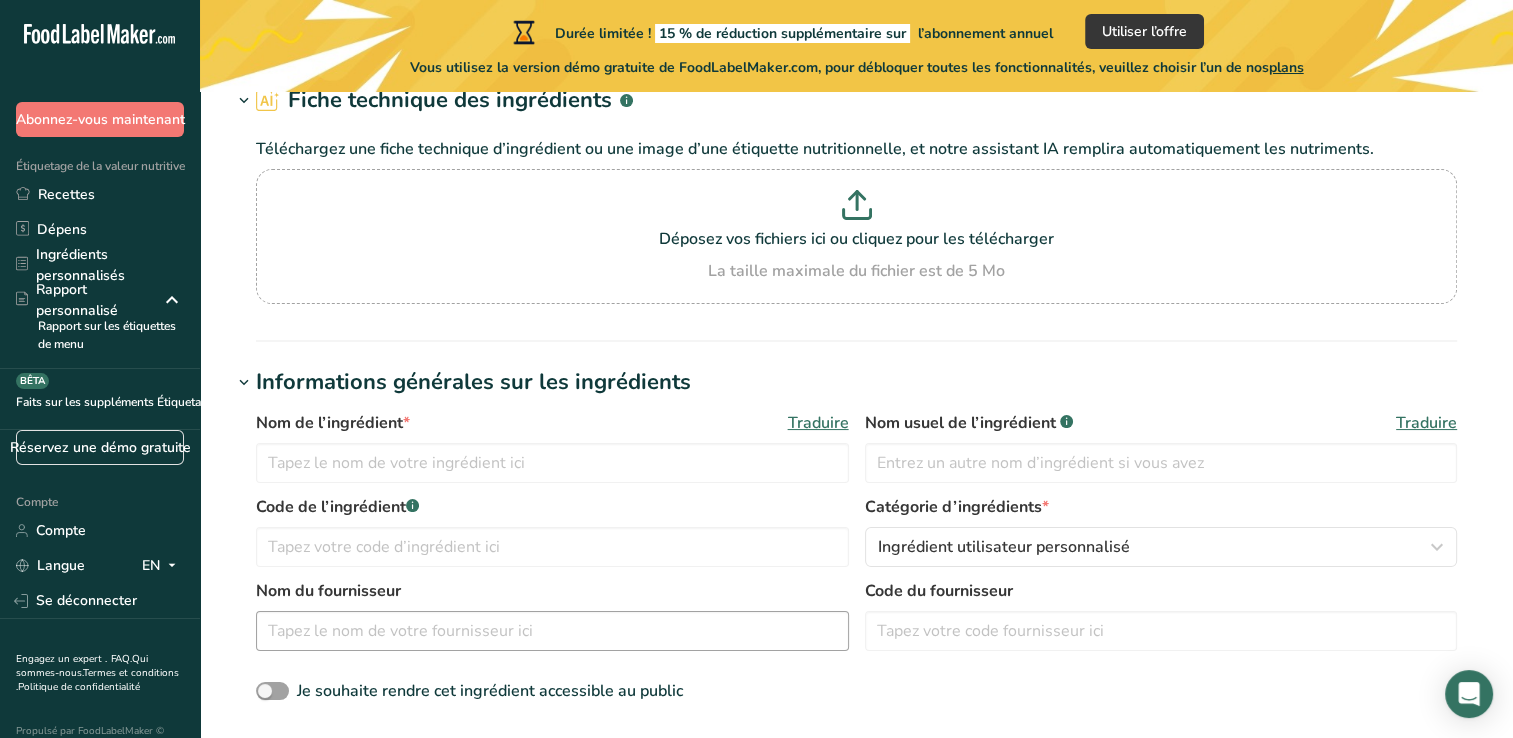 scroll, scrollTop: 300, scrollLeft: 0, axis: vertical 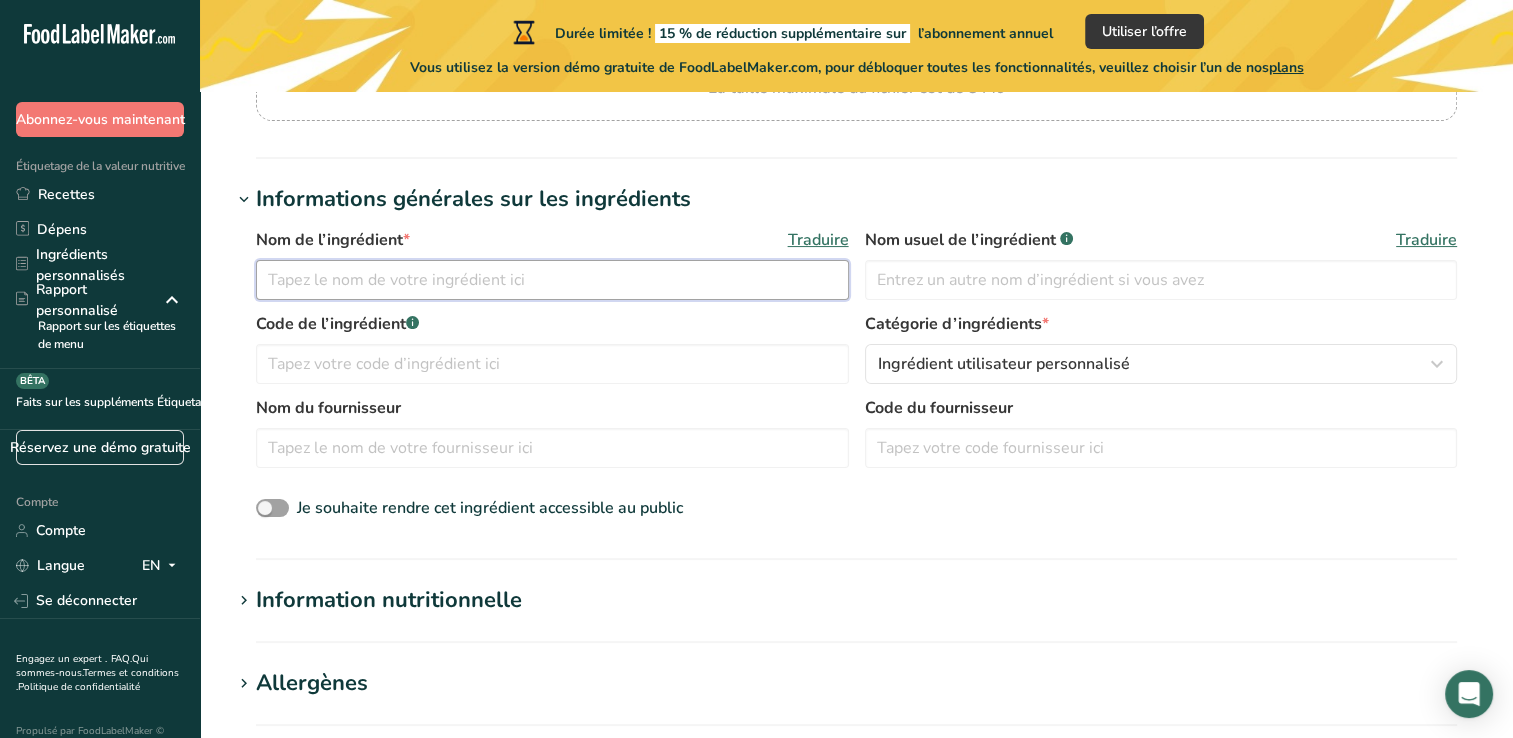 click at bounding box center (552, 280) 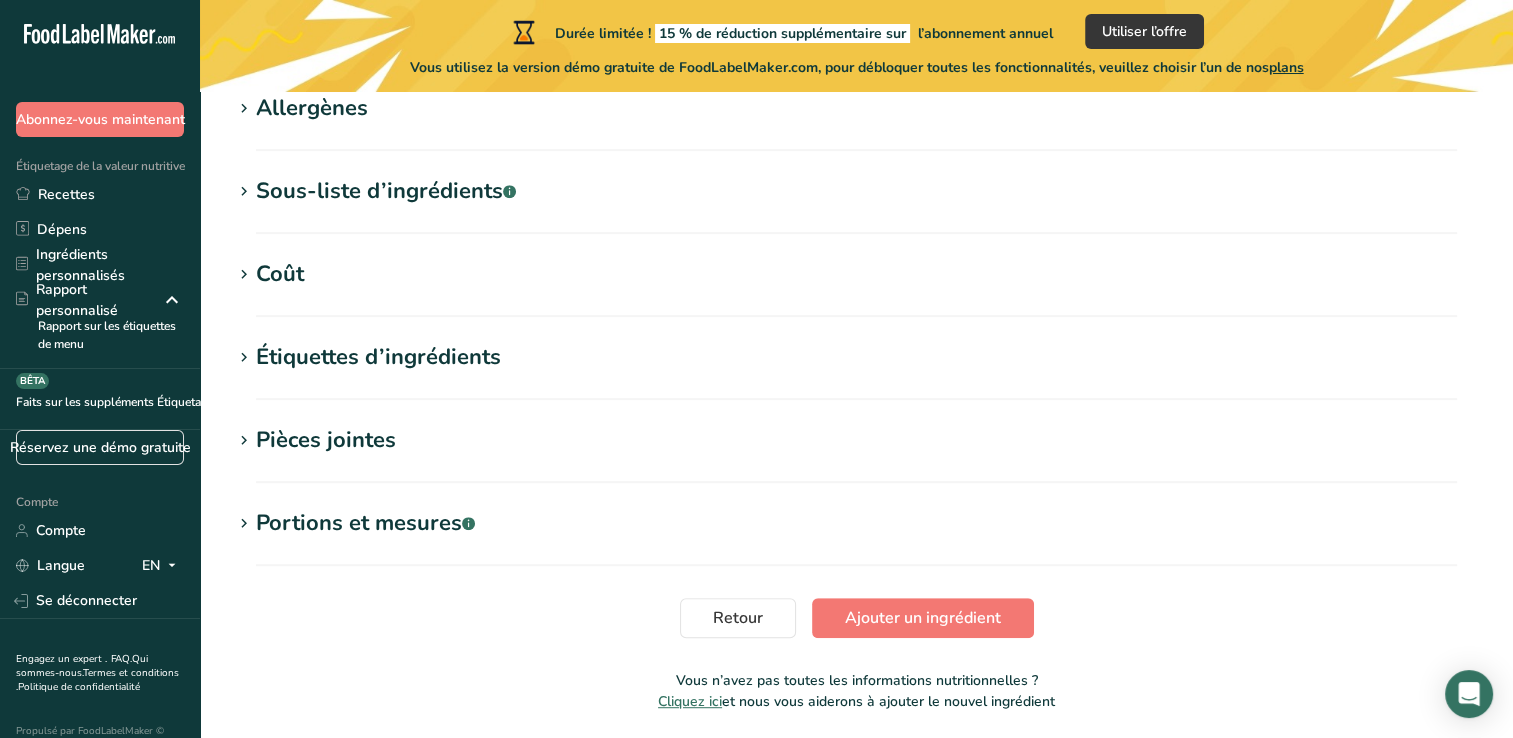 scroll, scrollTop: 944, scrollLeft: 0, axis: vertical 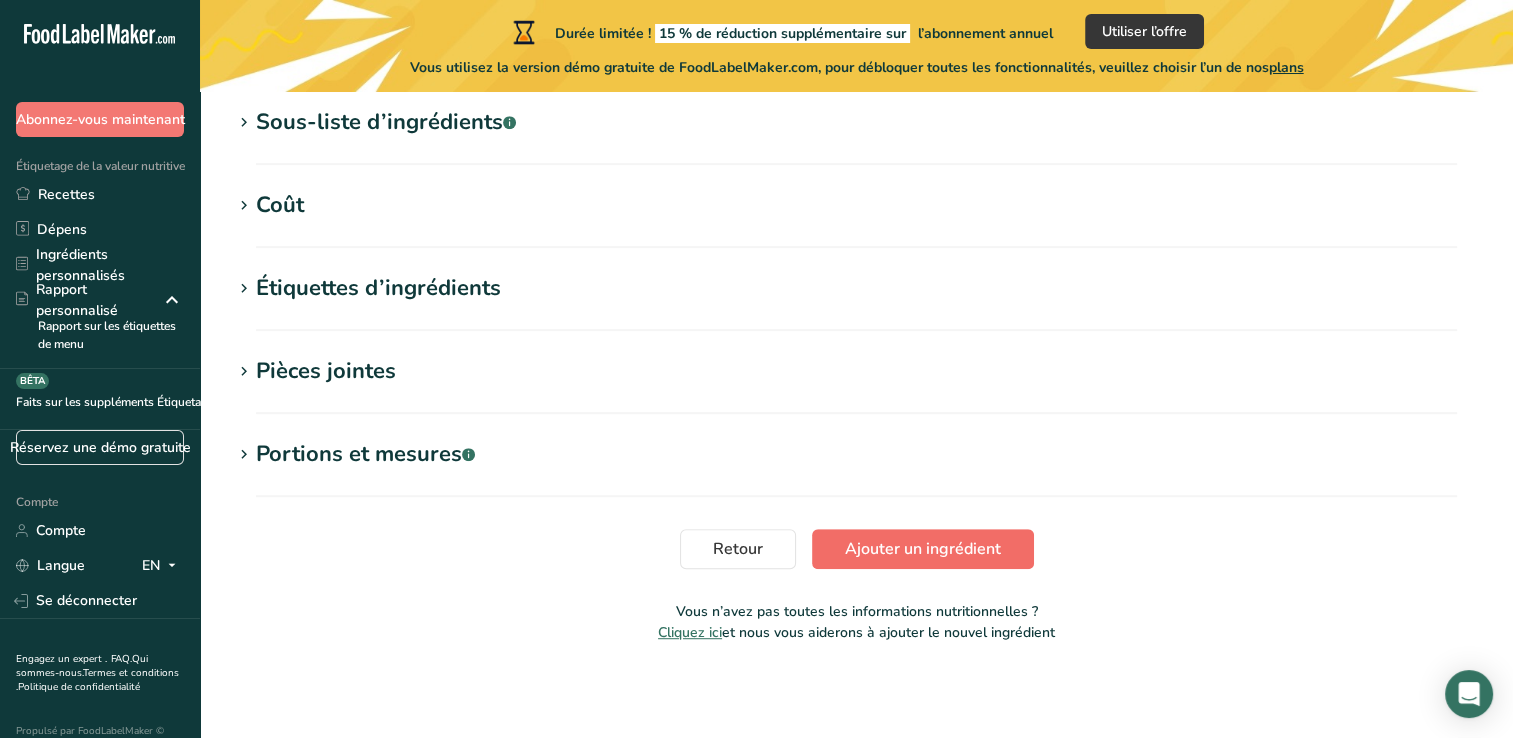 type on "Riz à sushi" 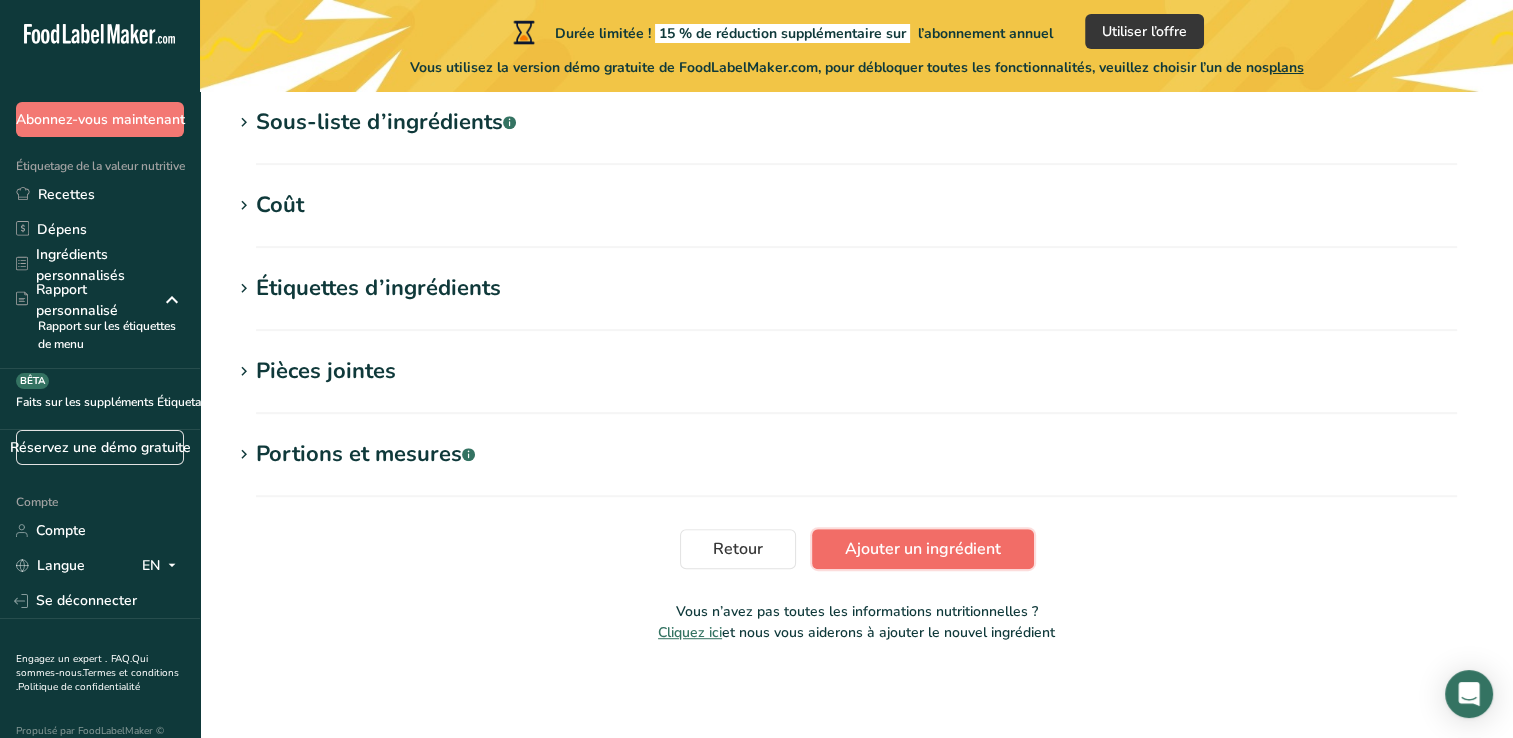 click on "Ajouter un ingrédient" at bounding box center (923, 549) 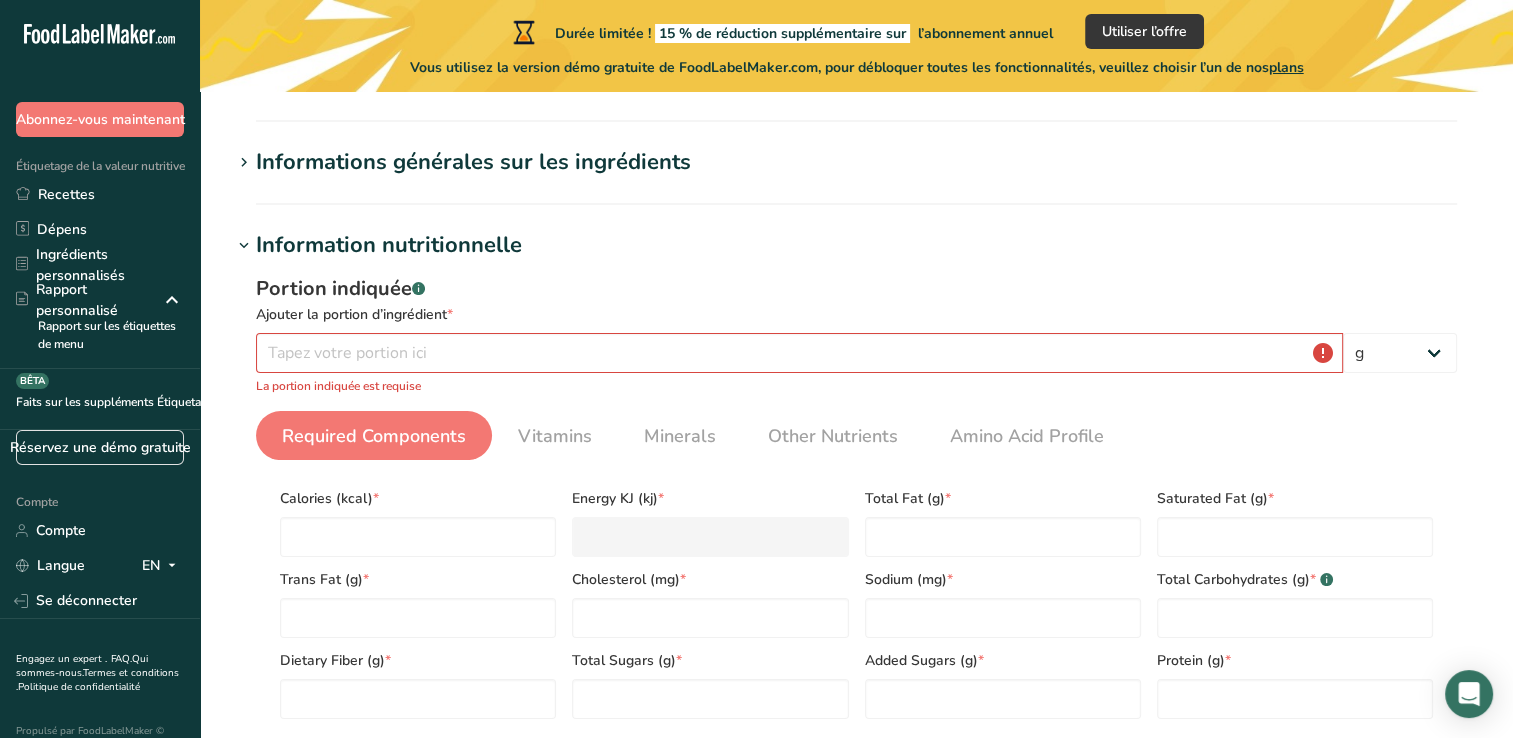 scroll, scrollTop: 112, scrollLeft: 0, axis: vertical 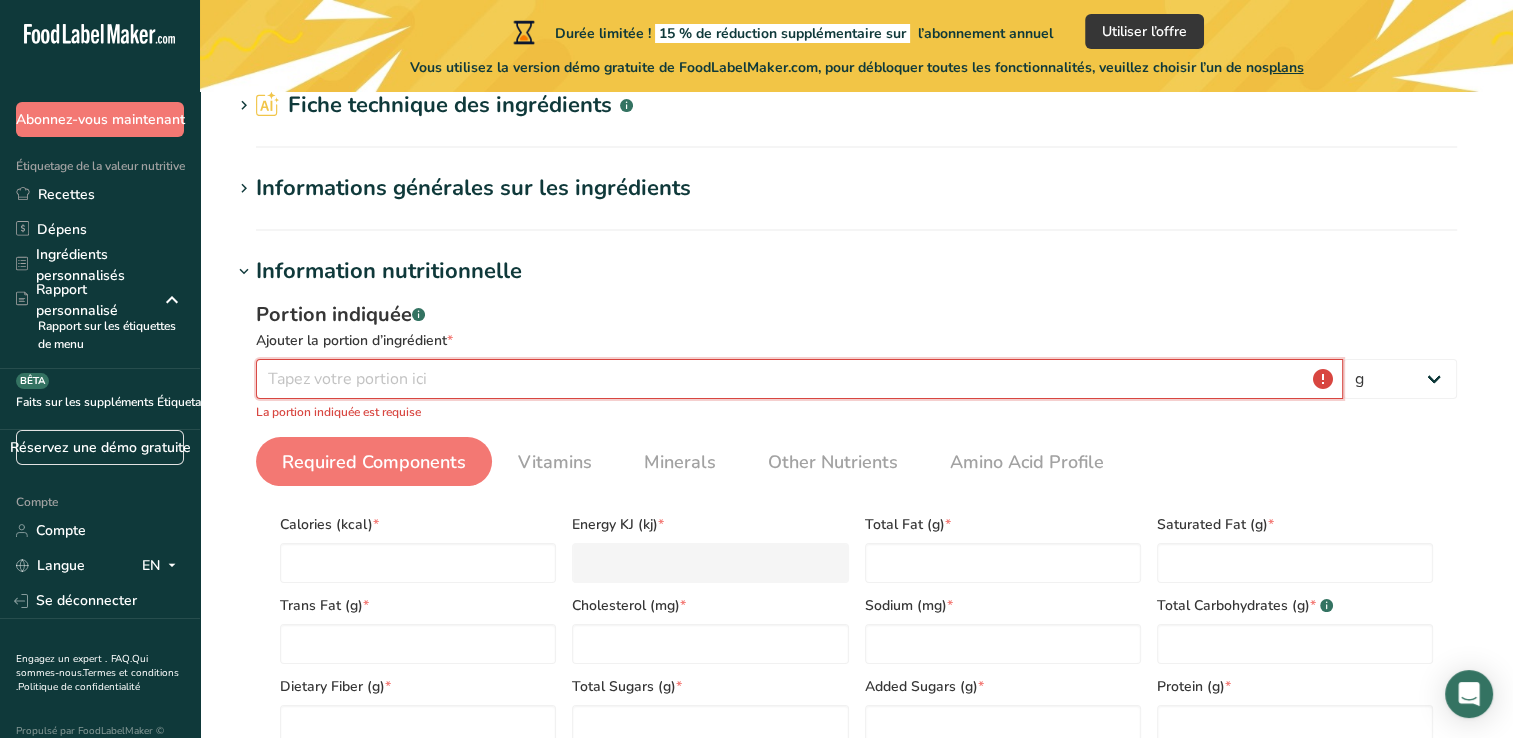 click at bounding box center (799, 379) 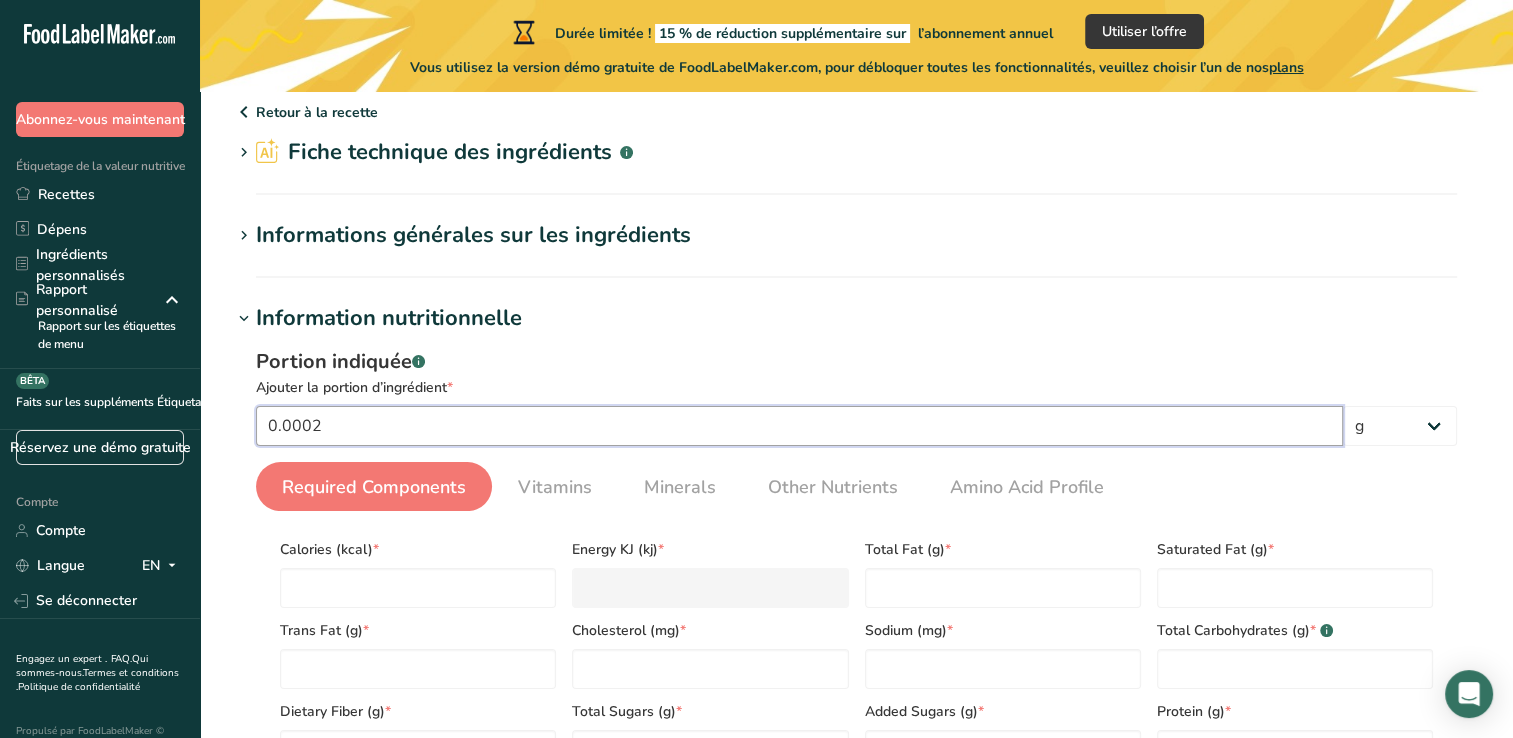 scroll, scrollTop: 100, scrollLeft: 0, axis: vertical 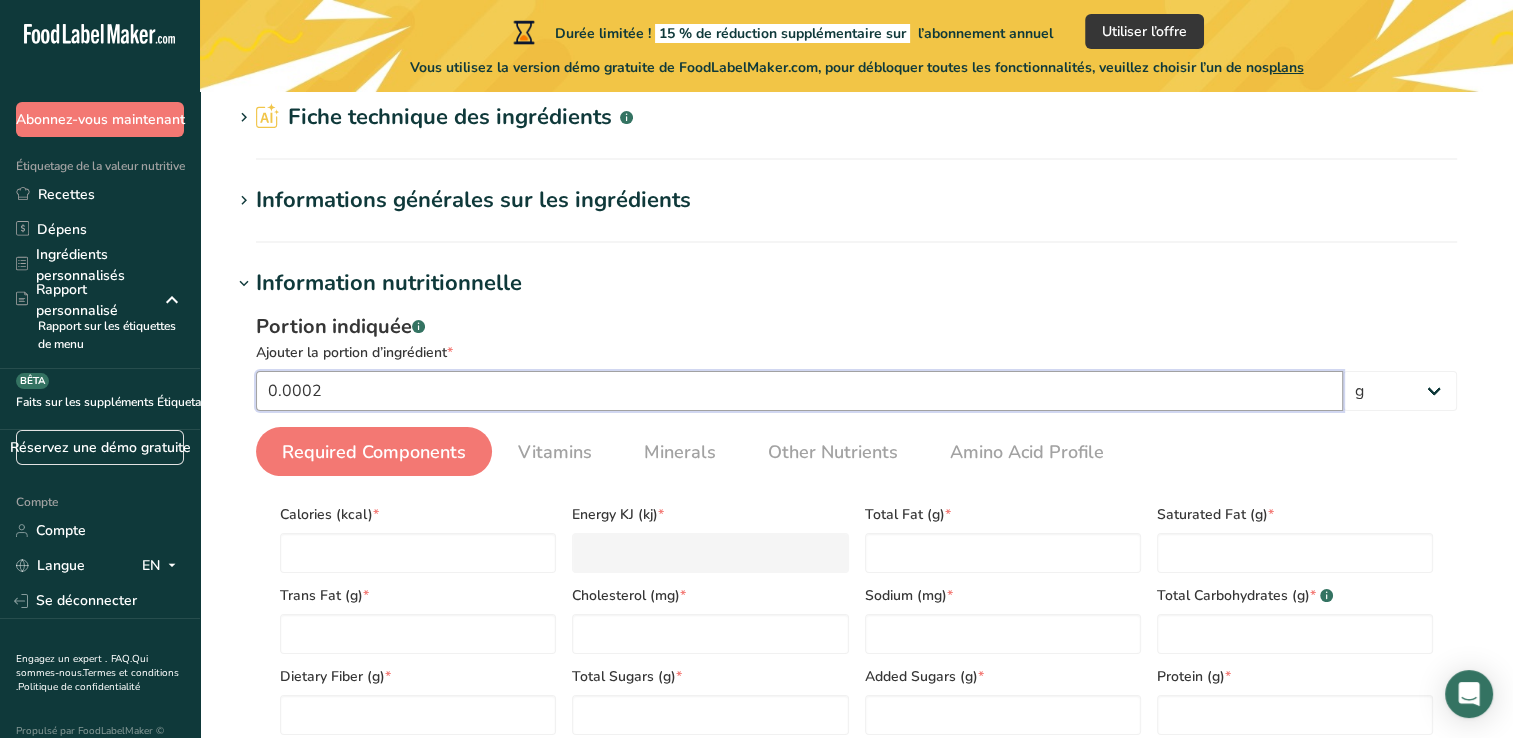 drag, startPoint x: 359, startPoint y: 398, endPoint x: 234, endPoint y: 398, distance: 125 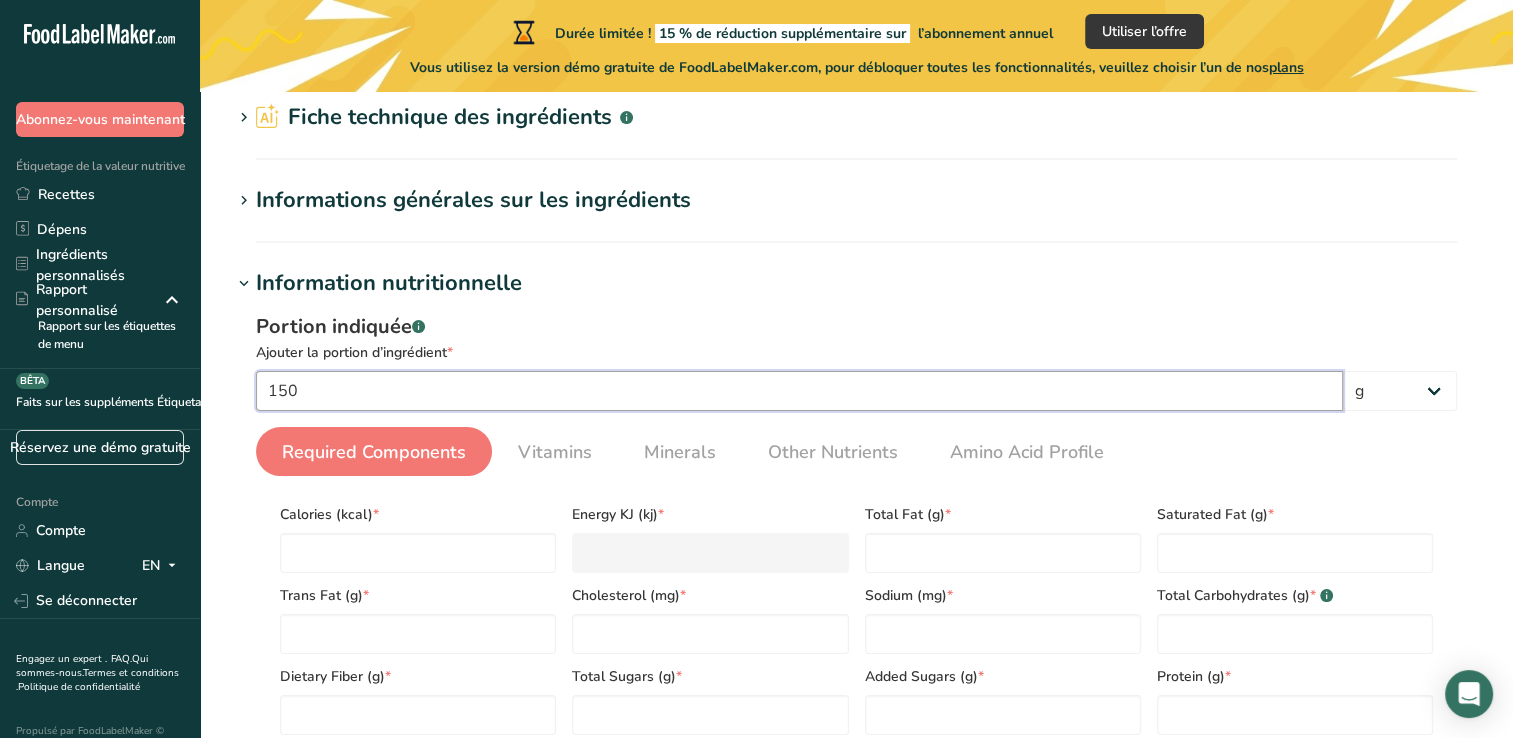 type on "150" 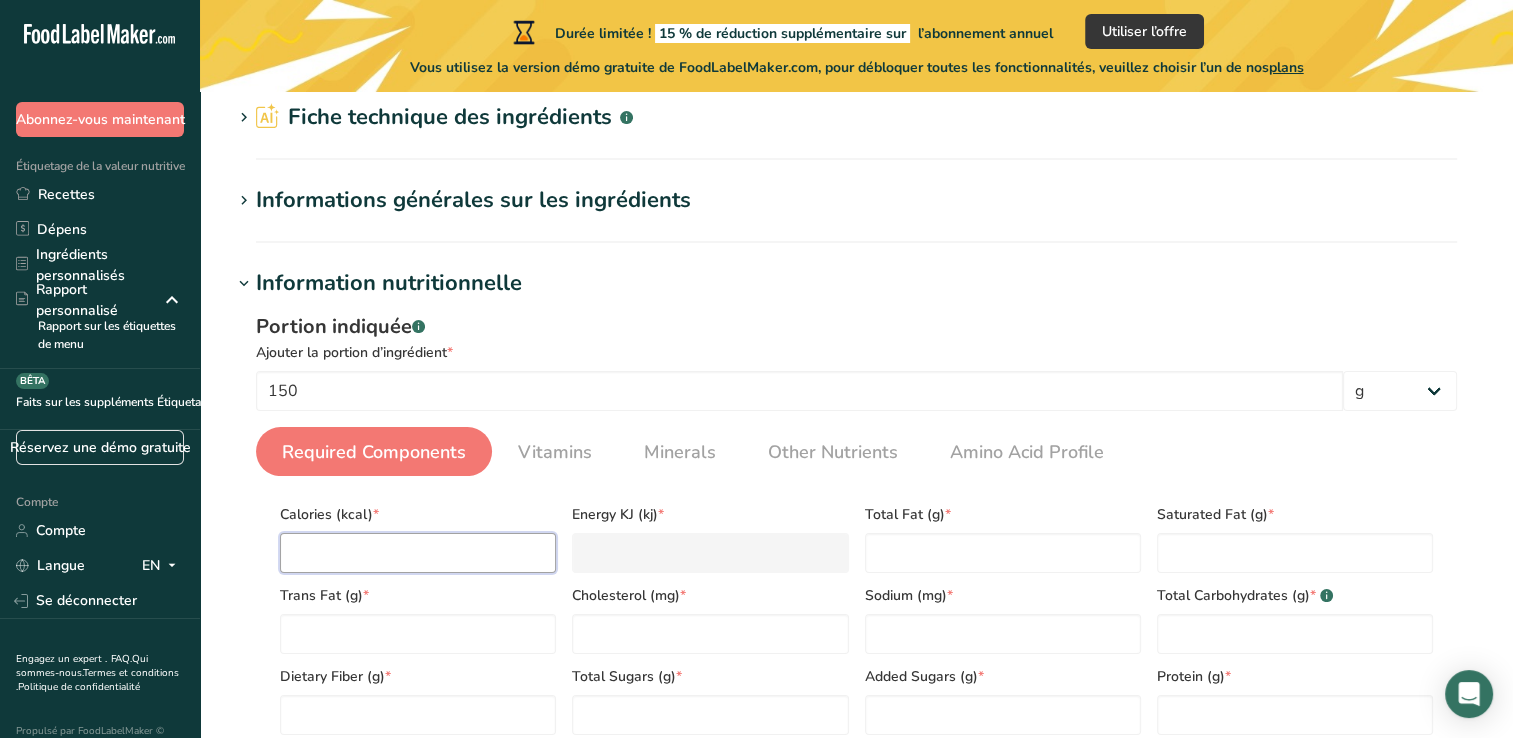 click at bounding box center [418, 553] 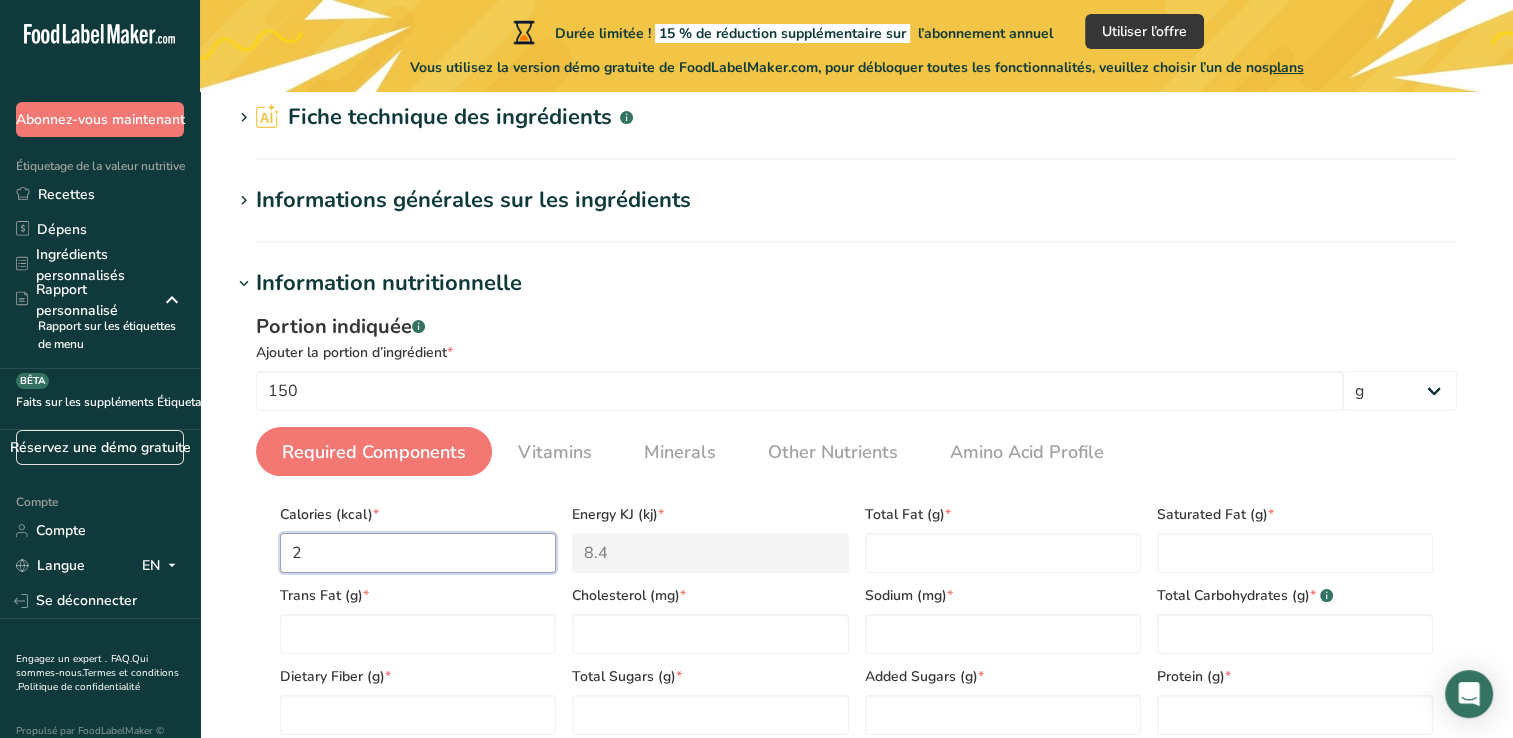 type on "20" 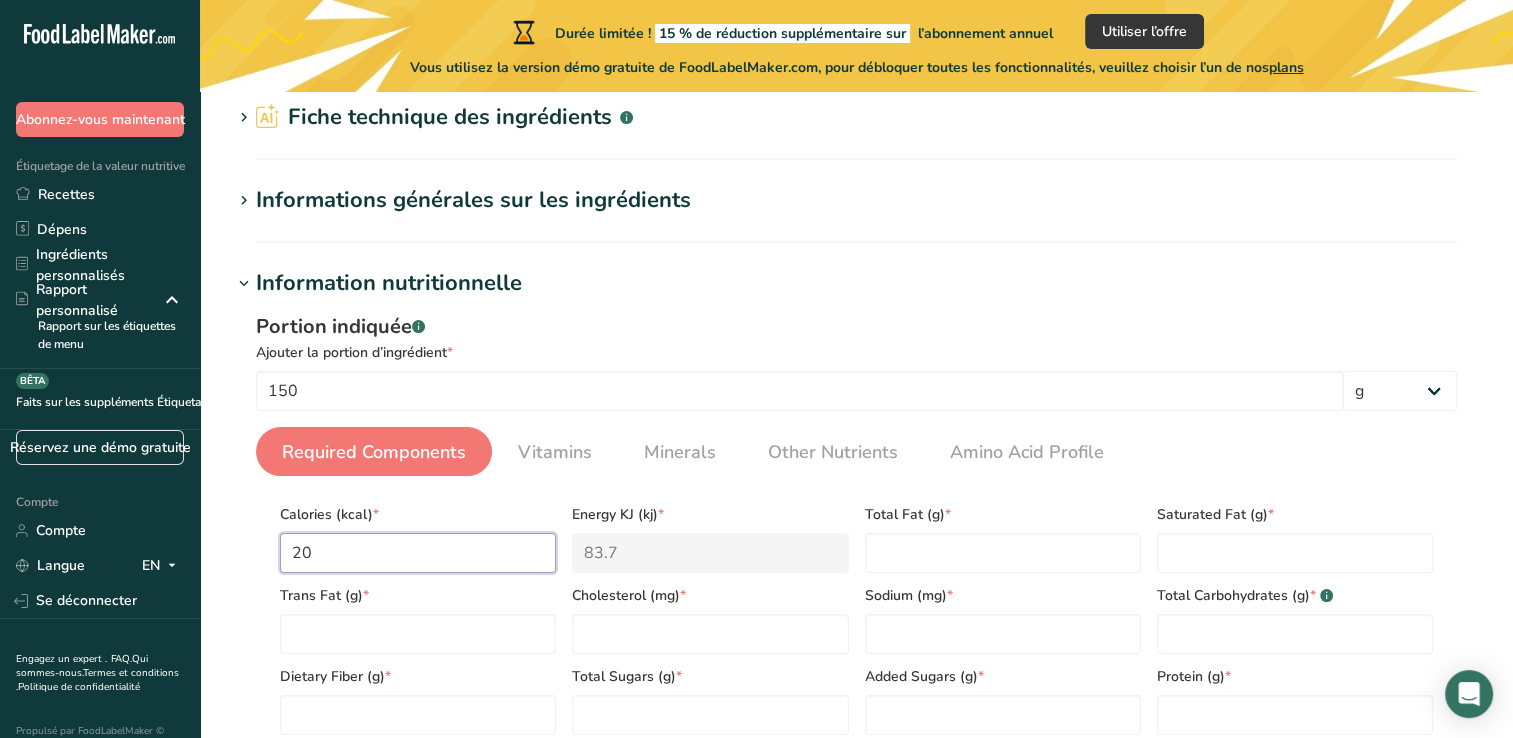 type on "200" 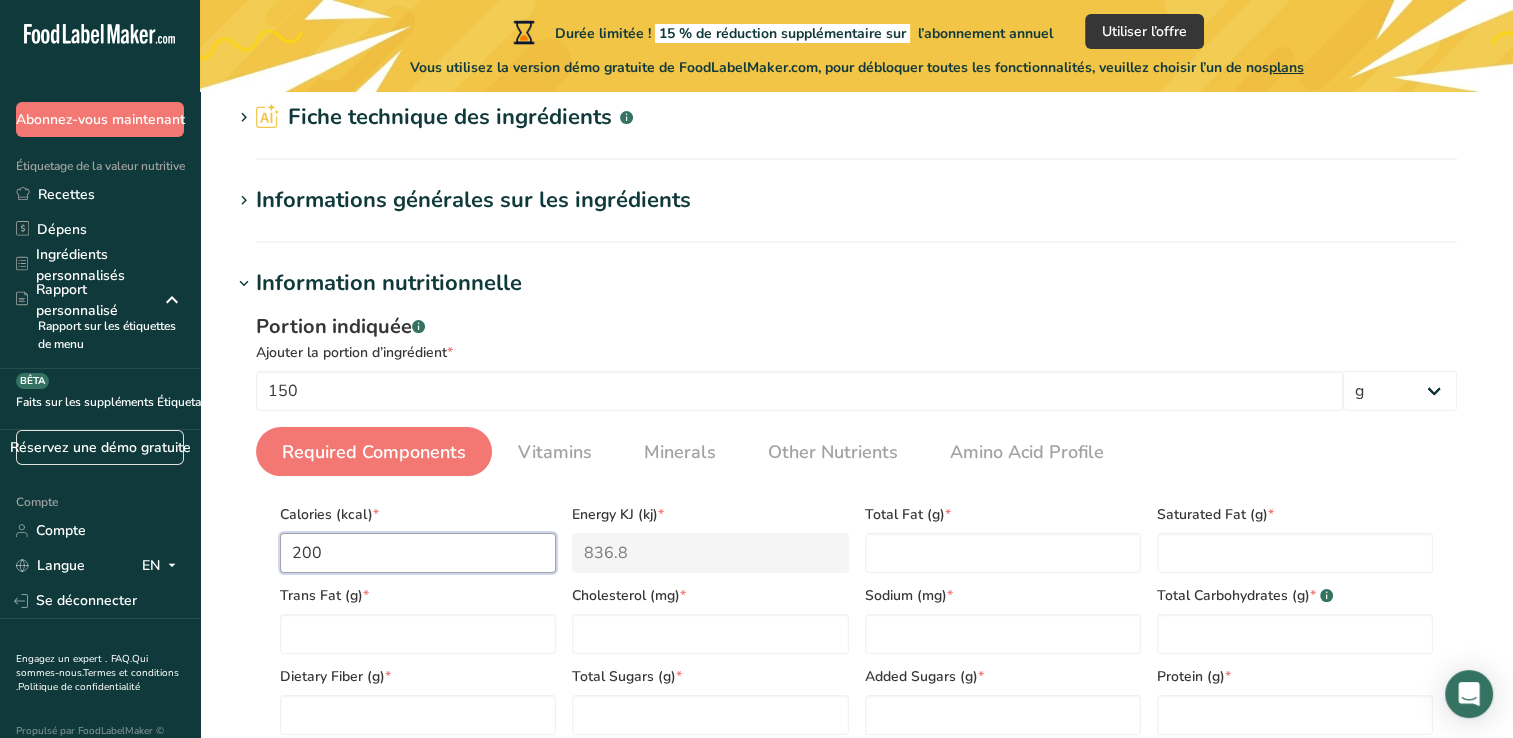 type on "200" 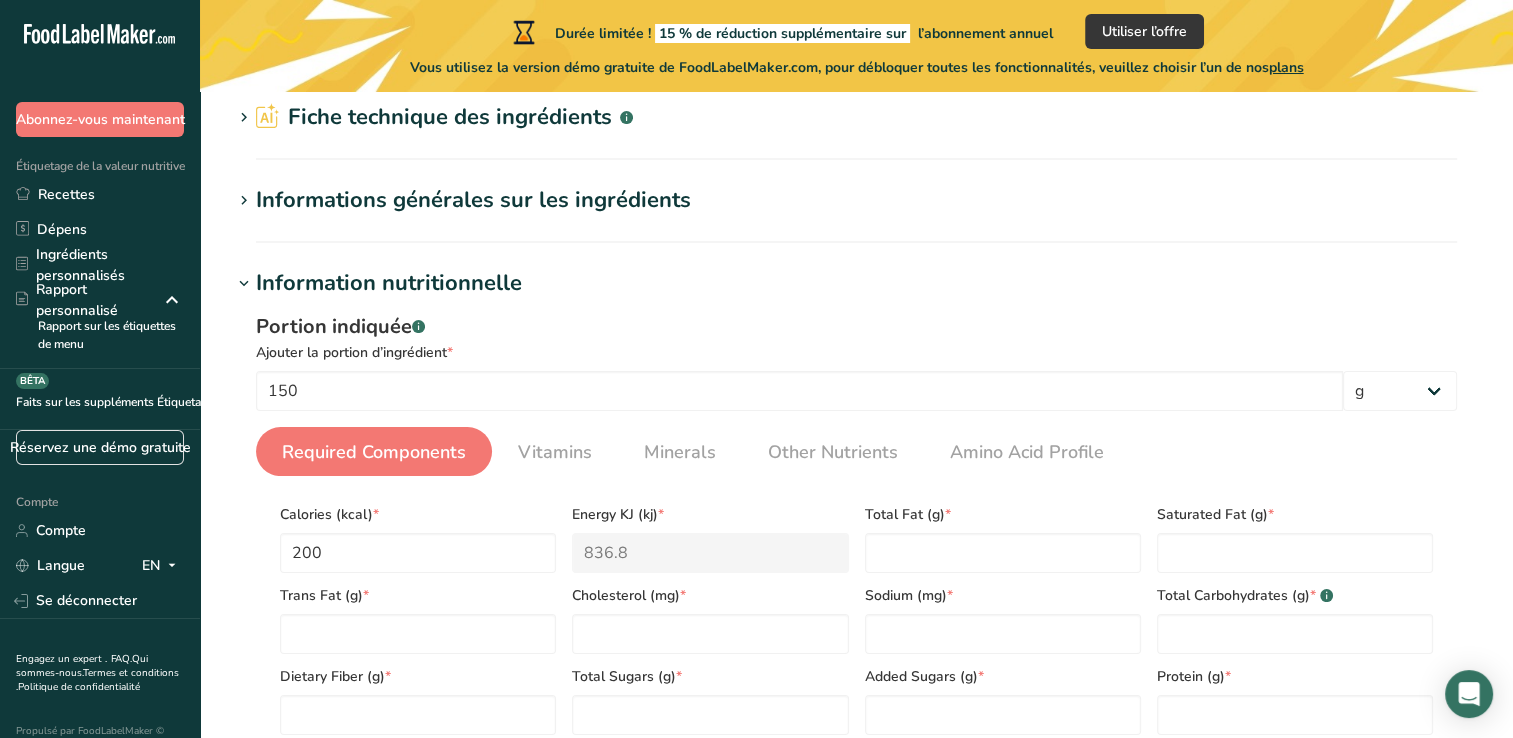 click on "Trans Fat
(g) *" at bounding box center (418, 595) 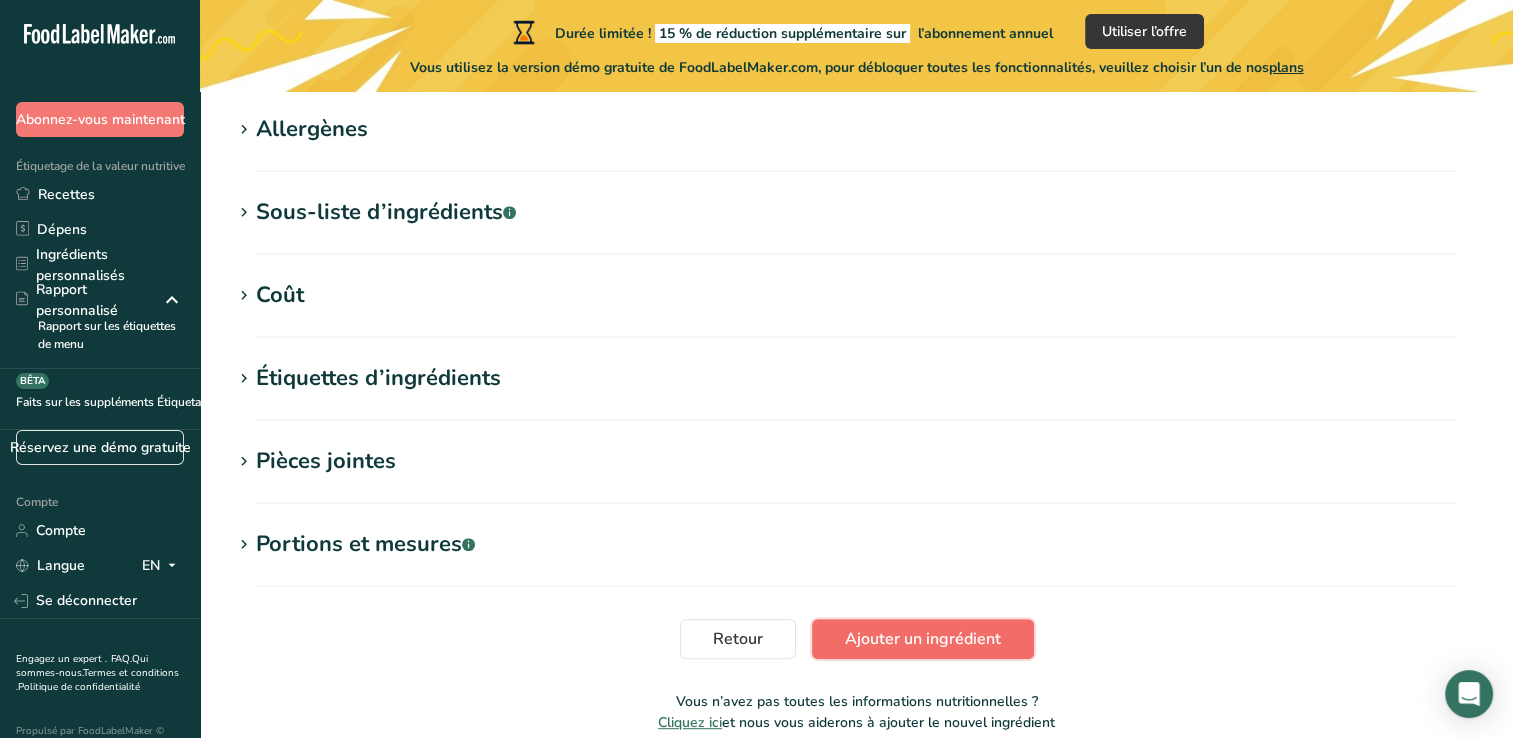 click on "Ajouter un ingrédient" at bounding box center [923, 639] 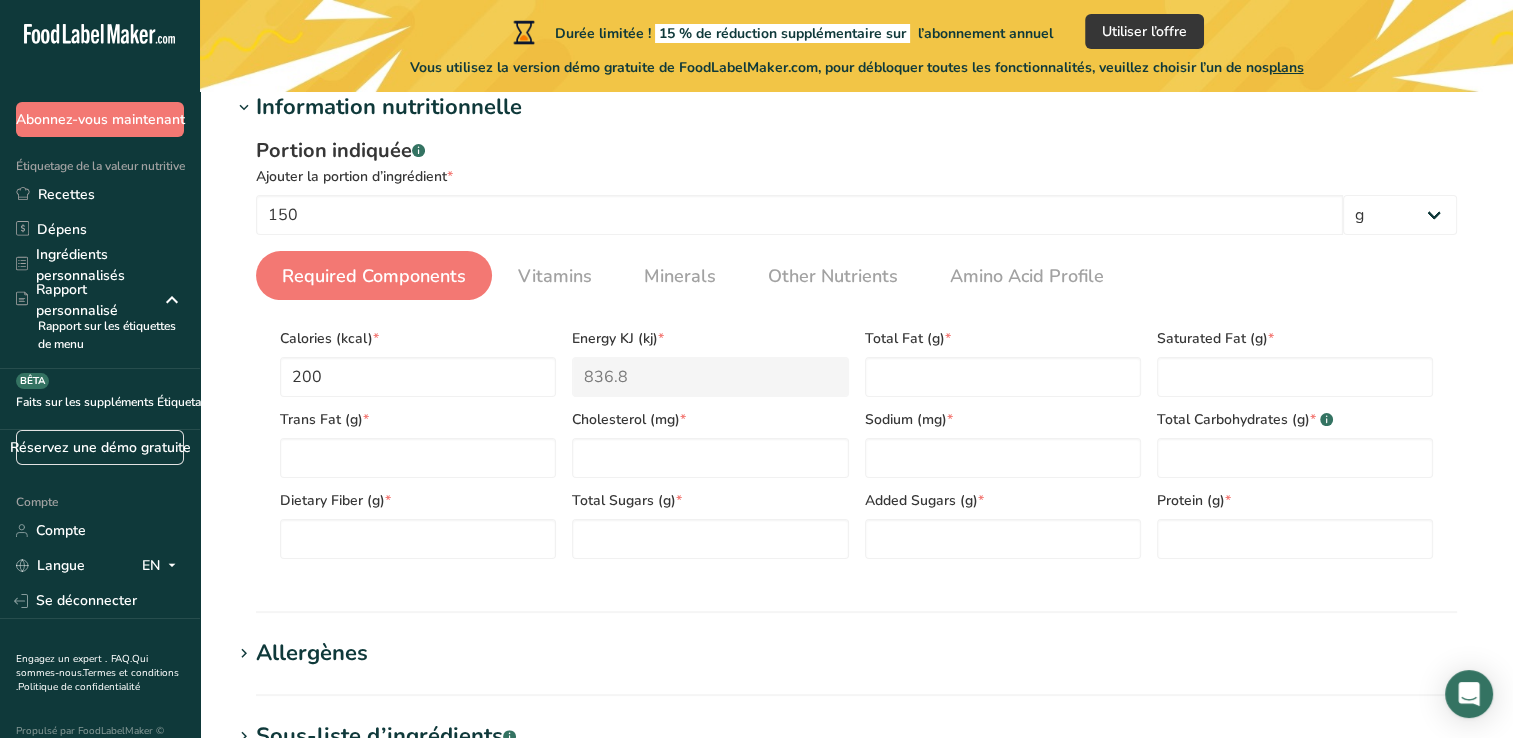 scroll, scrollTop: 167, scrollLeft: 0, axis: vertical 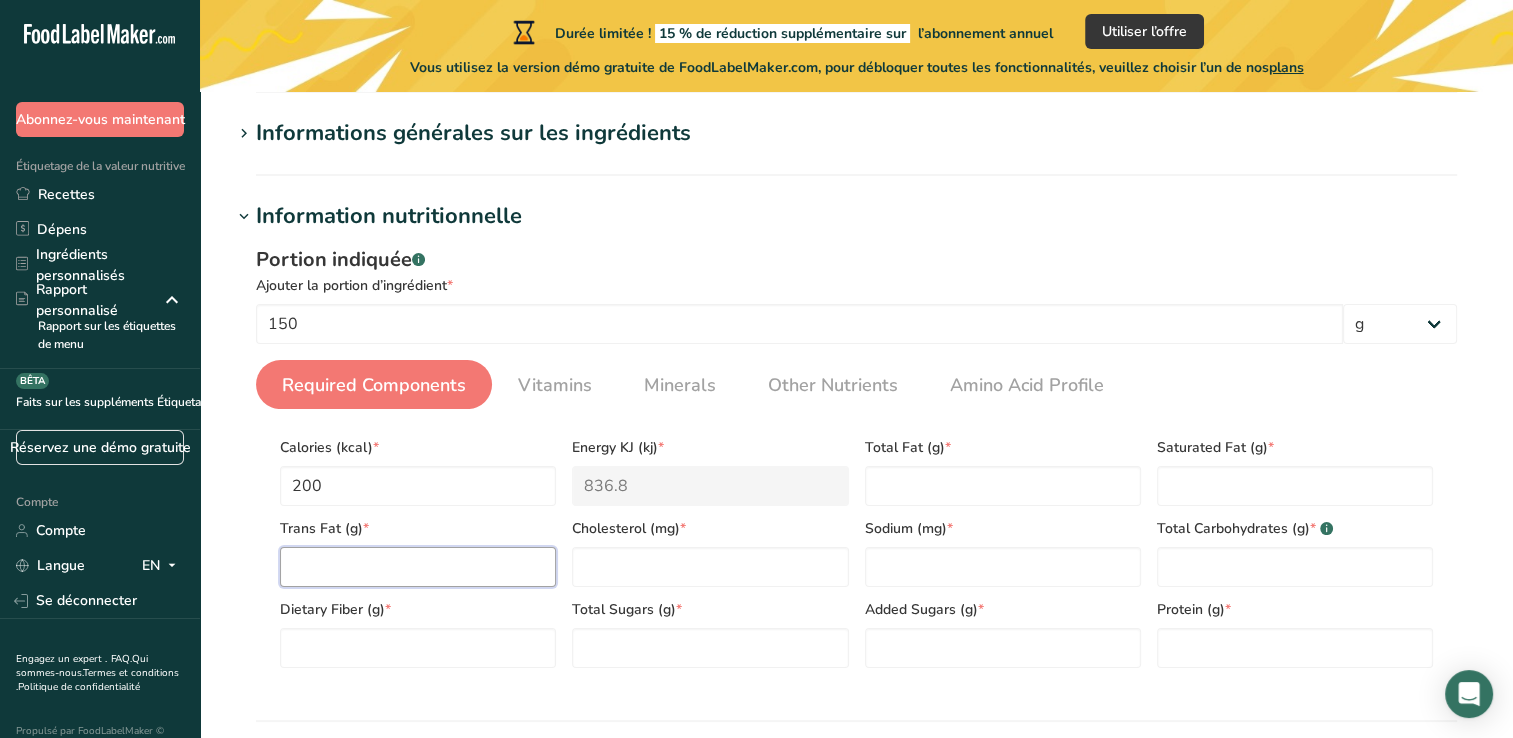 click at bounding box center (418, 567) 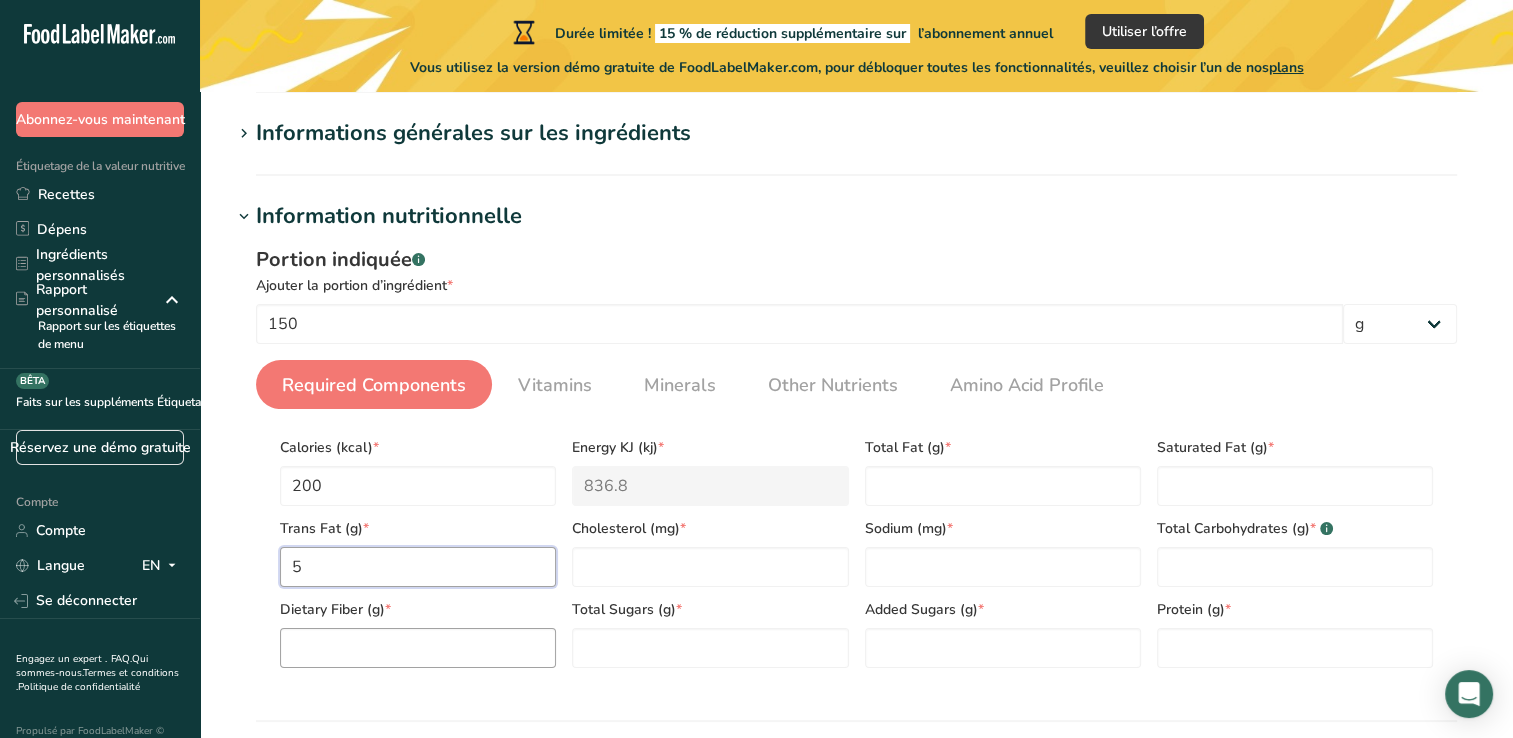 type on "5" 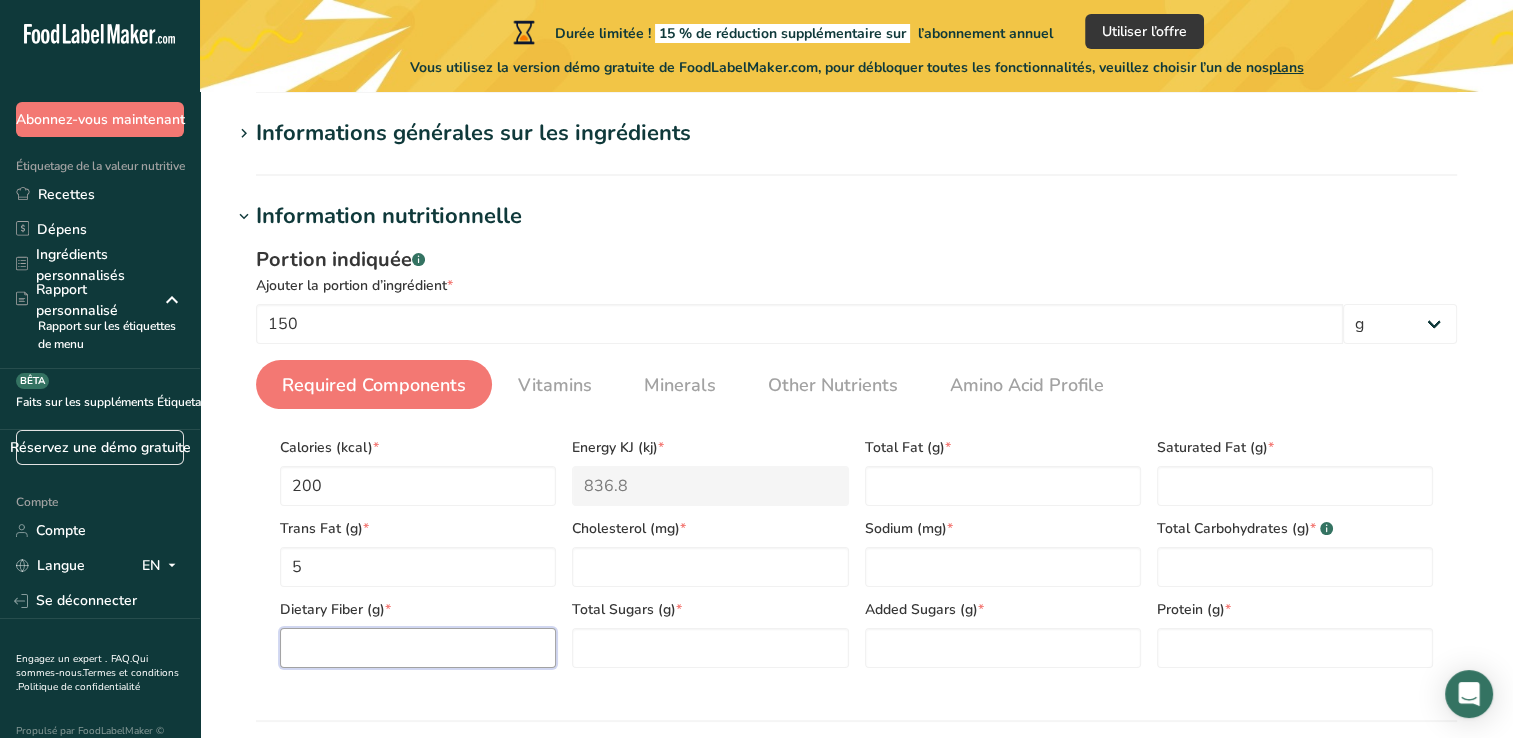 click at bounding box center (418, 648) 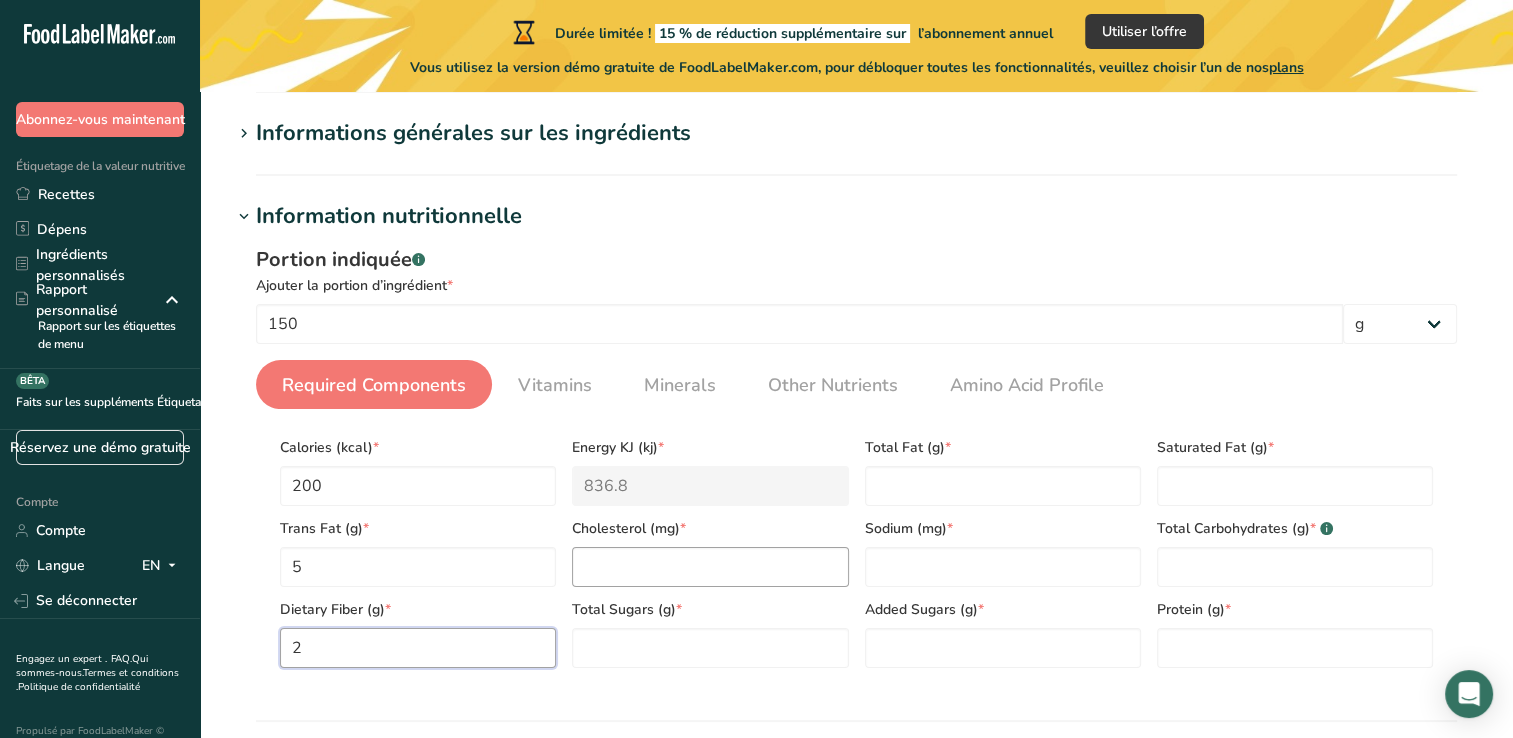 type on "2" 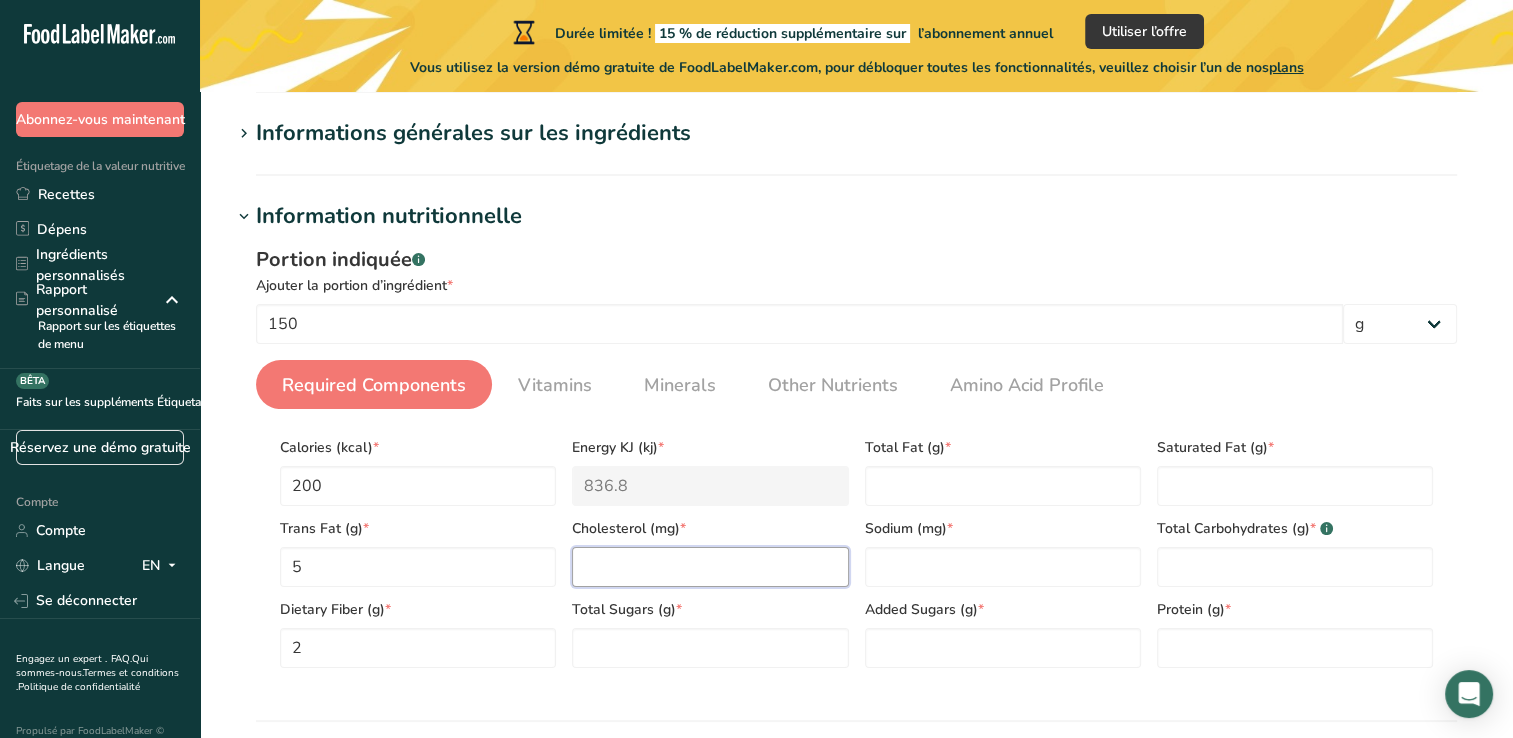 click at bounding box center (710, 567) 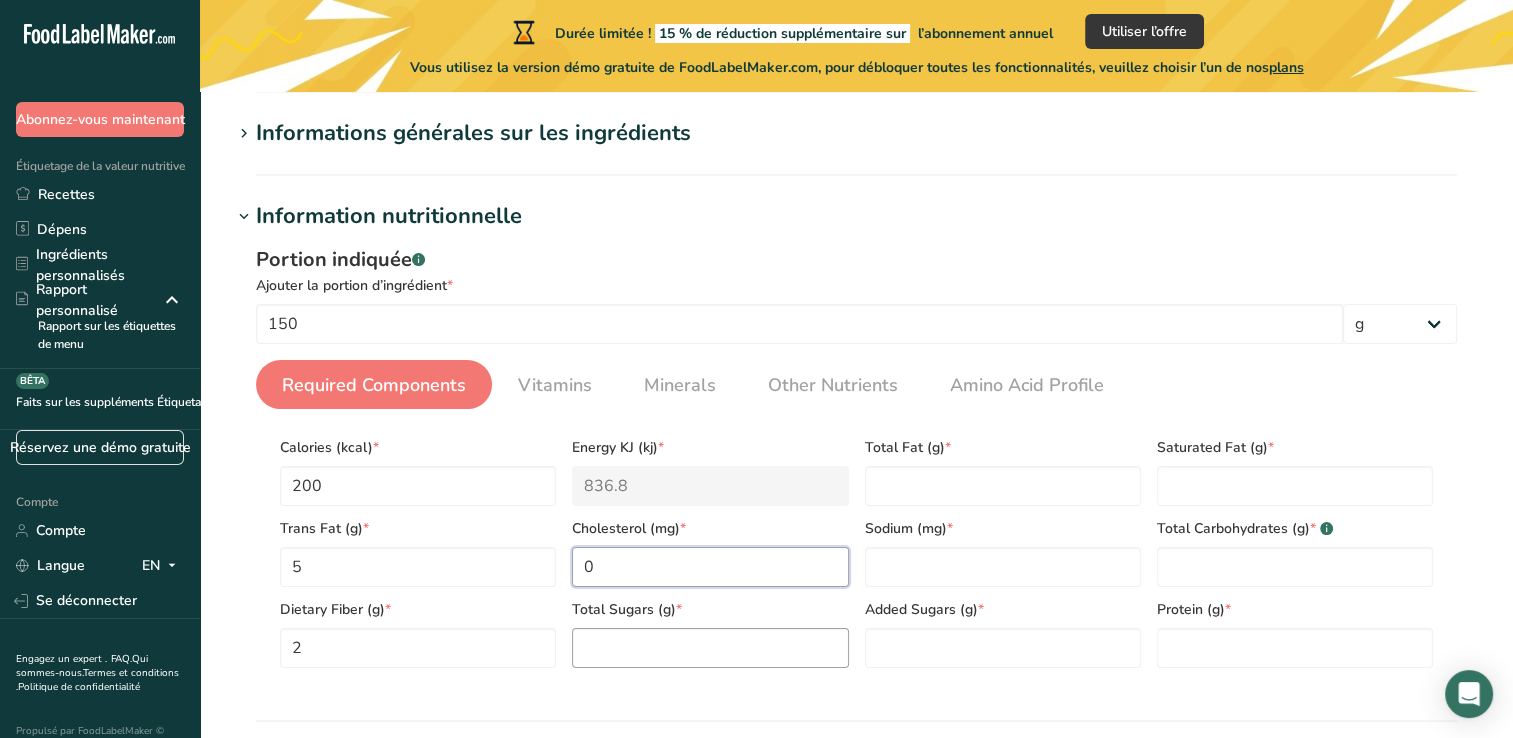 type on "0" 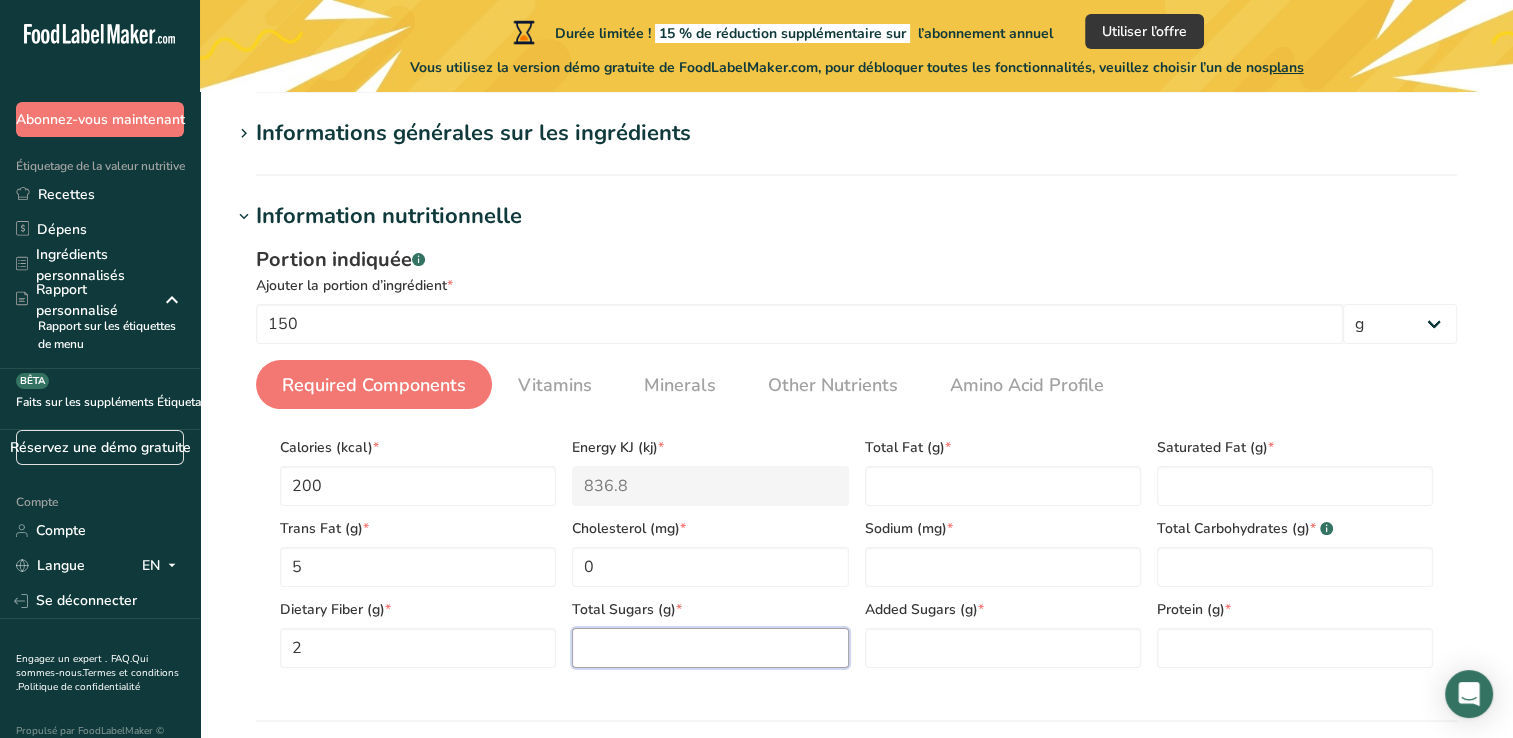 click at bounding box center [710, 648] 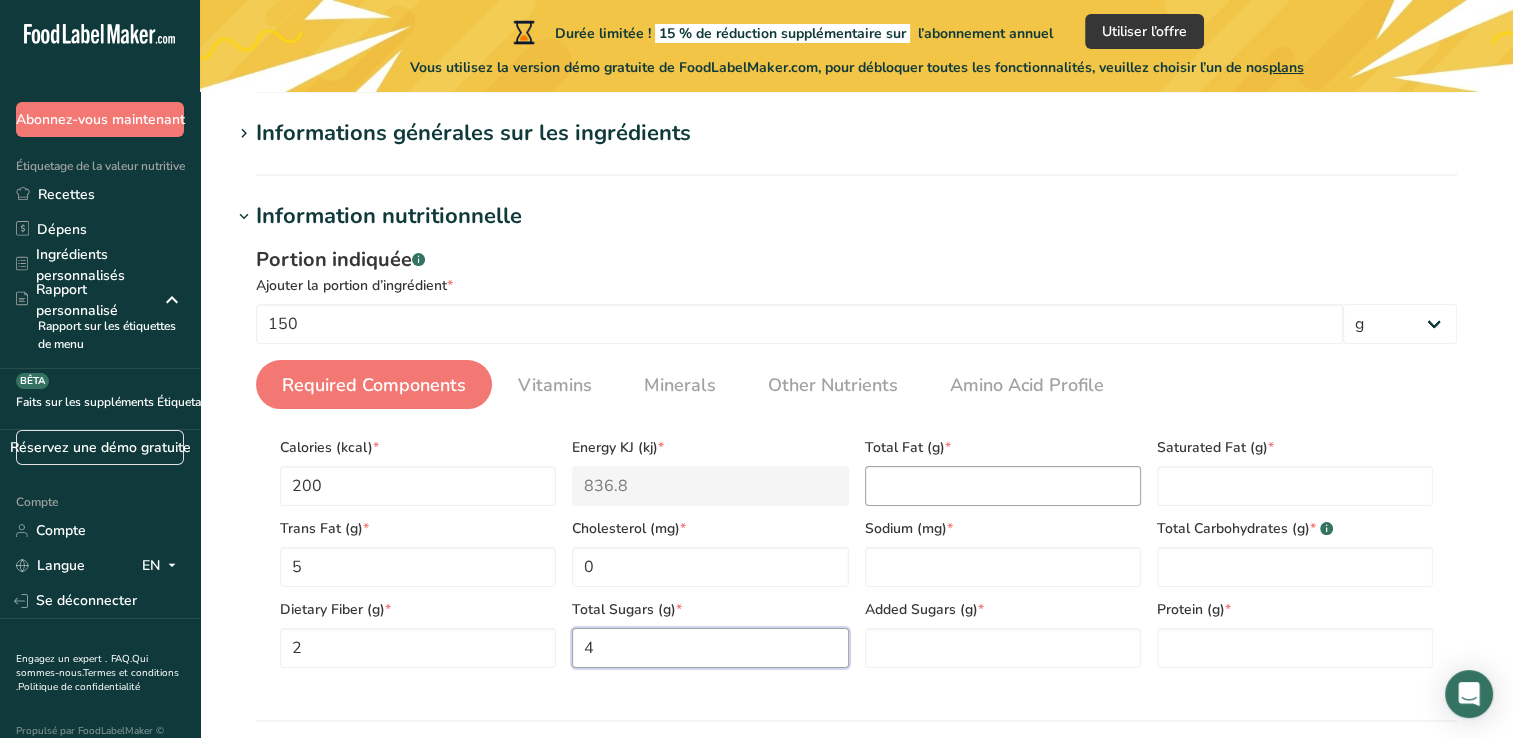 type on "0" 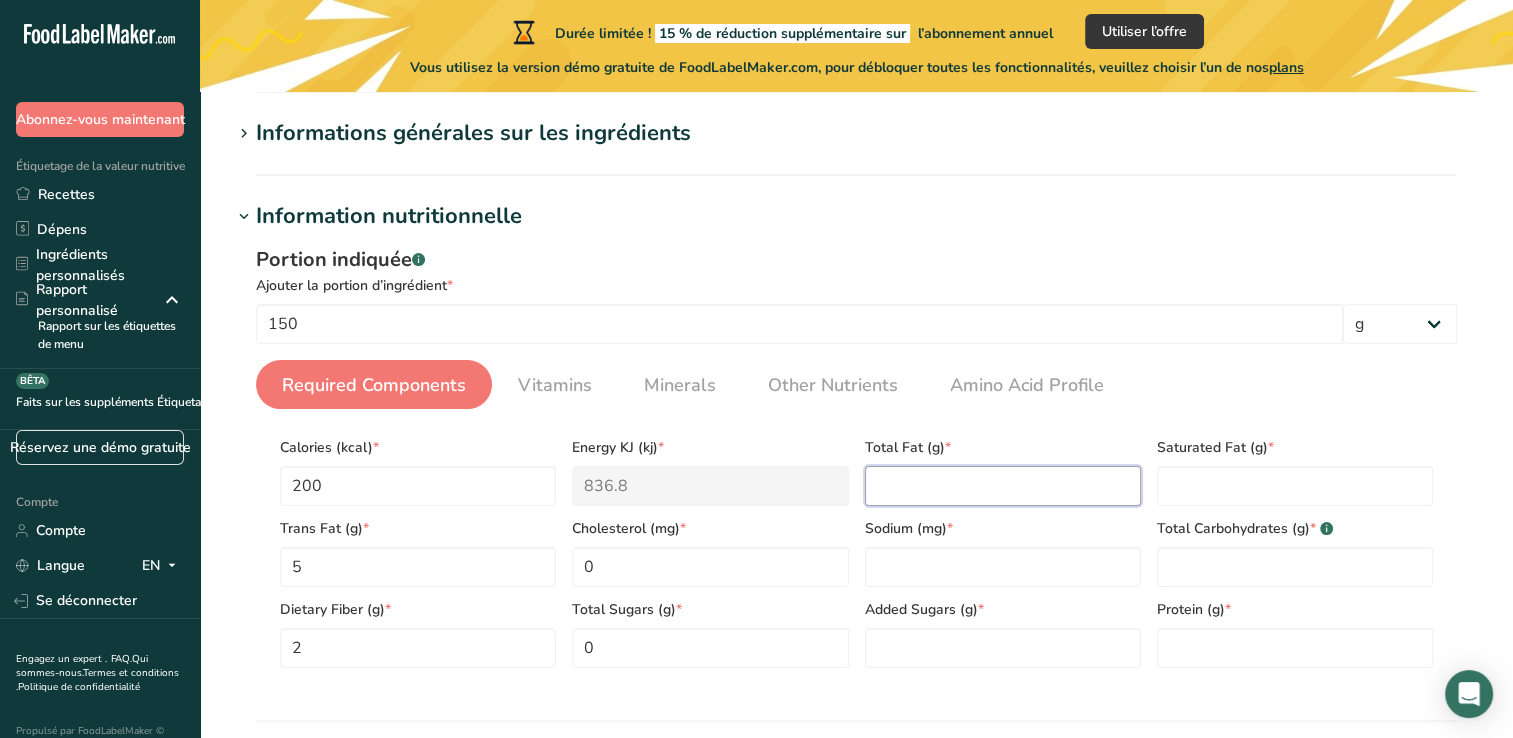 click at bounding box center [1003, 486] 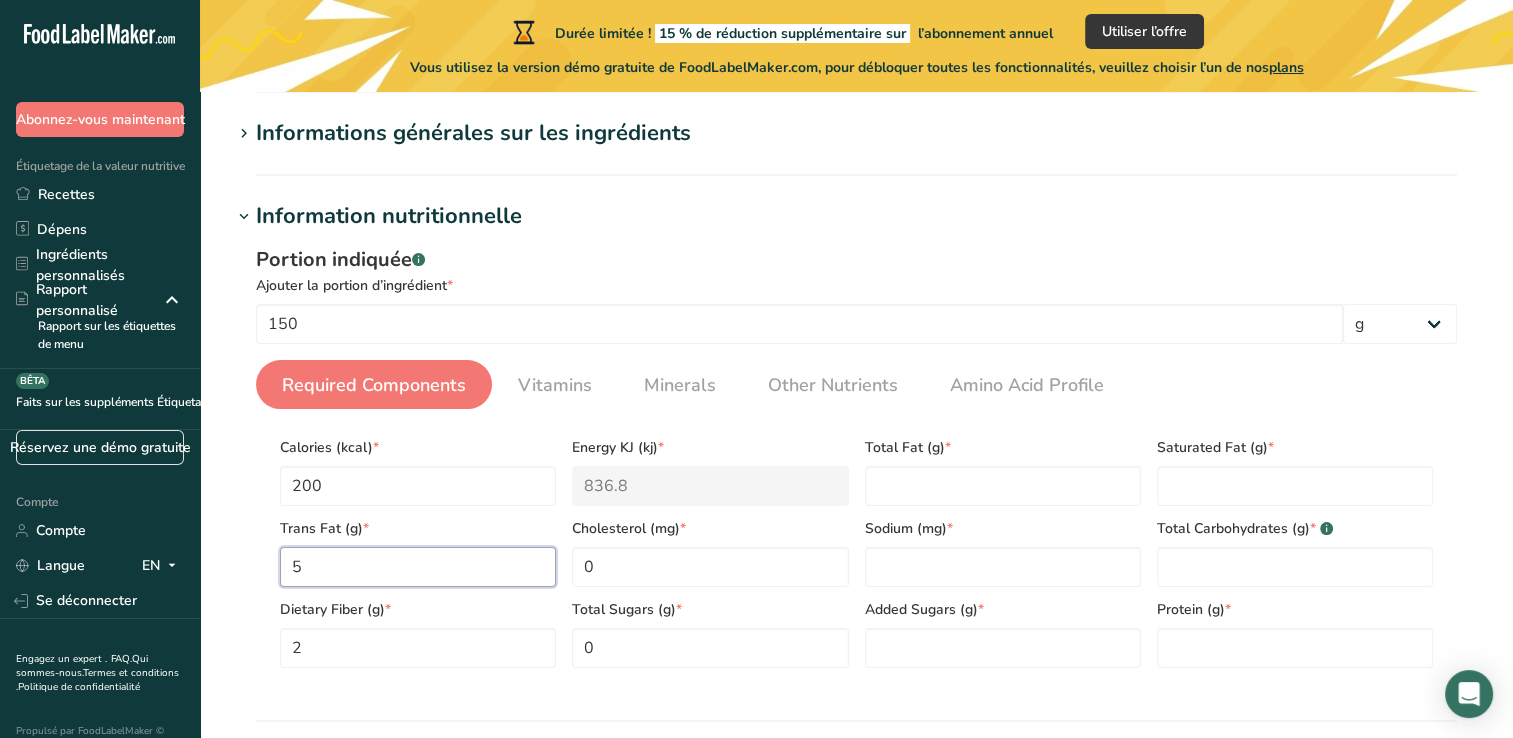 drag, startPoint x: 348, startPoint y: 570, endPoint x: 279, endPoint y: 574, distance: 69.115845 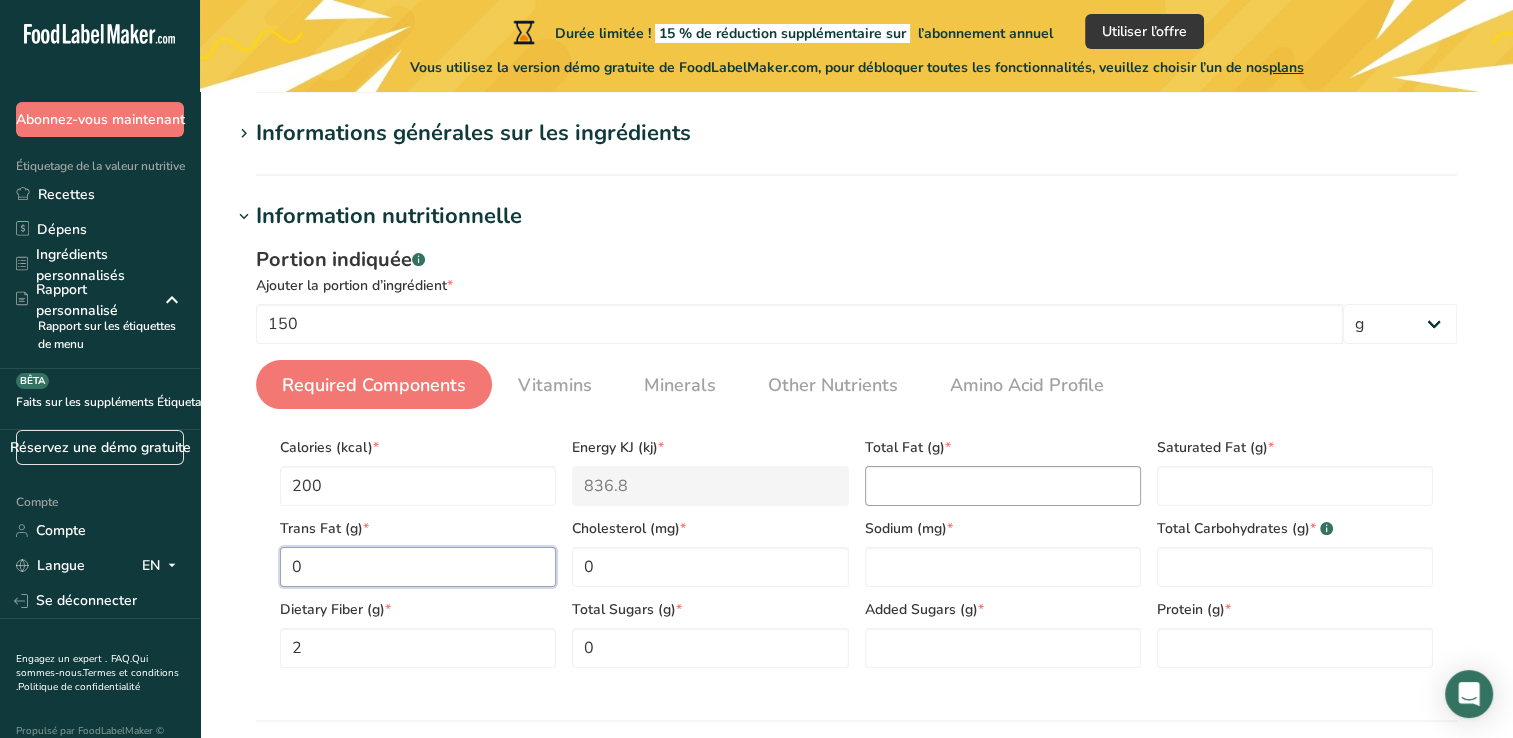 type on "0" 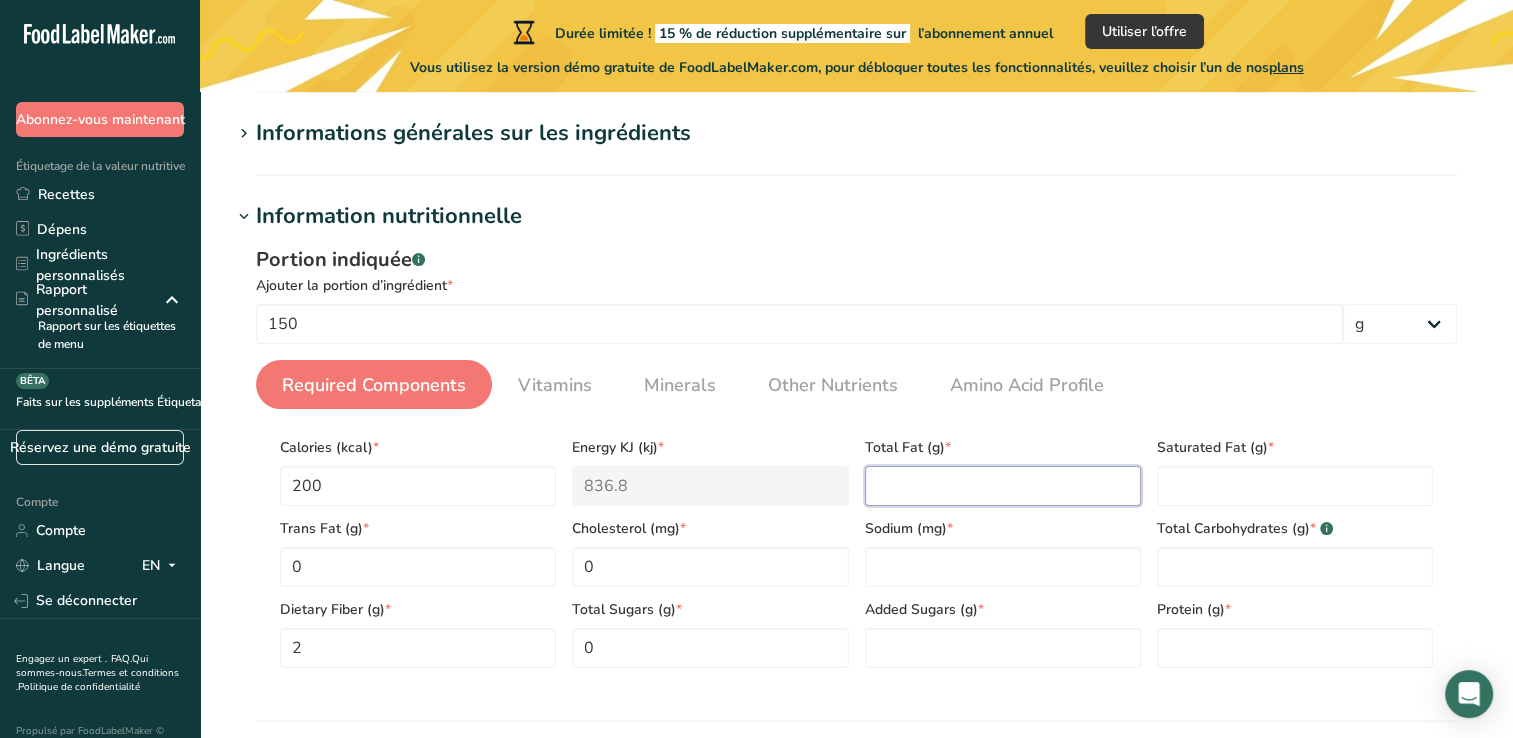 click at bounding box center [1003, 486] 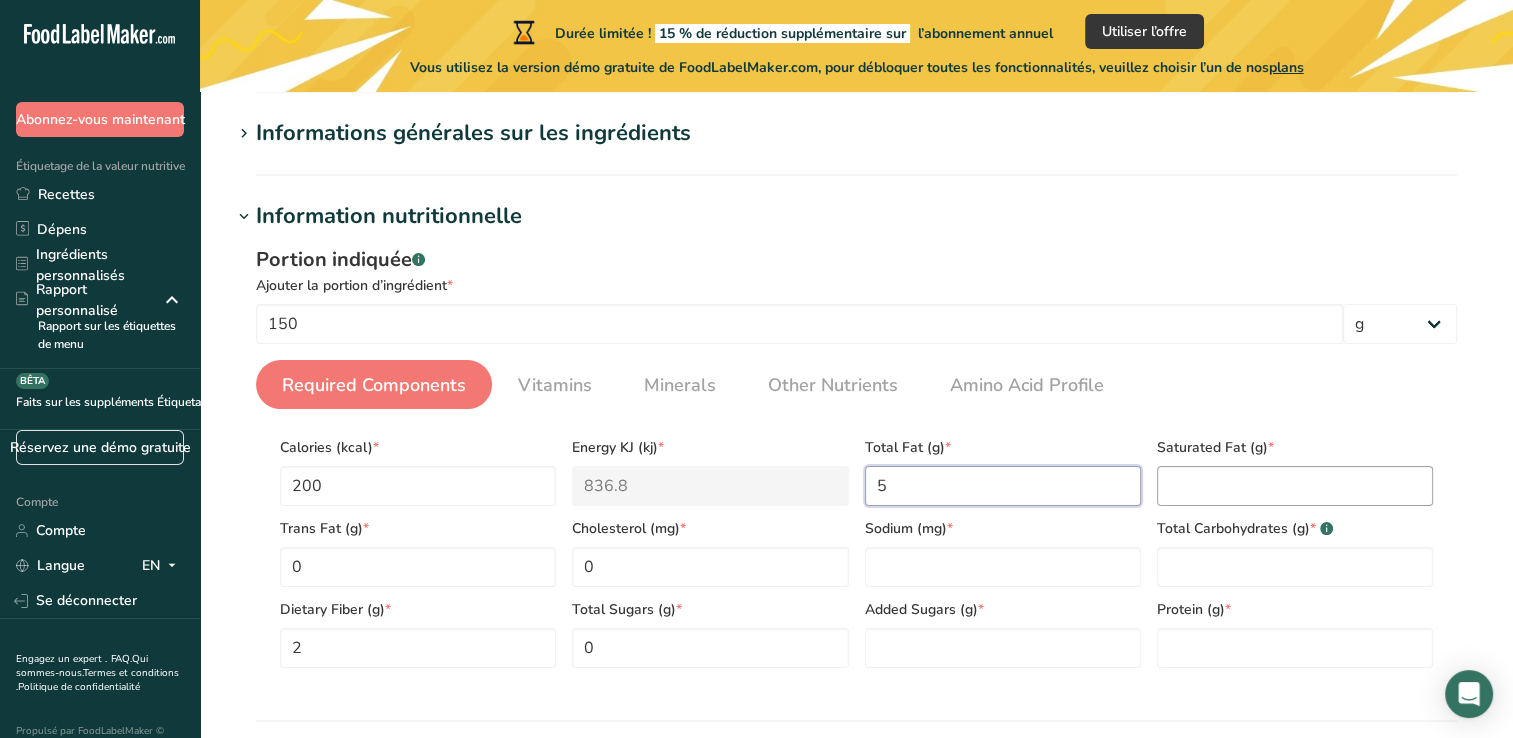 type on "5" 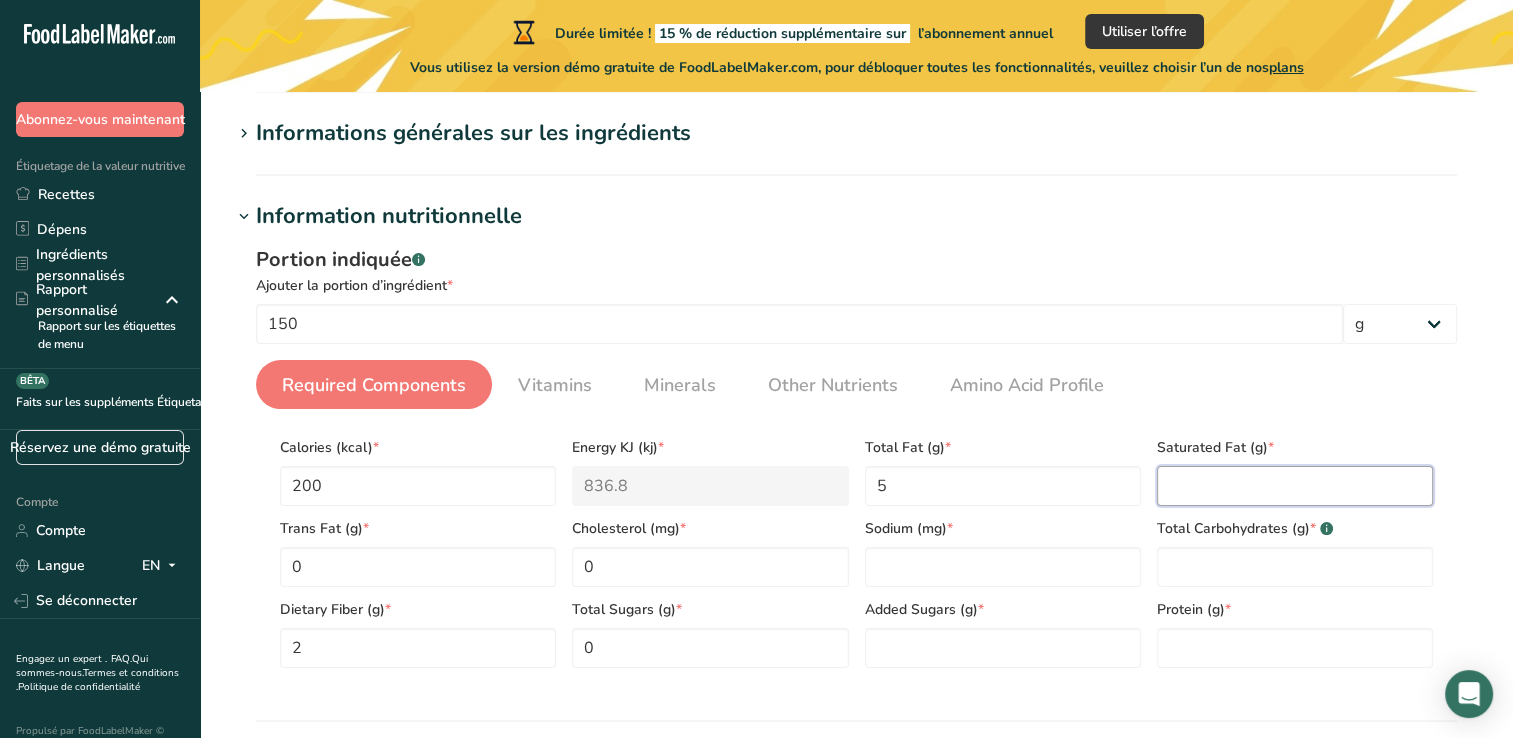 click at bounding box center [1295, 486] 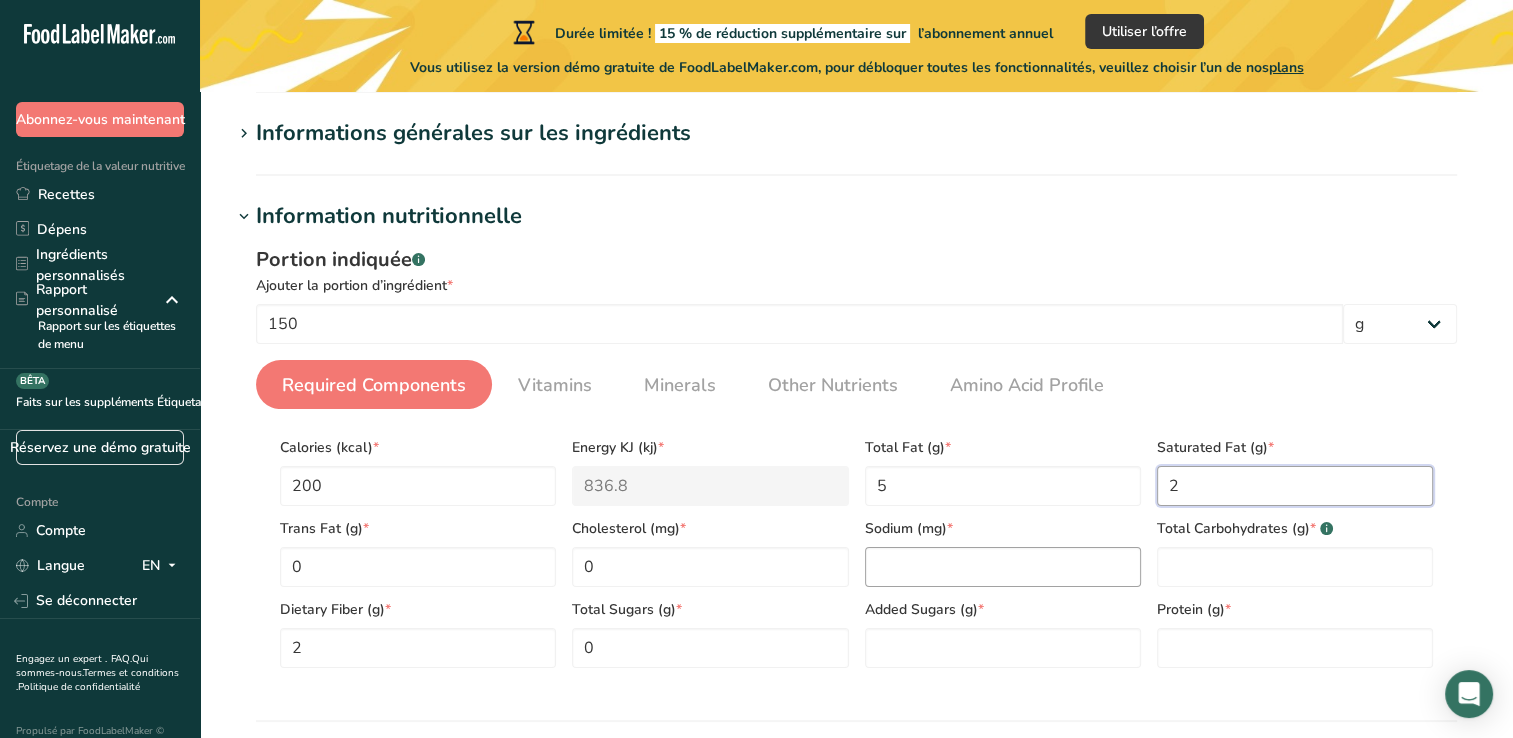 type on "2" 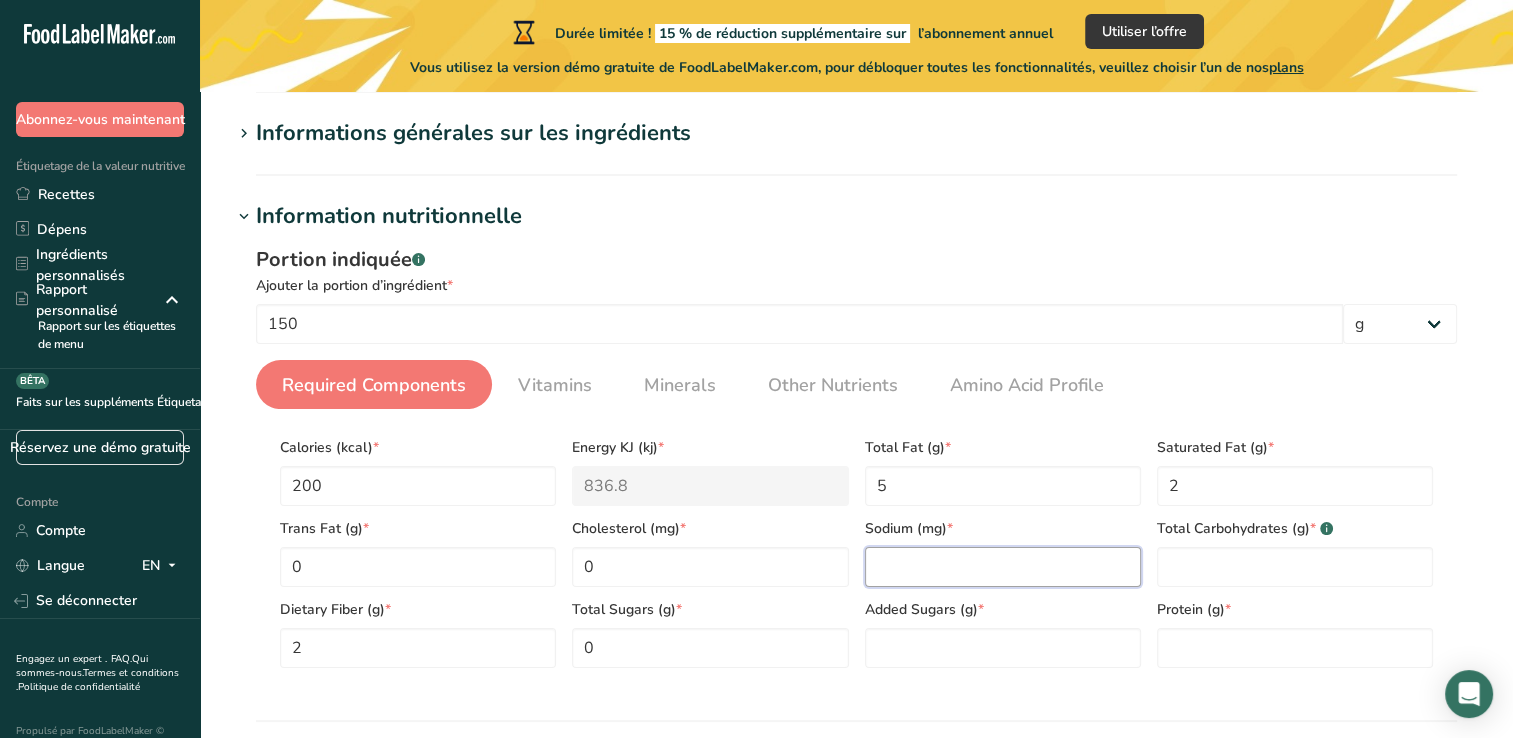 click at bounding box center (1003, 567) 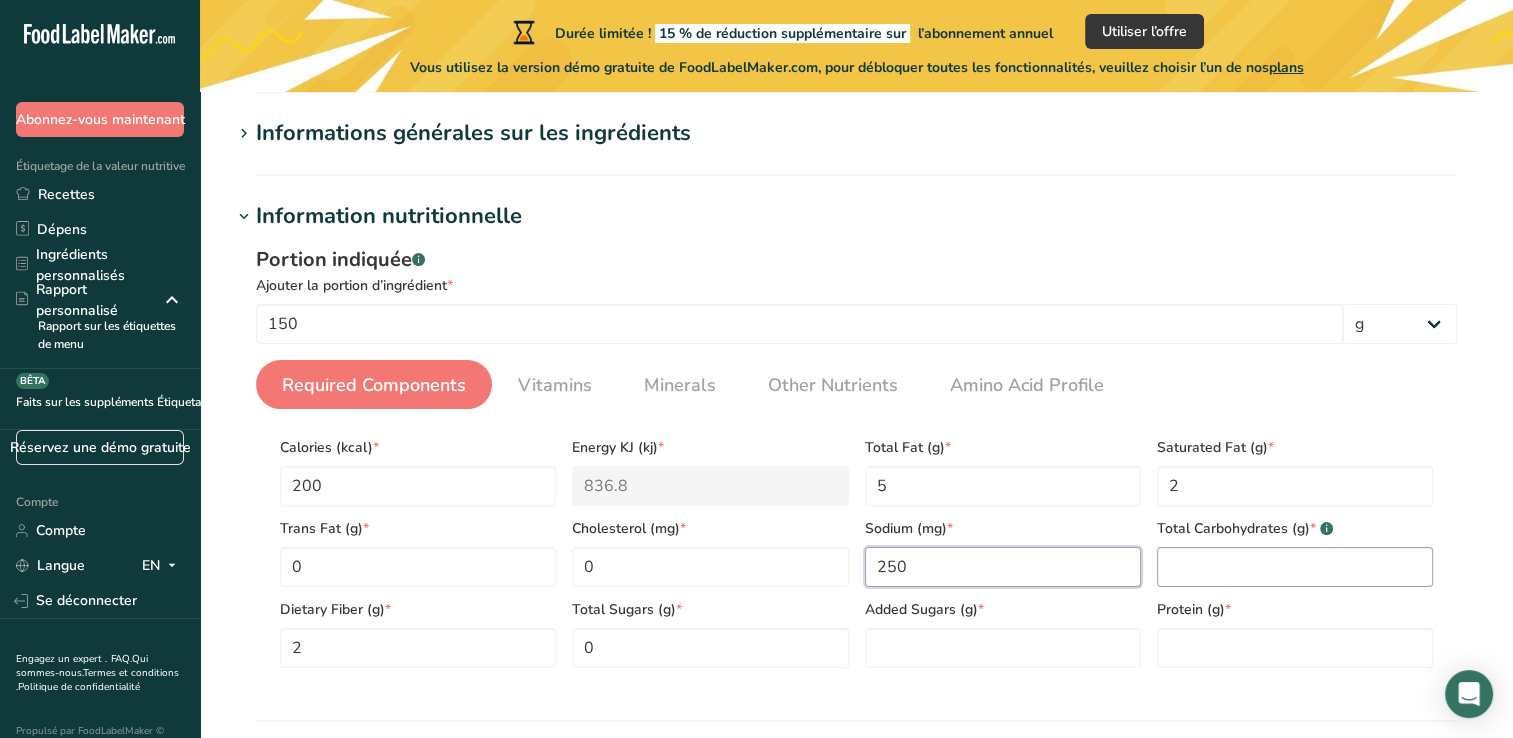 type on "250" 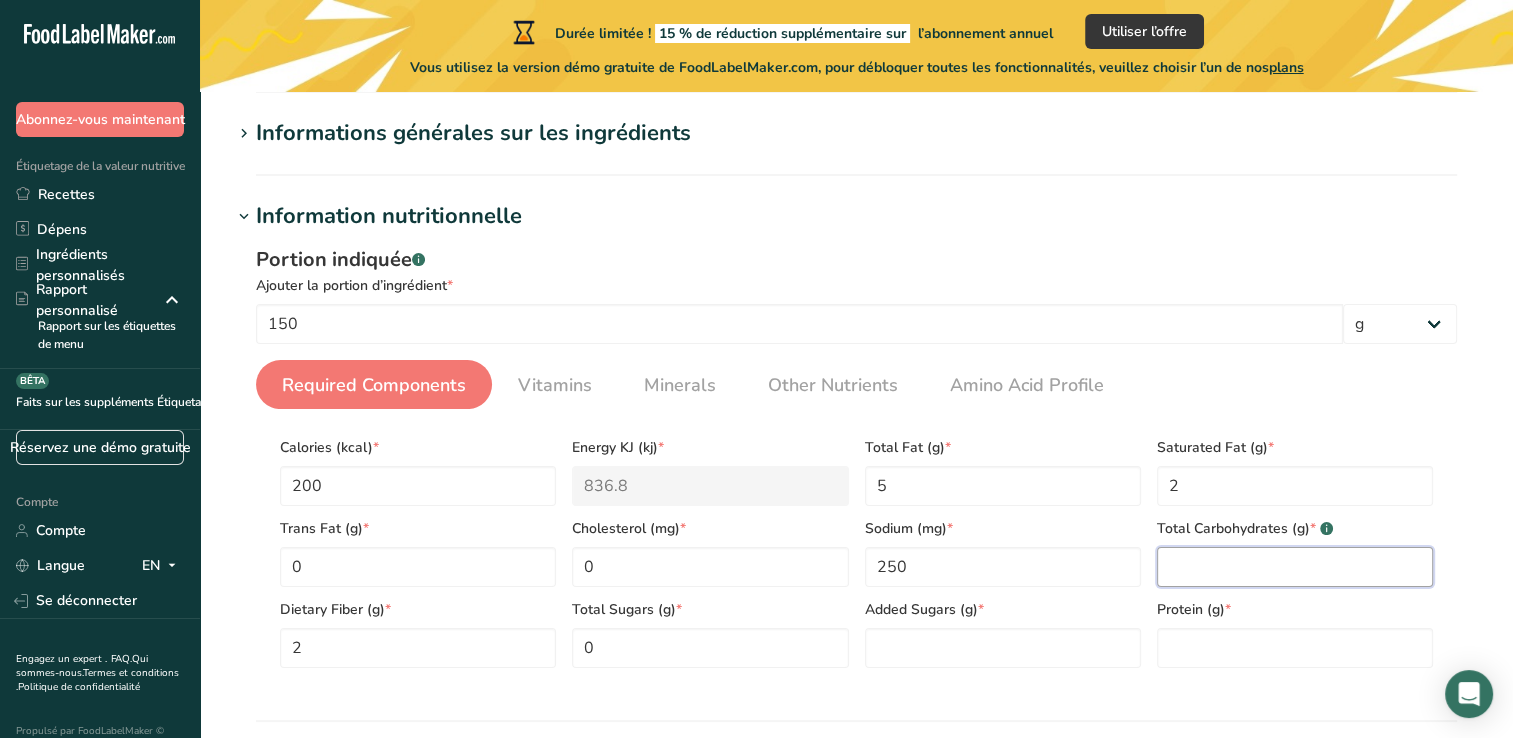 click at bounding box center (1295, 567) 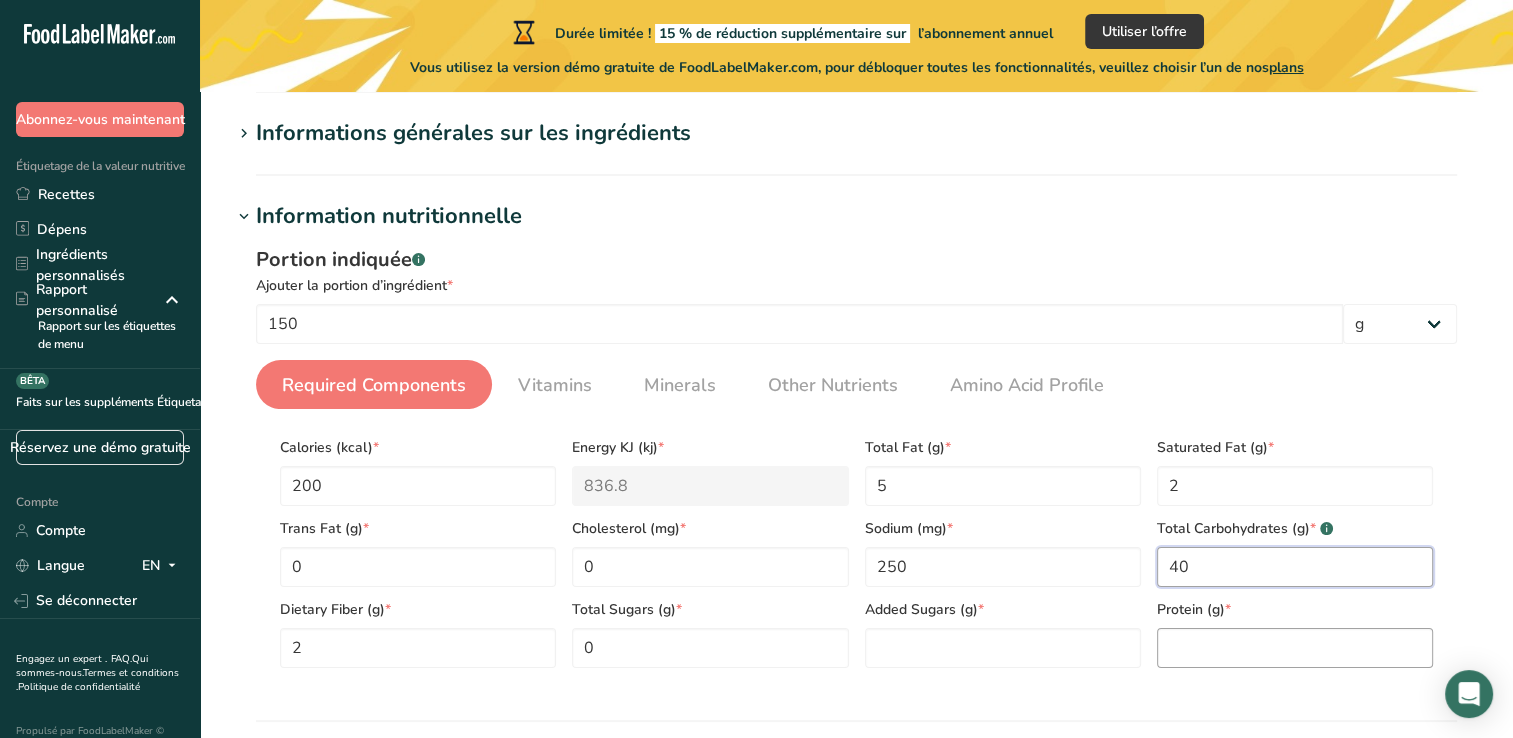 type on "40" 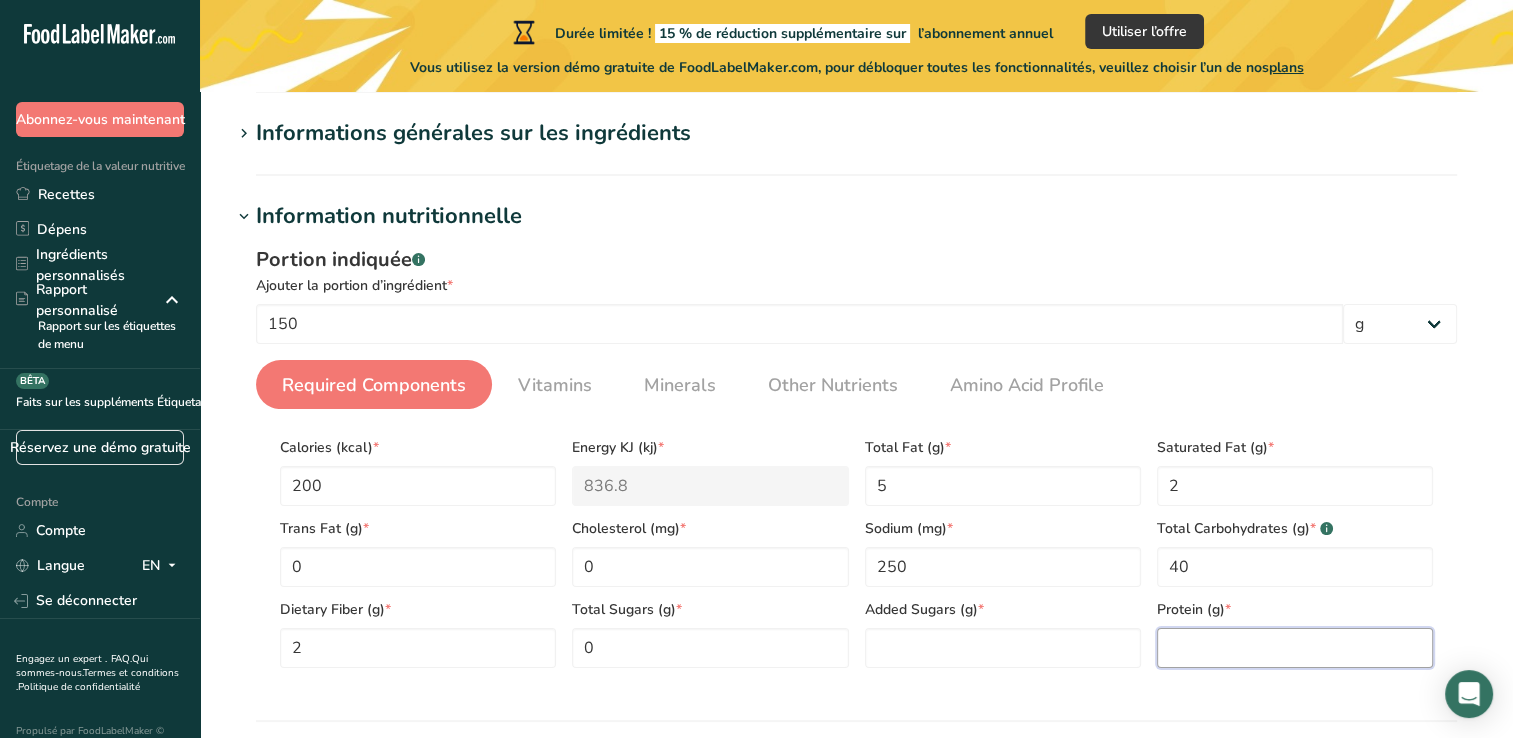 click at bounding box center [1295, 648] 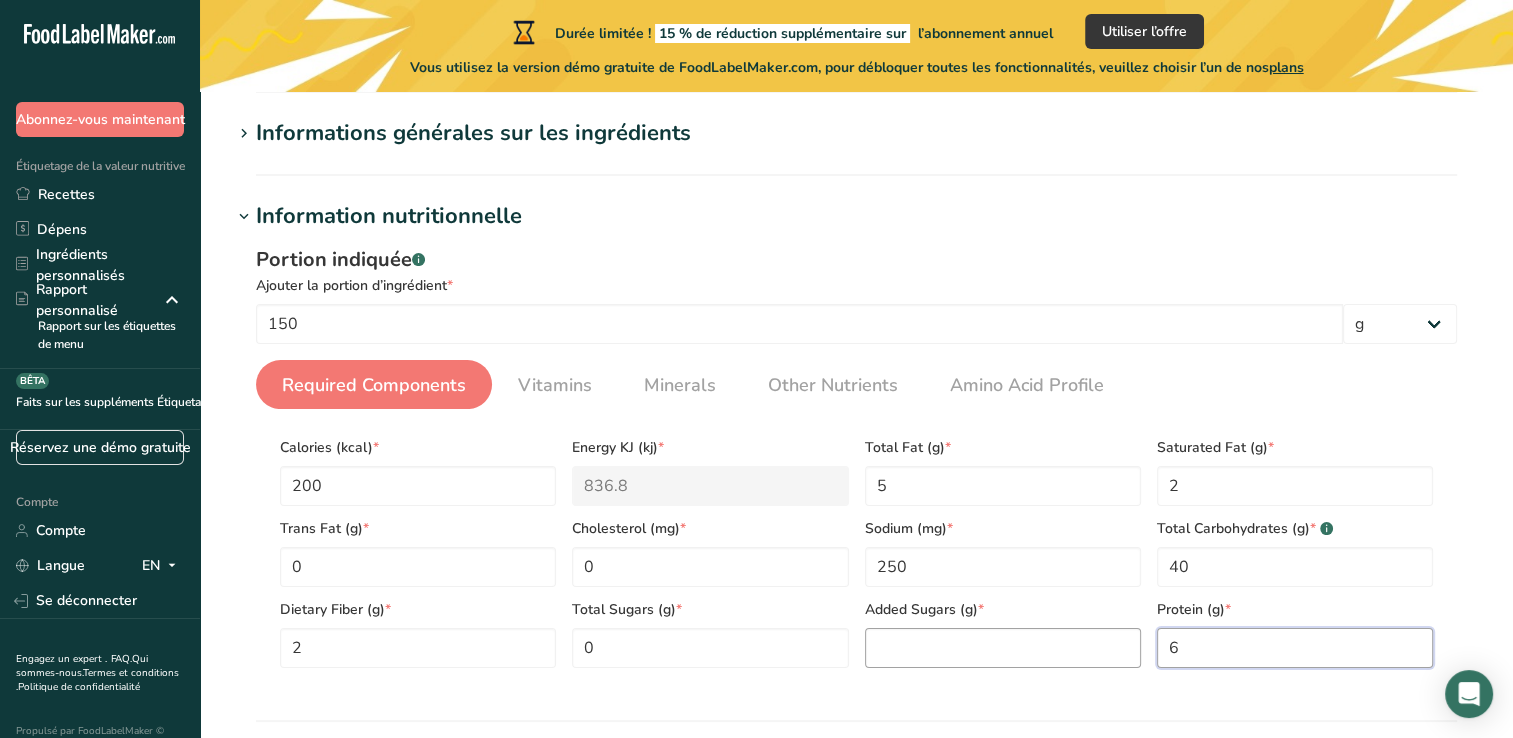 type on "6" 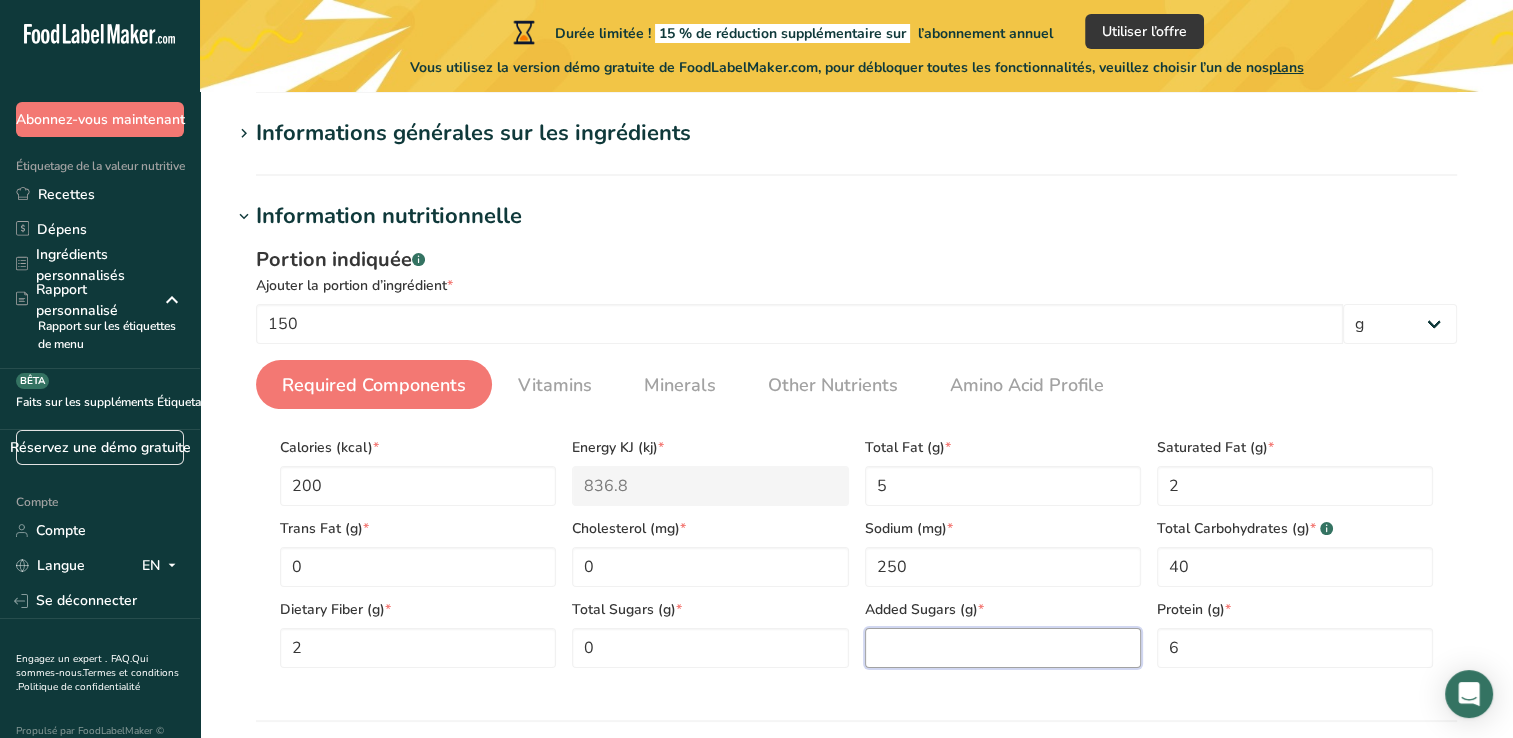 click at bounding box center (1003, 648) 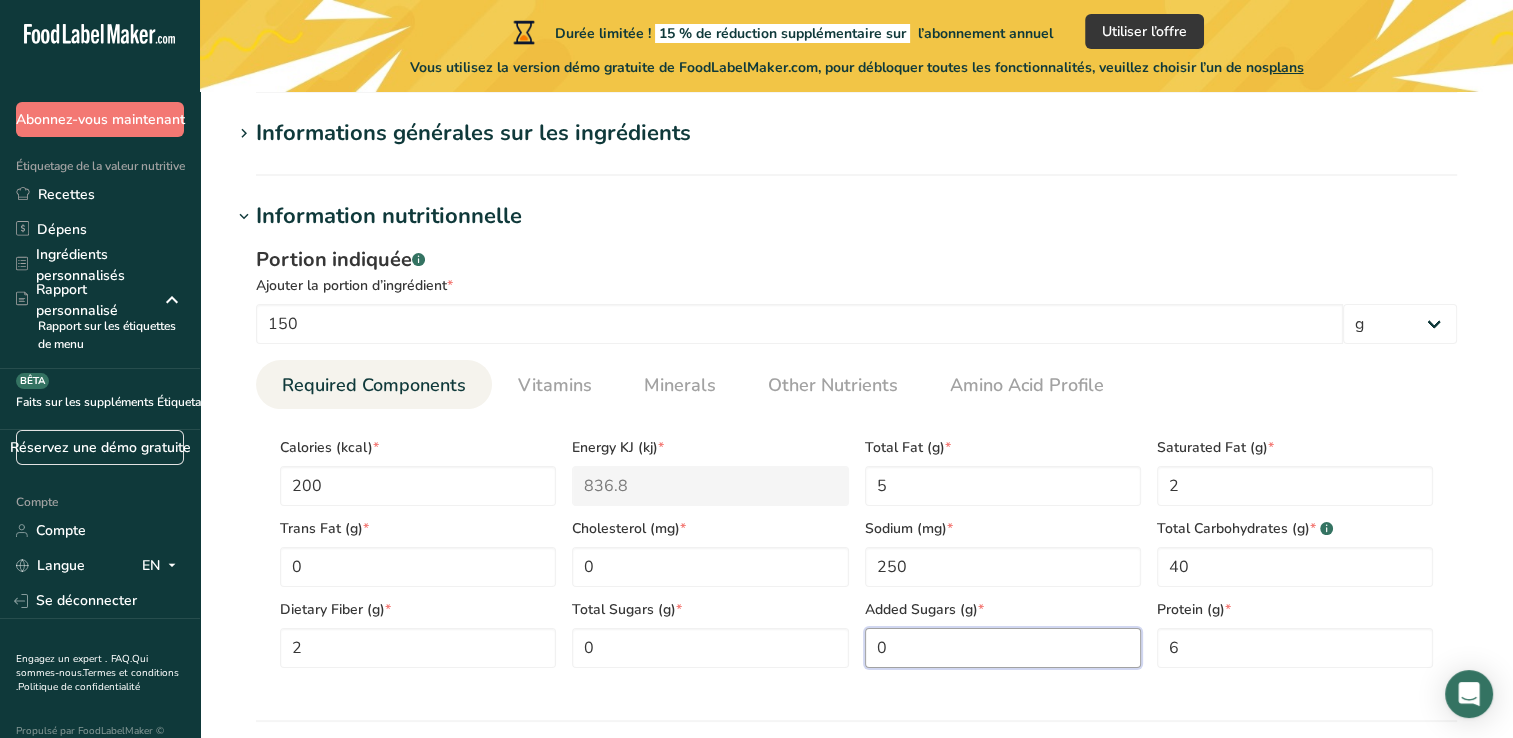 type on "0" 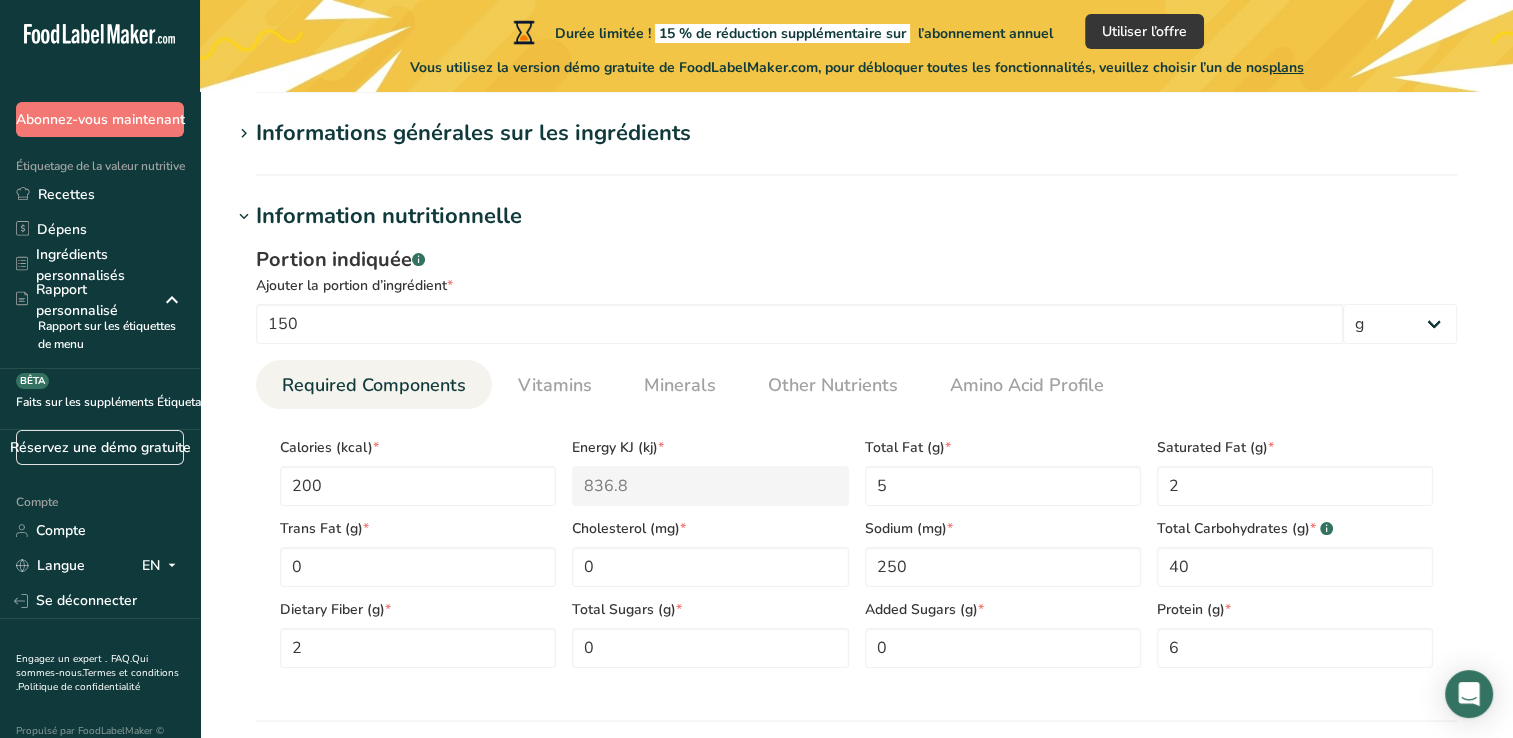 click on "Information nutritionnelle       Portion indiquée  .a-a{fill:#347362;}.b-a{fill:#fff;}            Ajouter la portion d’ingrédient *   150
g
Kg   Mg   Mcg   Lb   Oz
l
Ml
fl oz
Cuil   Tsp   coupe   Qt
gallon
Required Components Vitamins Minerals Other Nutrients Amino Acid Profile
Calories
(kcal) *     200
Energy KJ
(kj) *     836.8
Total Fat
(g) *     5
Saturated Fat
(g) *     2
Trans Fat
(g) *     0
Cholesterol
(mg) *     0
Sodium
(mg) *     250
Total Carbohydrates
(g) *   .a-a{fill:#347362;}.b-a{fill:#fff;}           40 *     2 *     0 *     0 *     6" at bounding box center [856, 461] 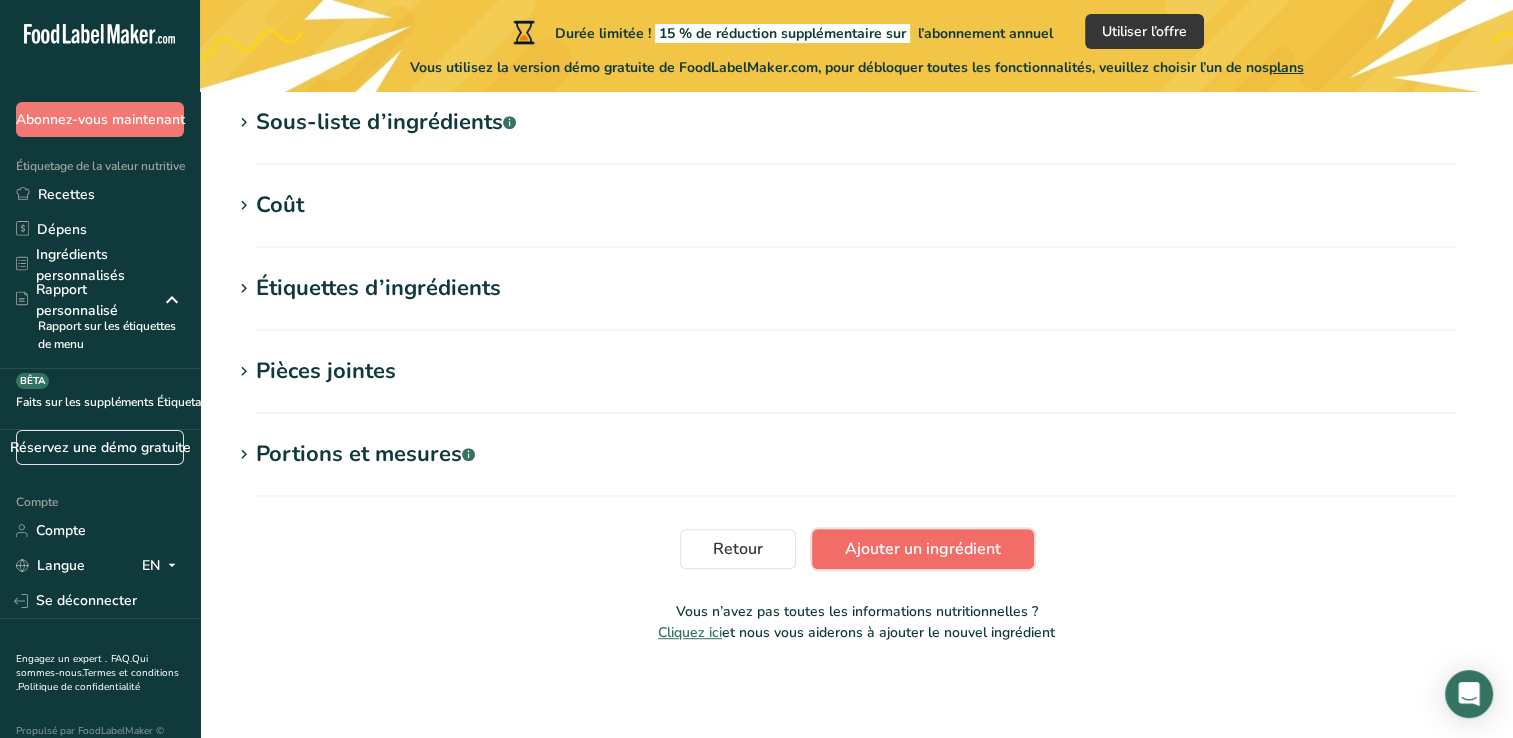 click on "Ajouter un ingrédient" at bounding box center [923, 549] 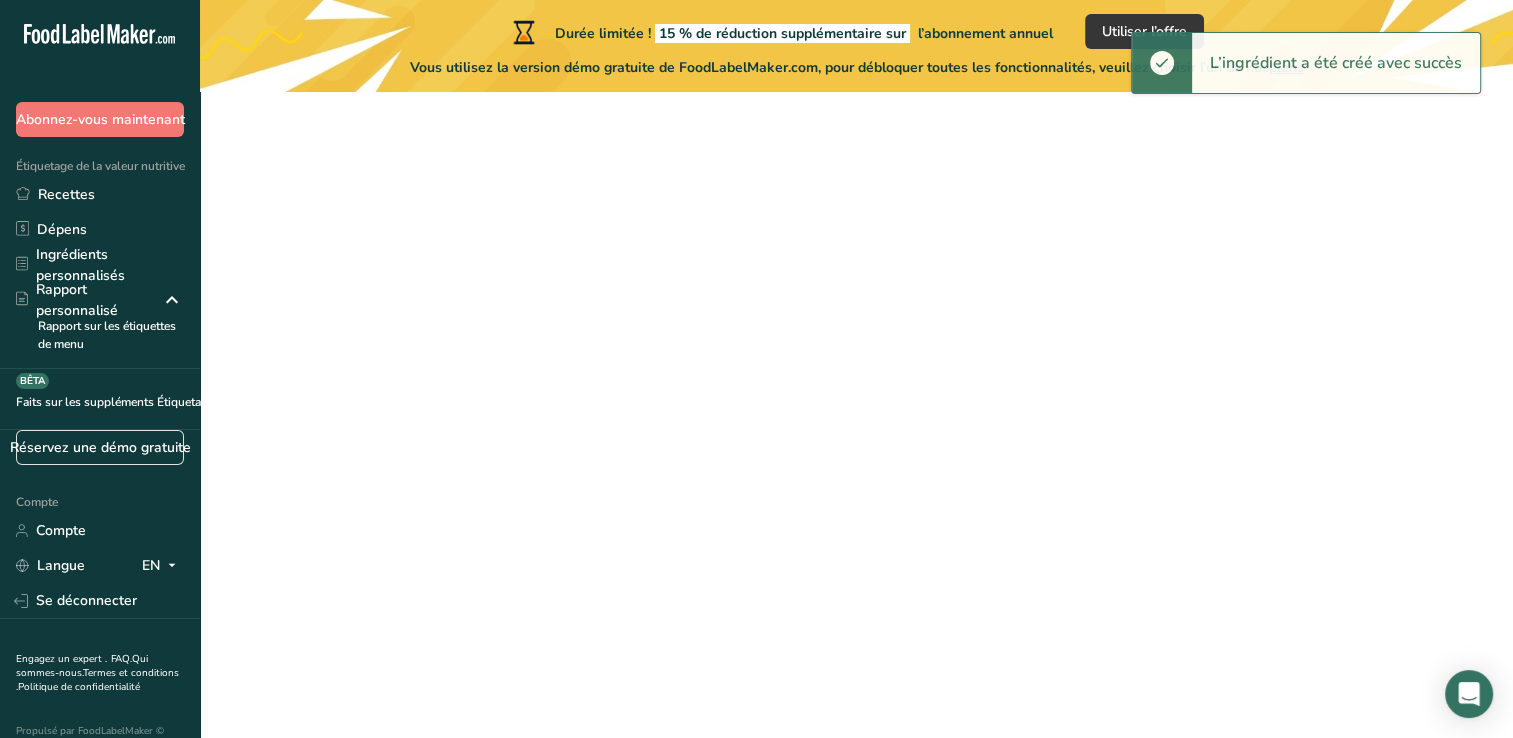 scroll, scrollTop: 0, scrollLeft: 0, axis: both 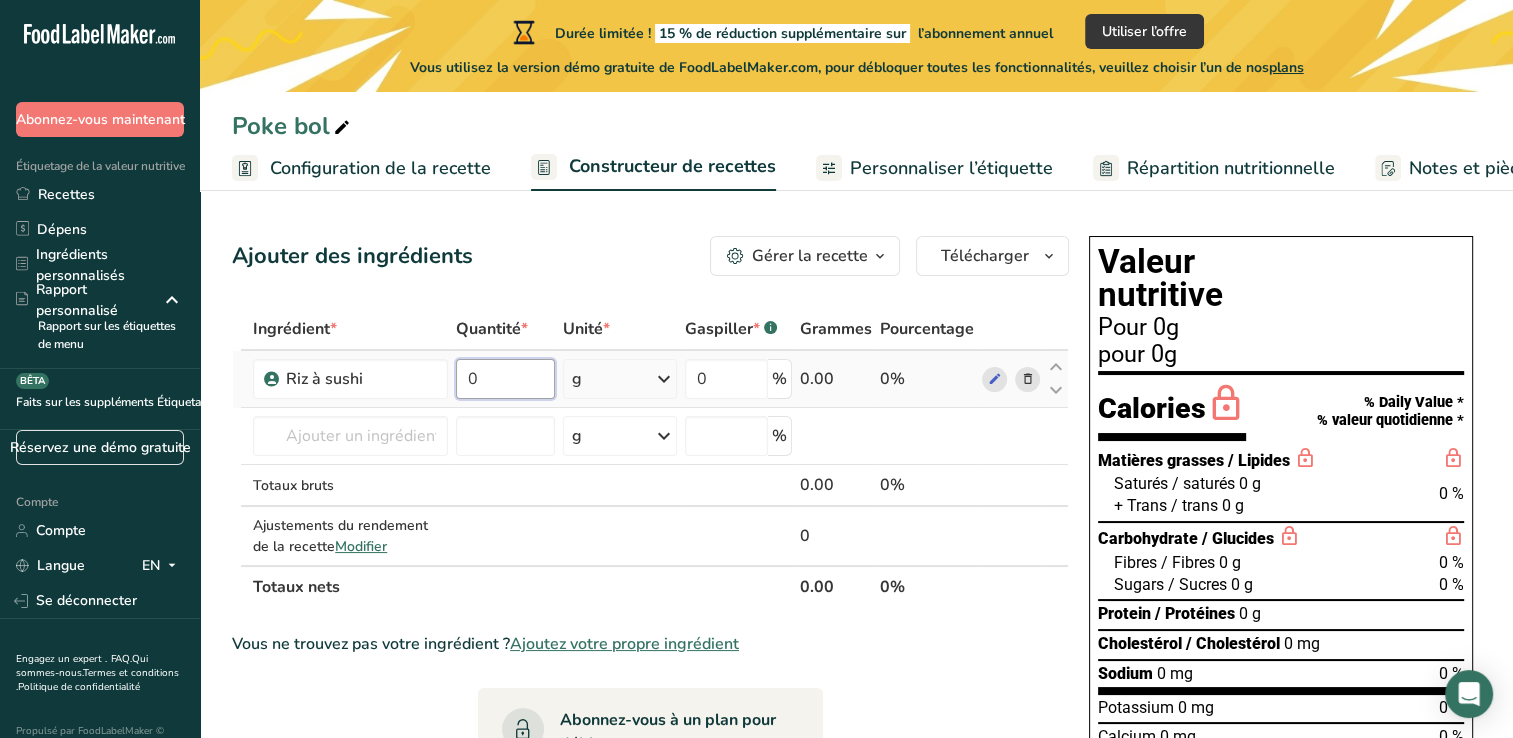click on "0" at bounding box center [505, 379] 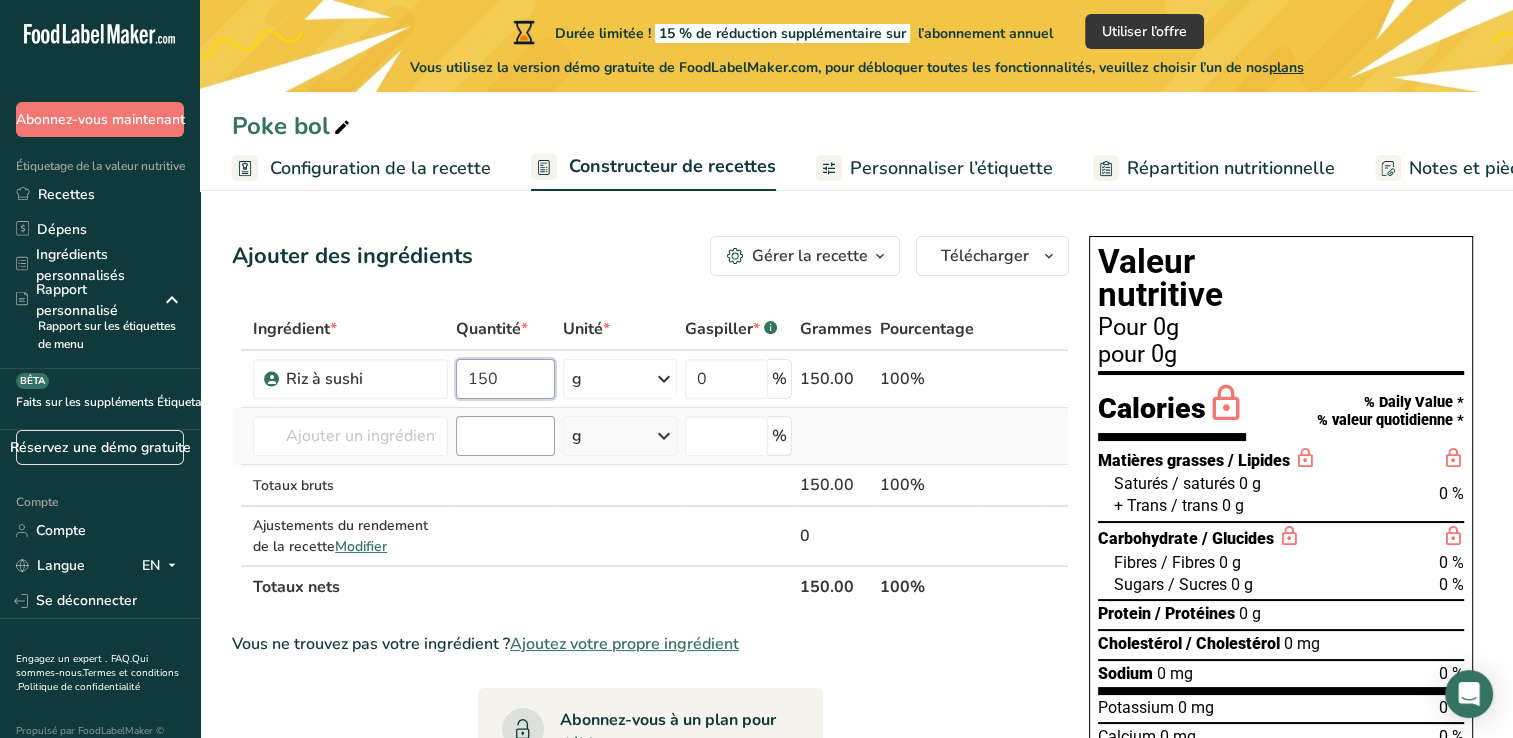 type on "150" 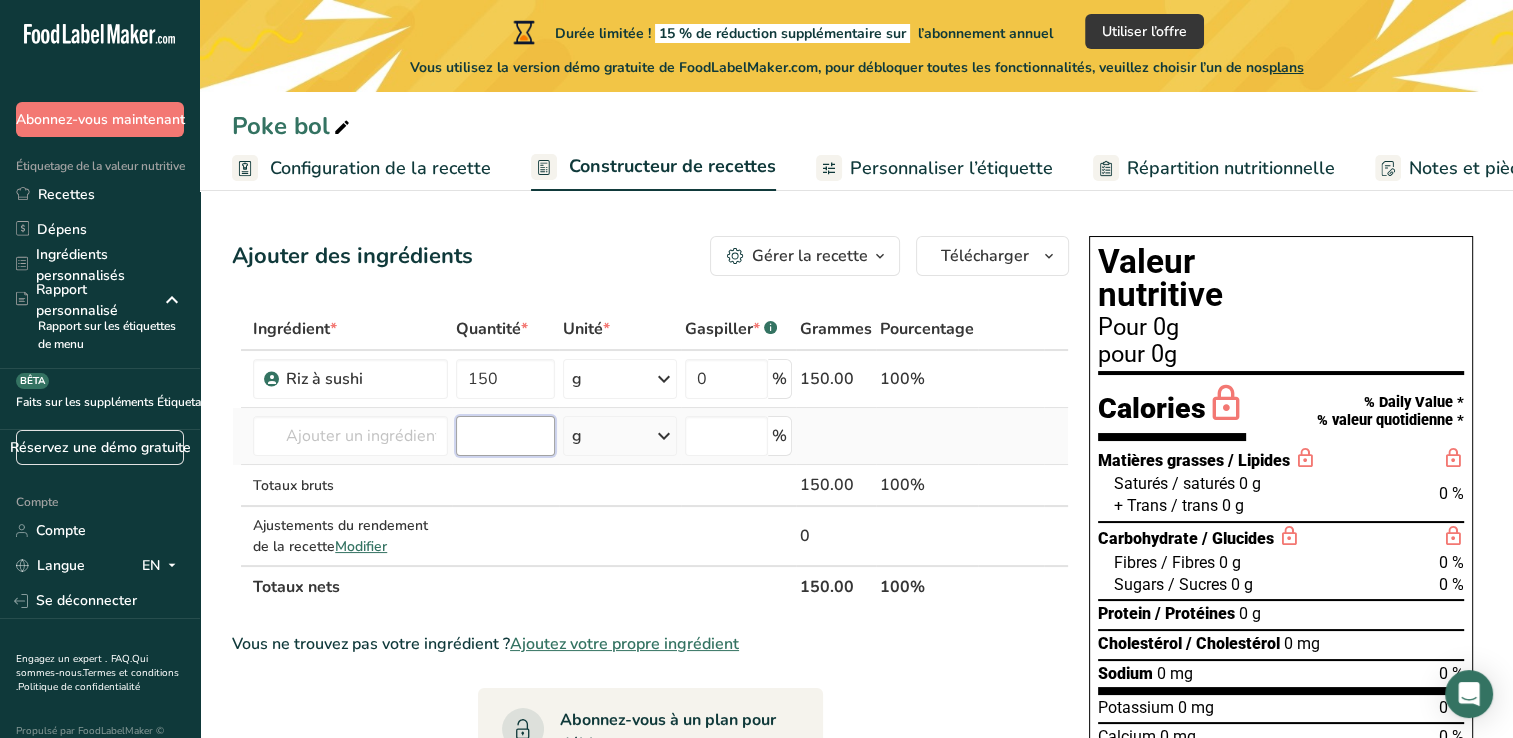 click on "Ingrédient *  Quantité *  Unité *  Gaspiller *   .a-a{fill:#347362;}.b-a{fill:#fff;}          Grammes   Pourcentage
Riz à sushi
150
g
Weight Units
g
kg
mg
See more
Volume Units
l
mL
fl oz
See more
0
%
150.00
100%
Almond flour
1211
Milk, whole, 3.25% milkfat, without added vitamin A and vitamin D
23601
Beef, tenderloin, steak, separable lean only, trimmed to 1/8" fat, all grades, raw
13000
Beef, grass-fed, strip steaks, lean only, raw" at bounding box center (650, 458) 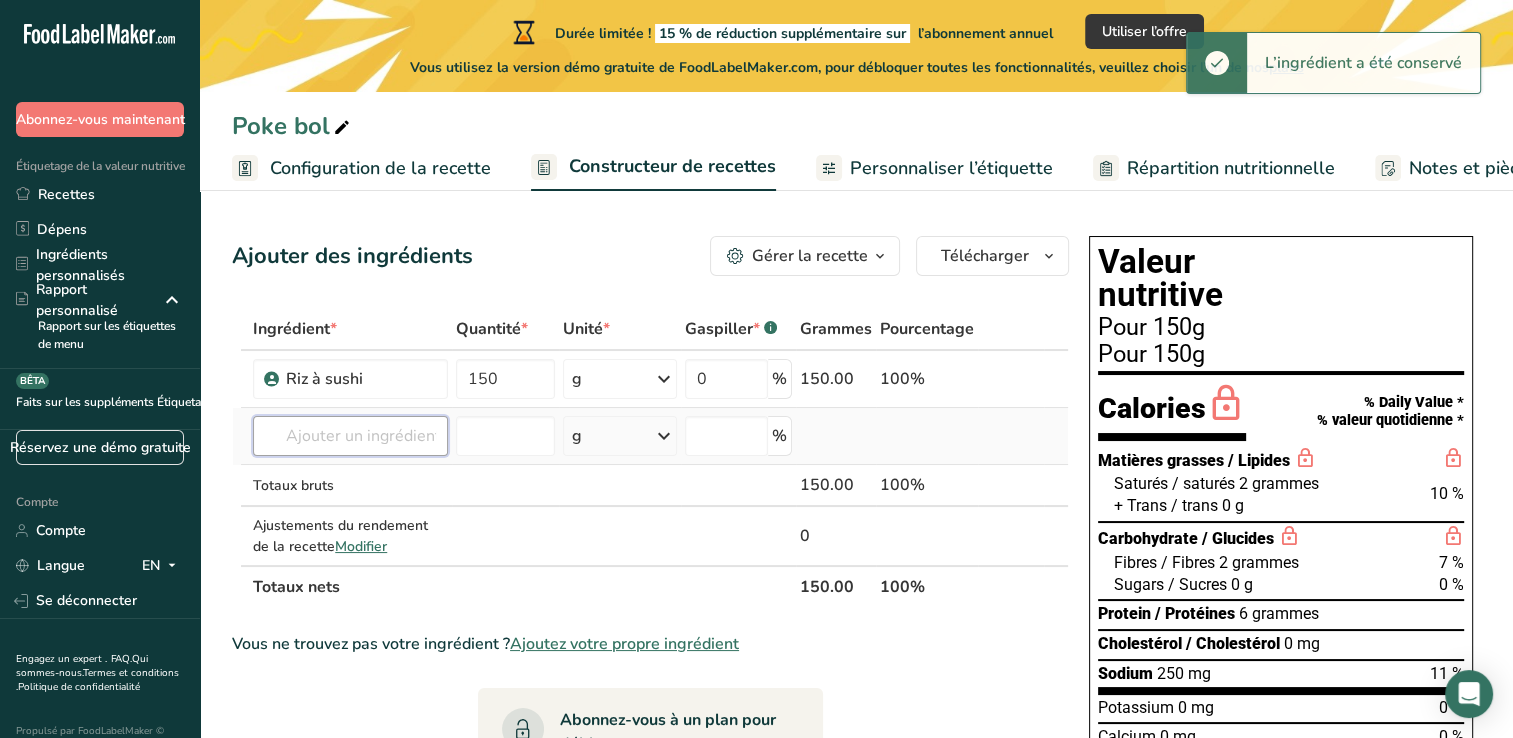 click at bounding box center [350, 436] 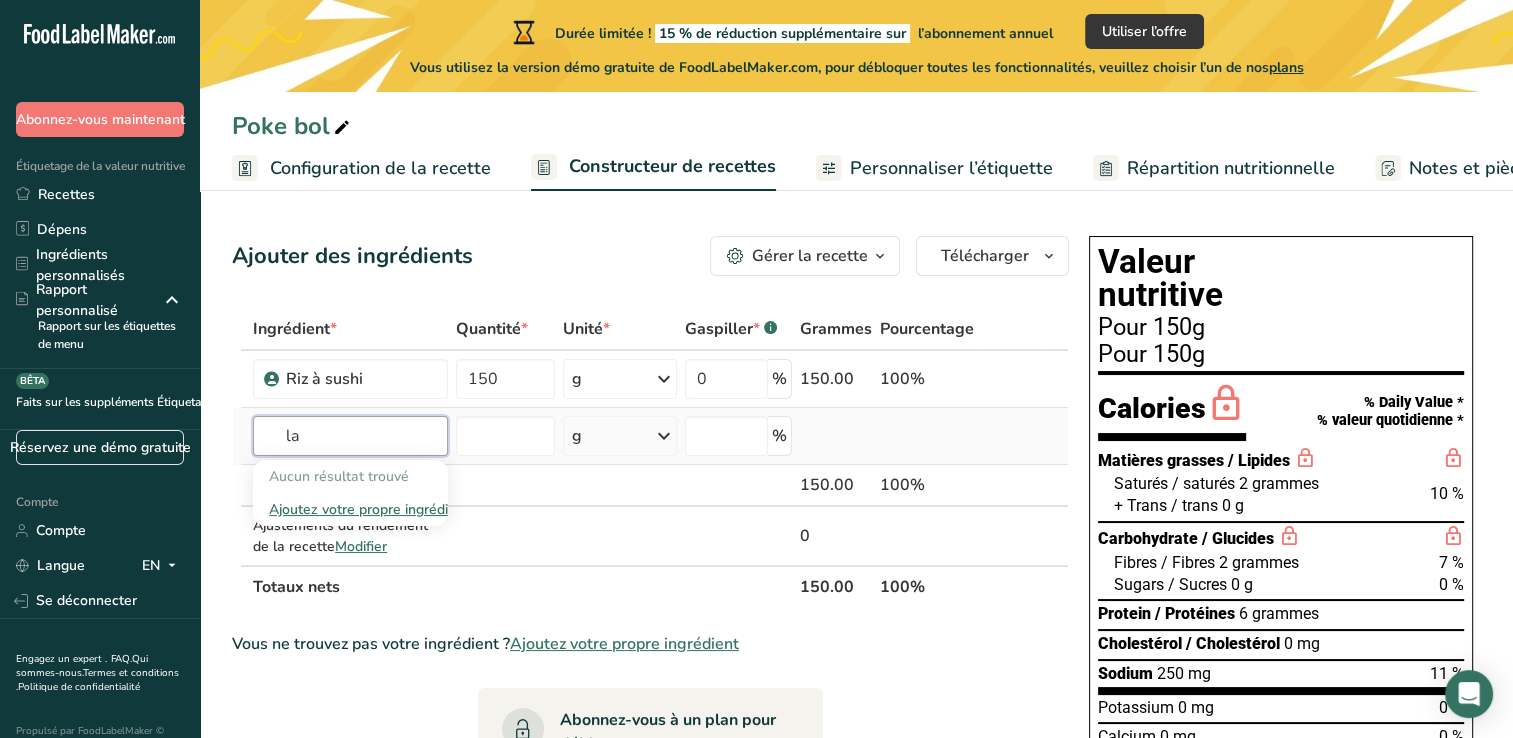 type on "l" 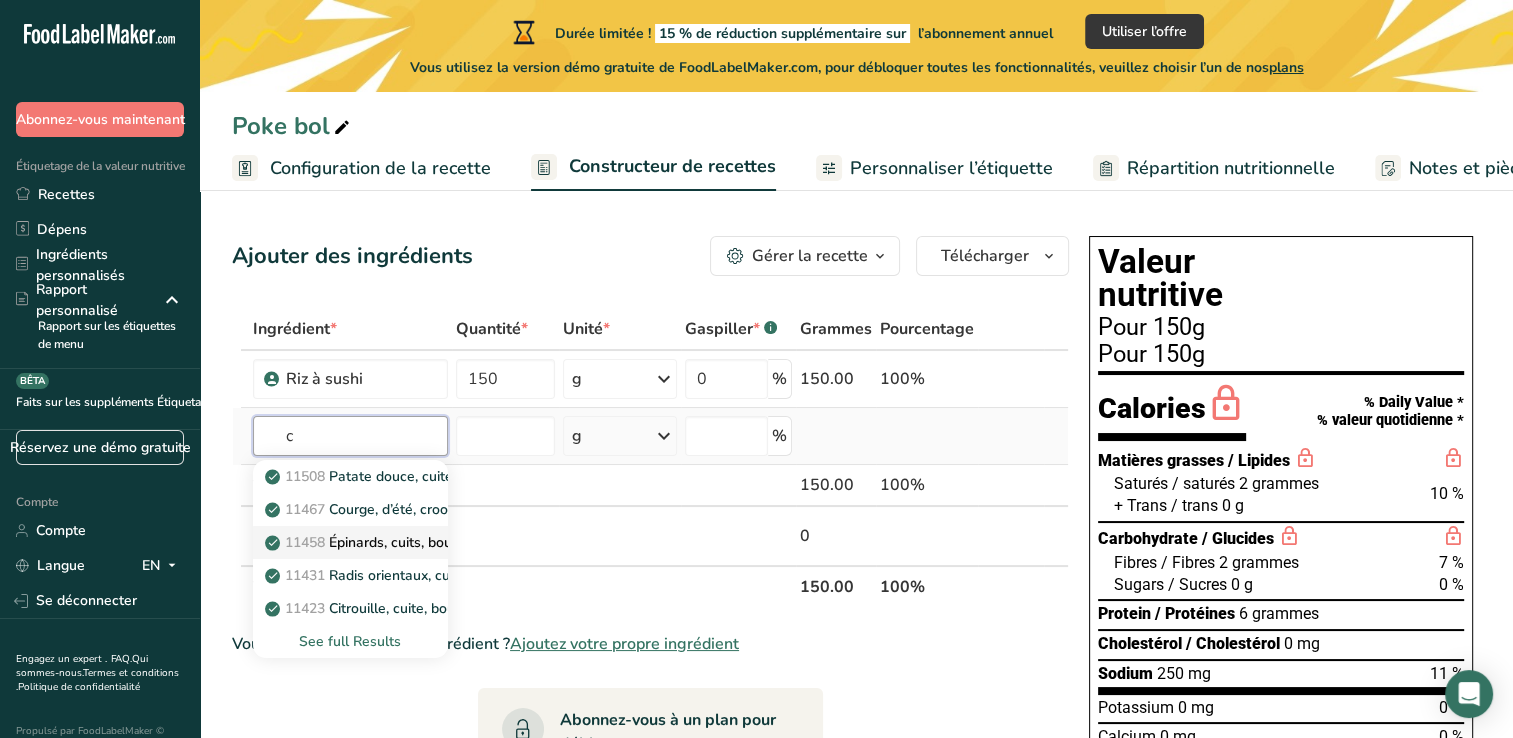 type on "c" 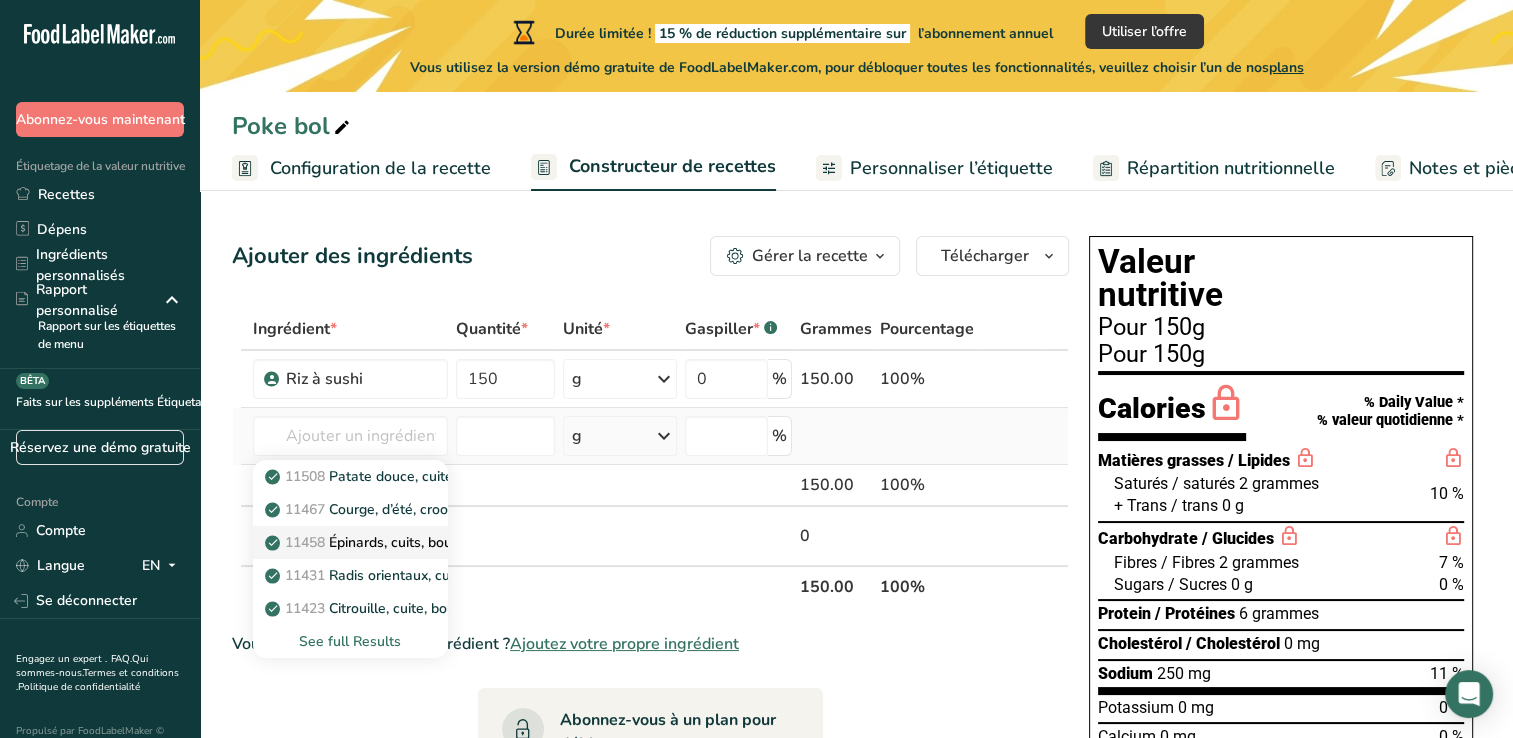 click on "11458
Épinards, cuits, bouillis, égouttés, sans sel" at bounding box center [433, 542] 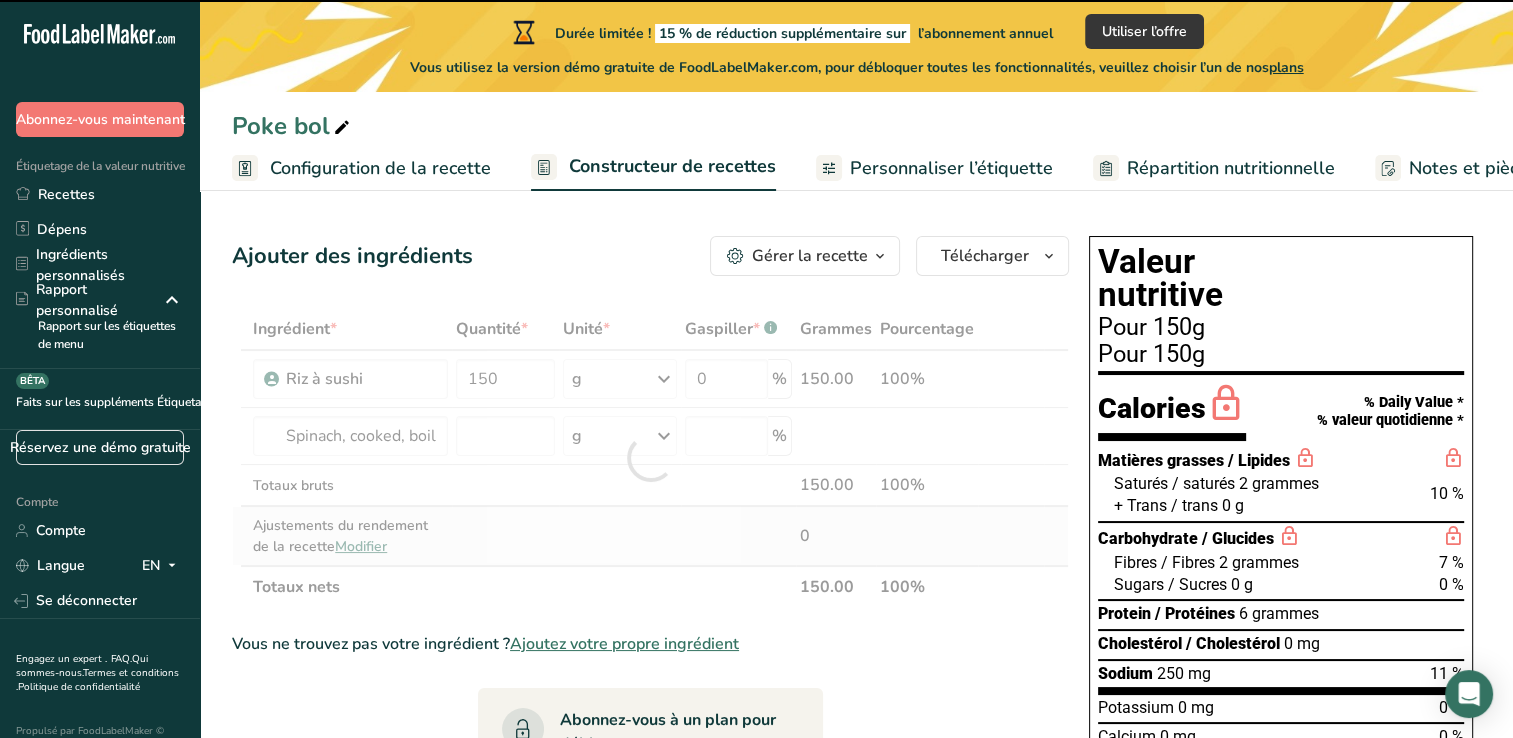 type on "0" 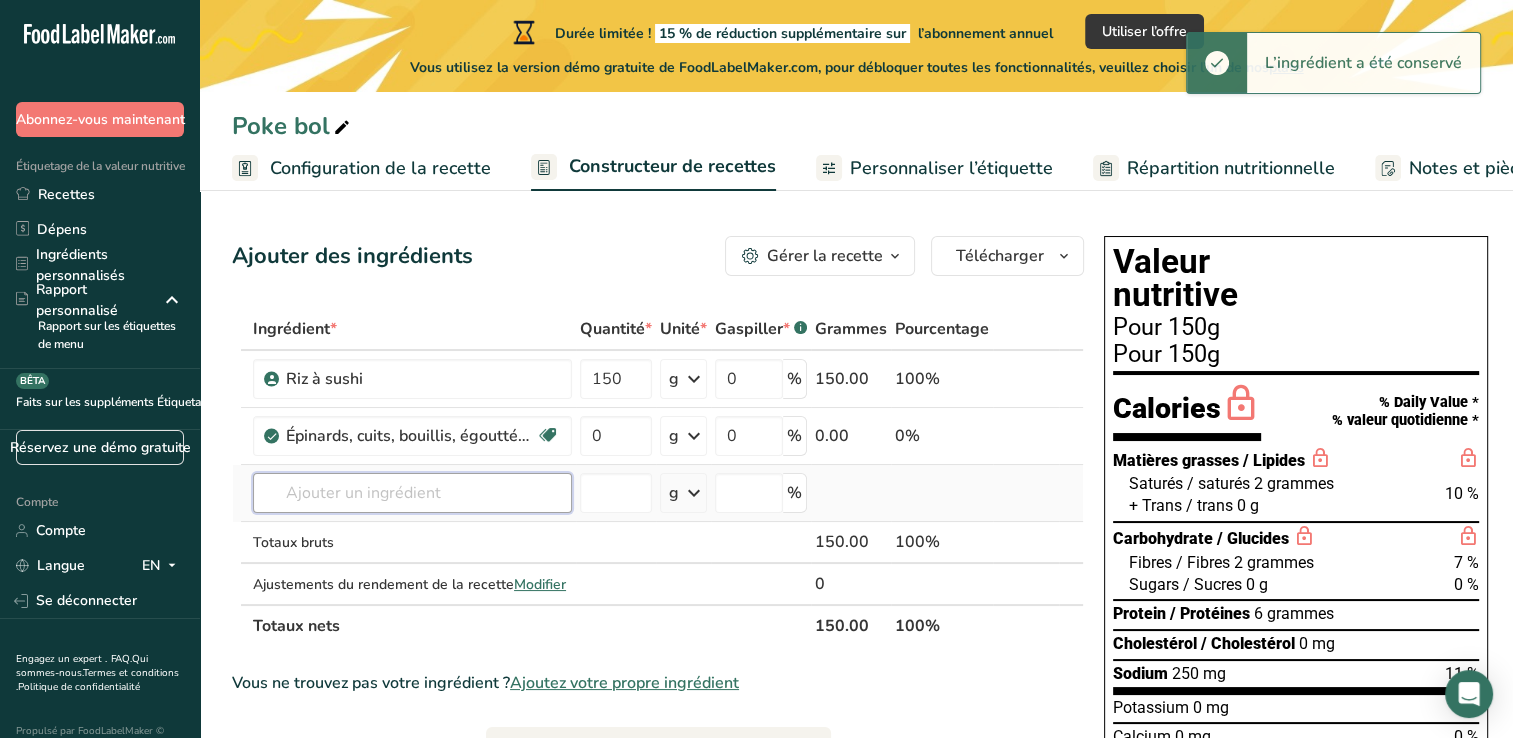 click at bounding box center (412, 493) 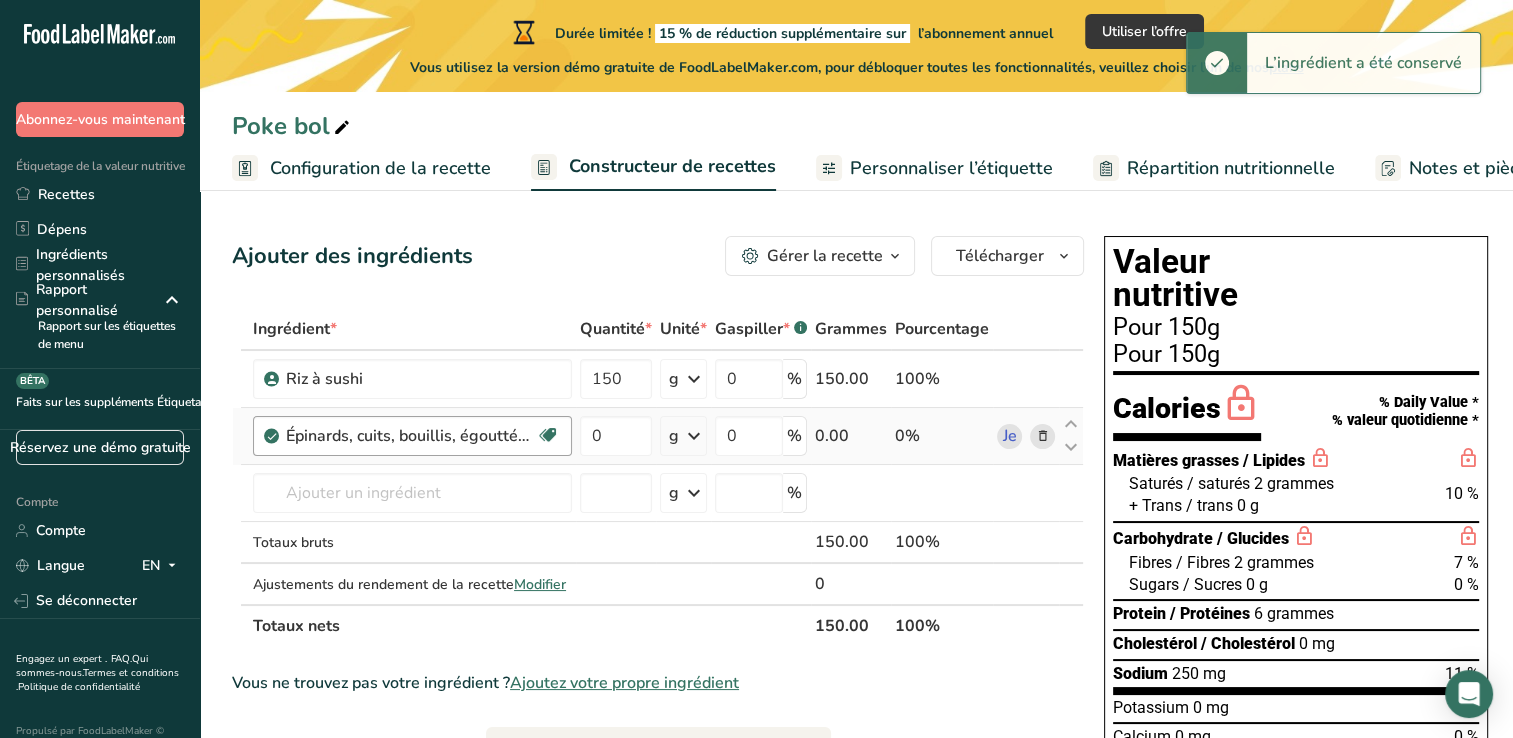 click on "Épinards, cuits, bouillis, égouttés, sans sel" at bounding box center [411, 436] 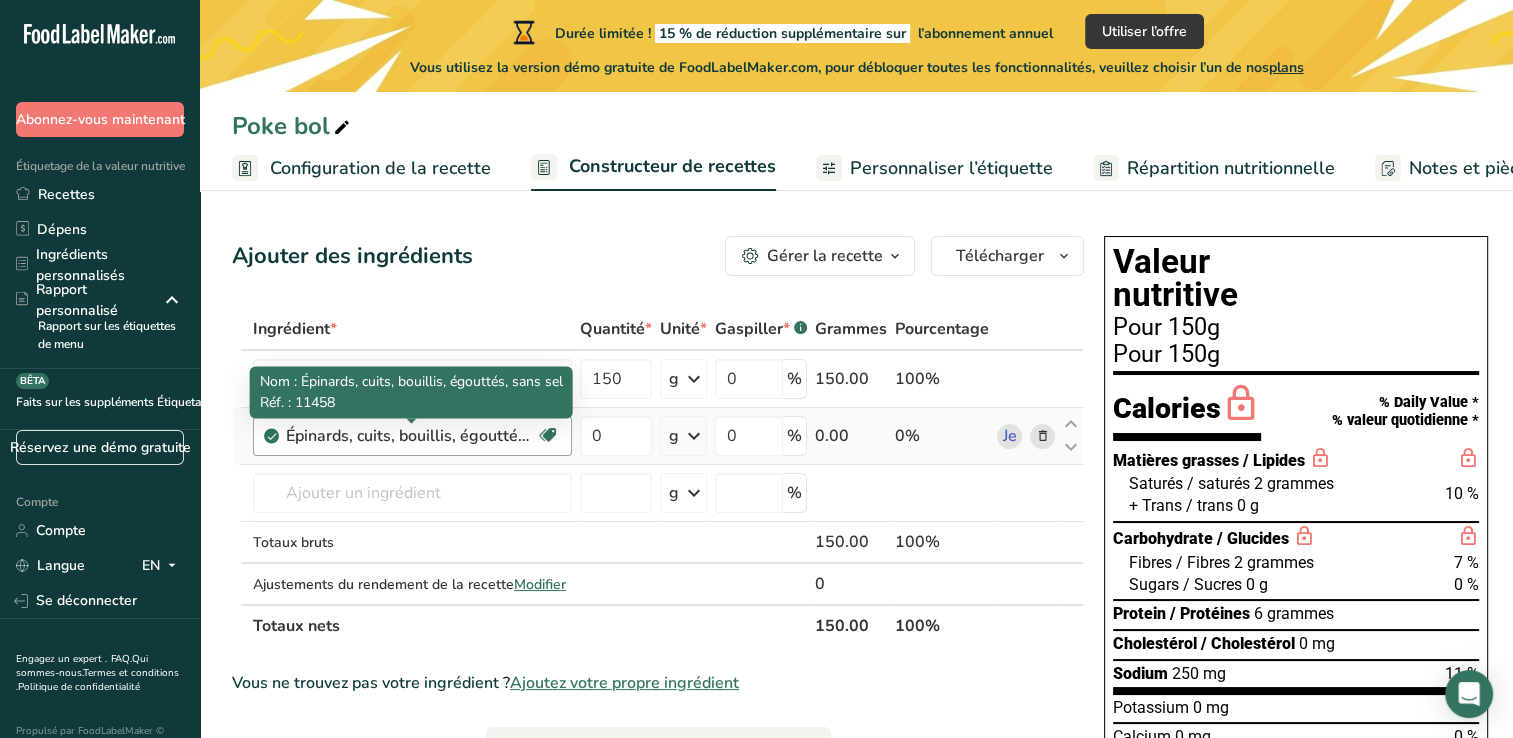 click on "Épinards, cuits, bouillis, égouttés, sans sel" at bounding box center [411, 436] 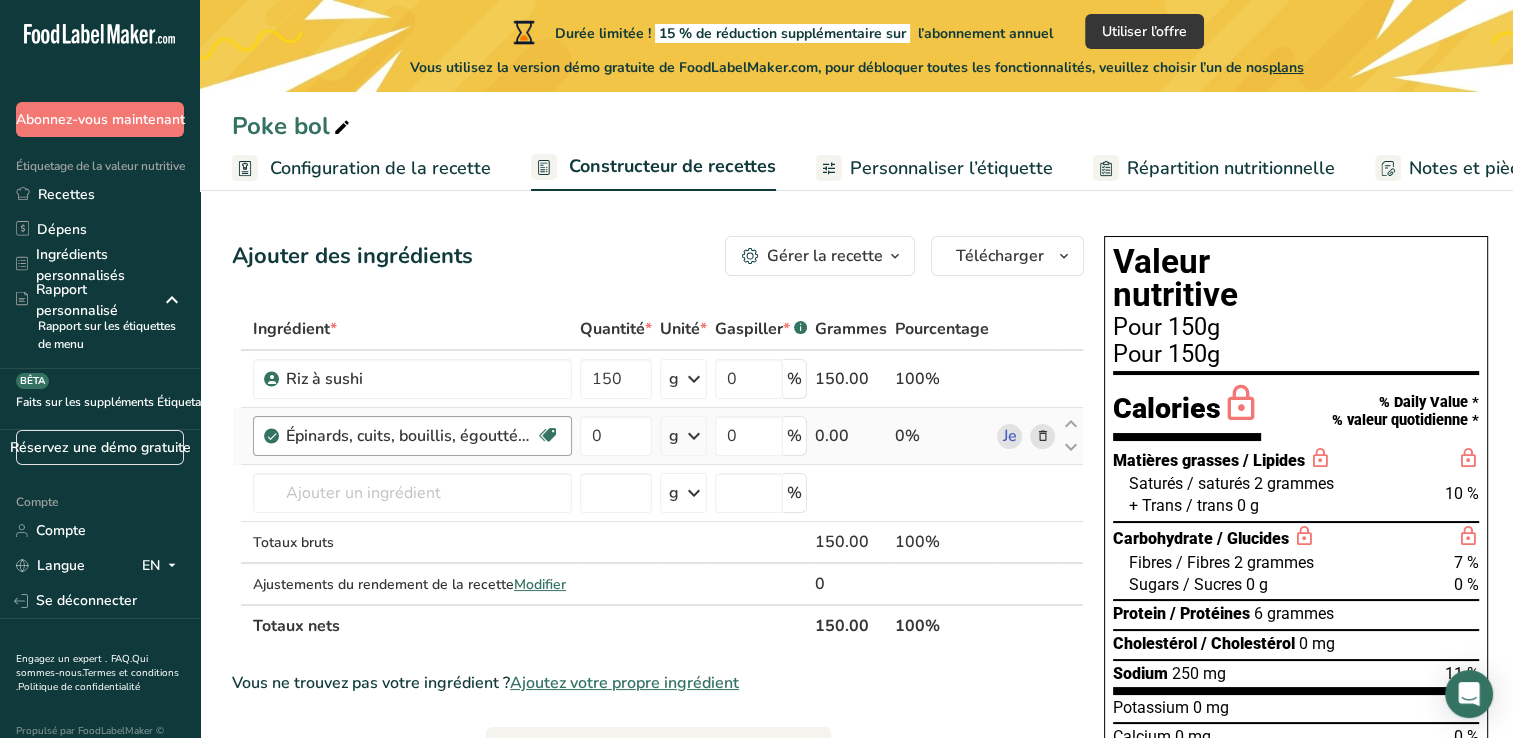 click on "Épinards, cuits, bouillis, égouttés, sans sel" at bounding box center (411, 436) 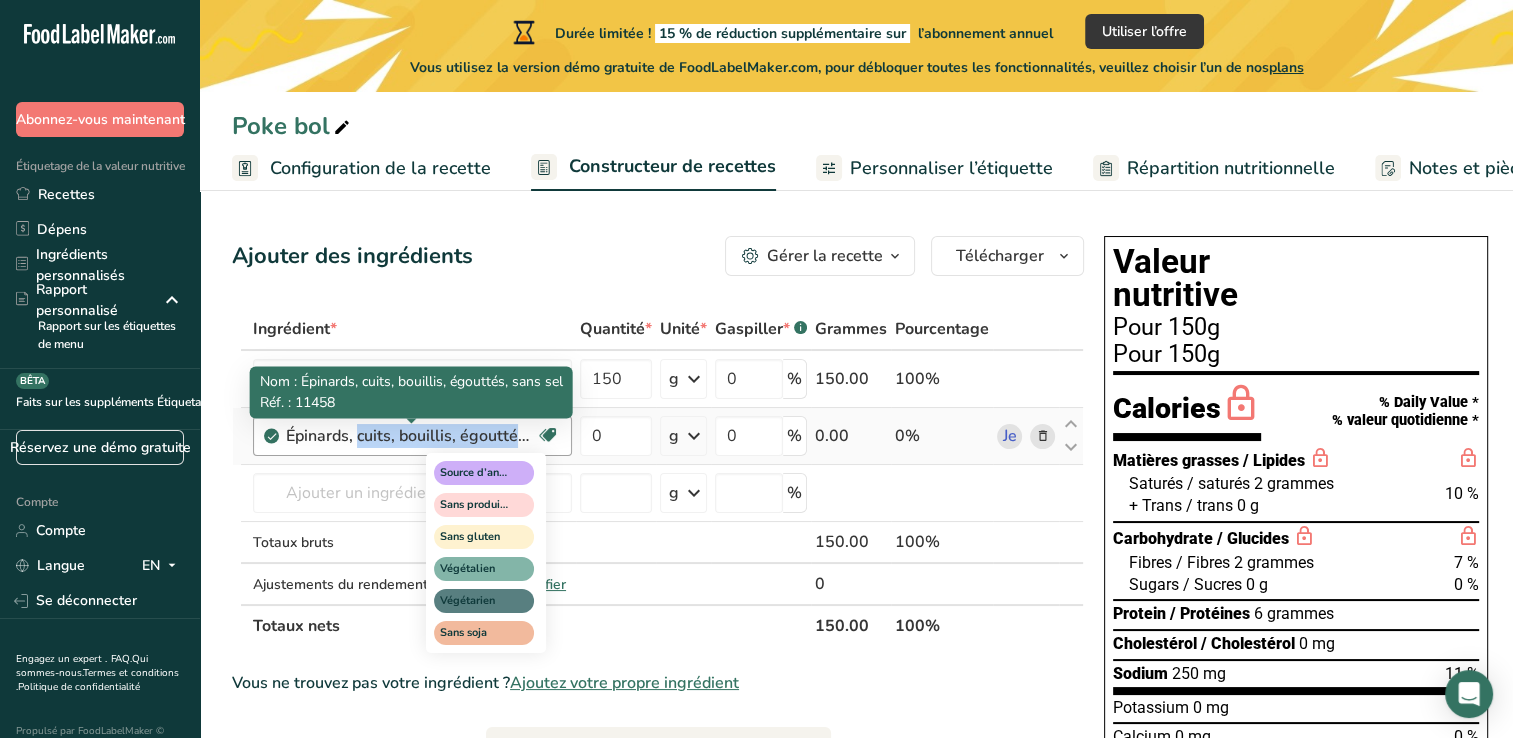 drag, startPoint x: 353, startPoint y: 437, endPoint x: 547, endPoint y: 429, distance: 194.16487 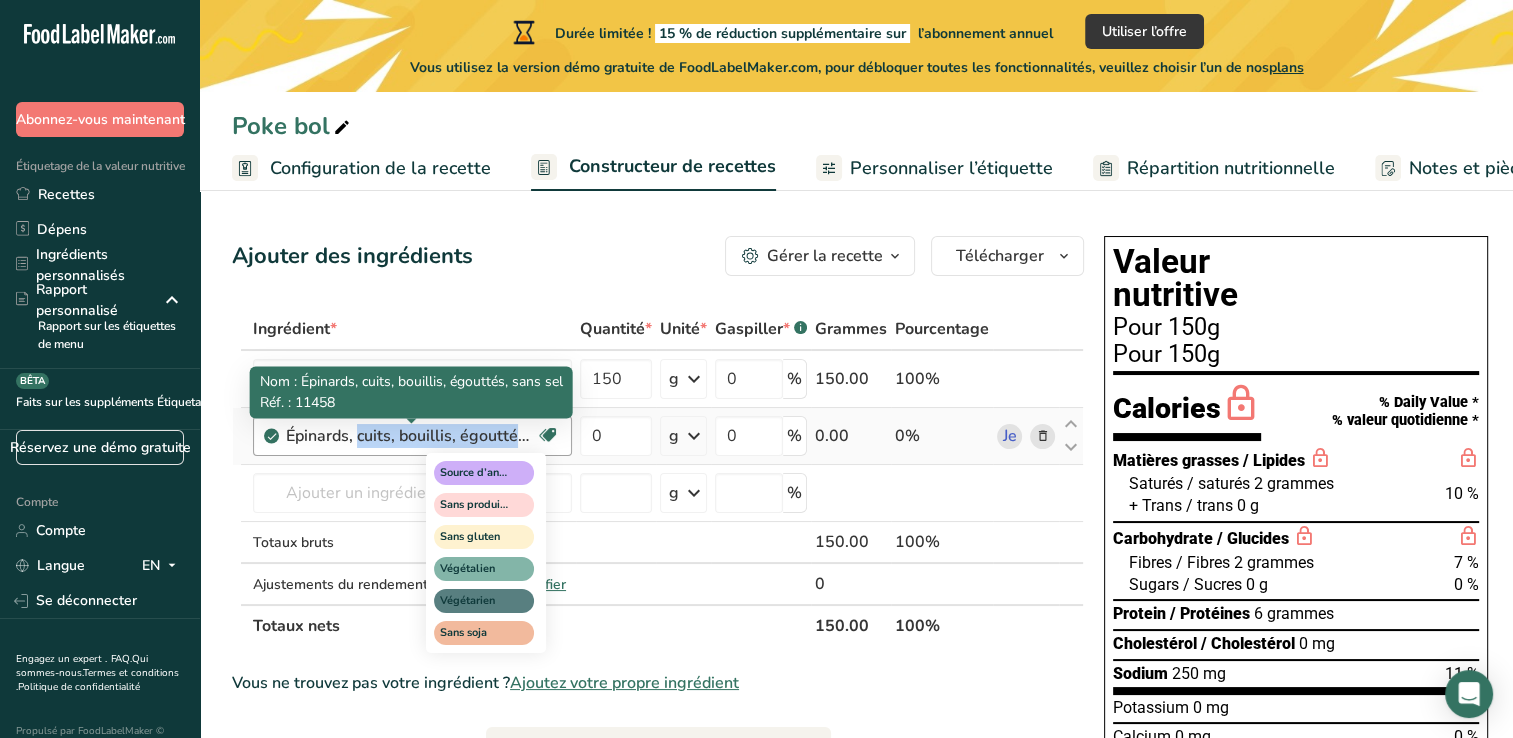 click on "Épinards, cuits, bouillis, égouttés, sans sel         Source d’antioxydants       Sans produits laitiers       Sans gluten       Végétalien       Végétarien       Sans soja" at bounding box center (412, 436) 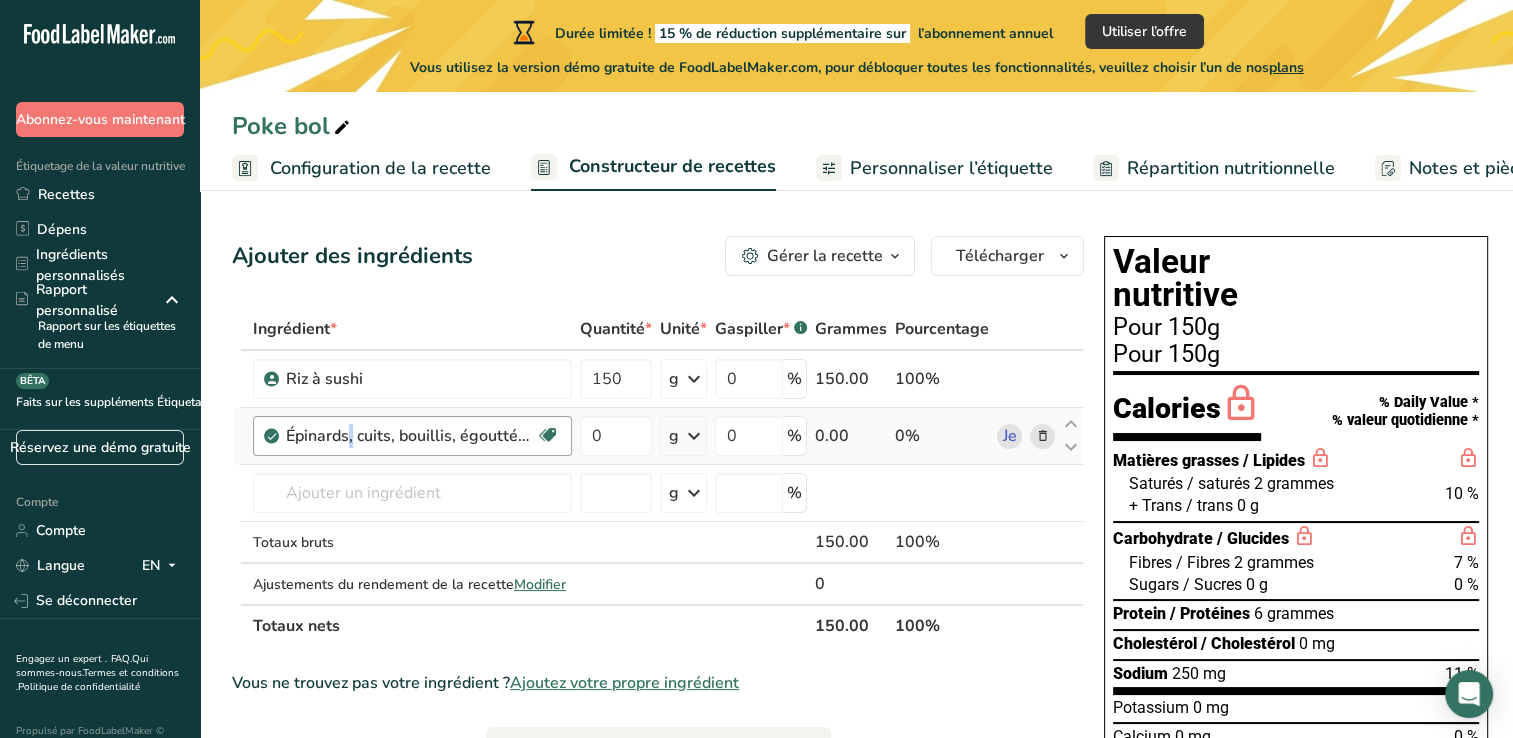 drag, startPoint x: 547, startPoint y: 429, endPoint x: 345, endPoint y: 437, distance: 202.15836 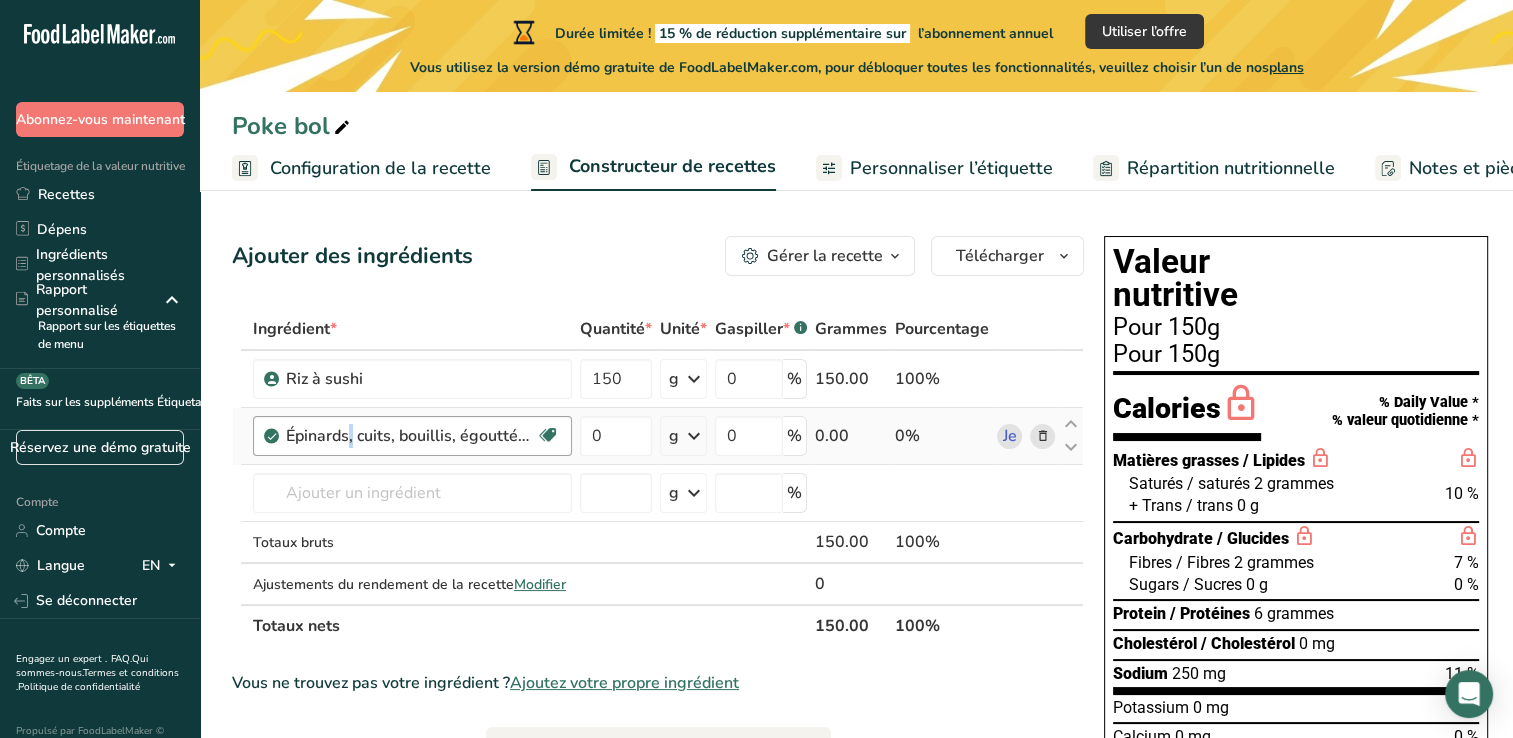click on "Épinards, cuits, bouillis, égouttés, sans sel" at bounding box center (411, 436) 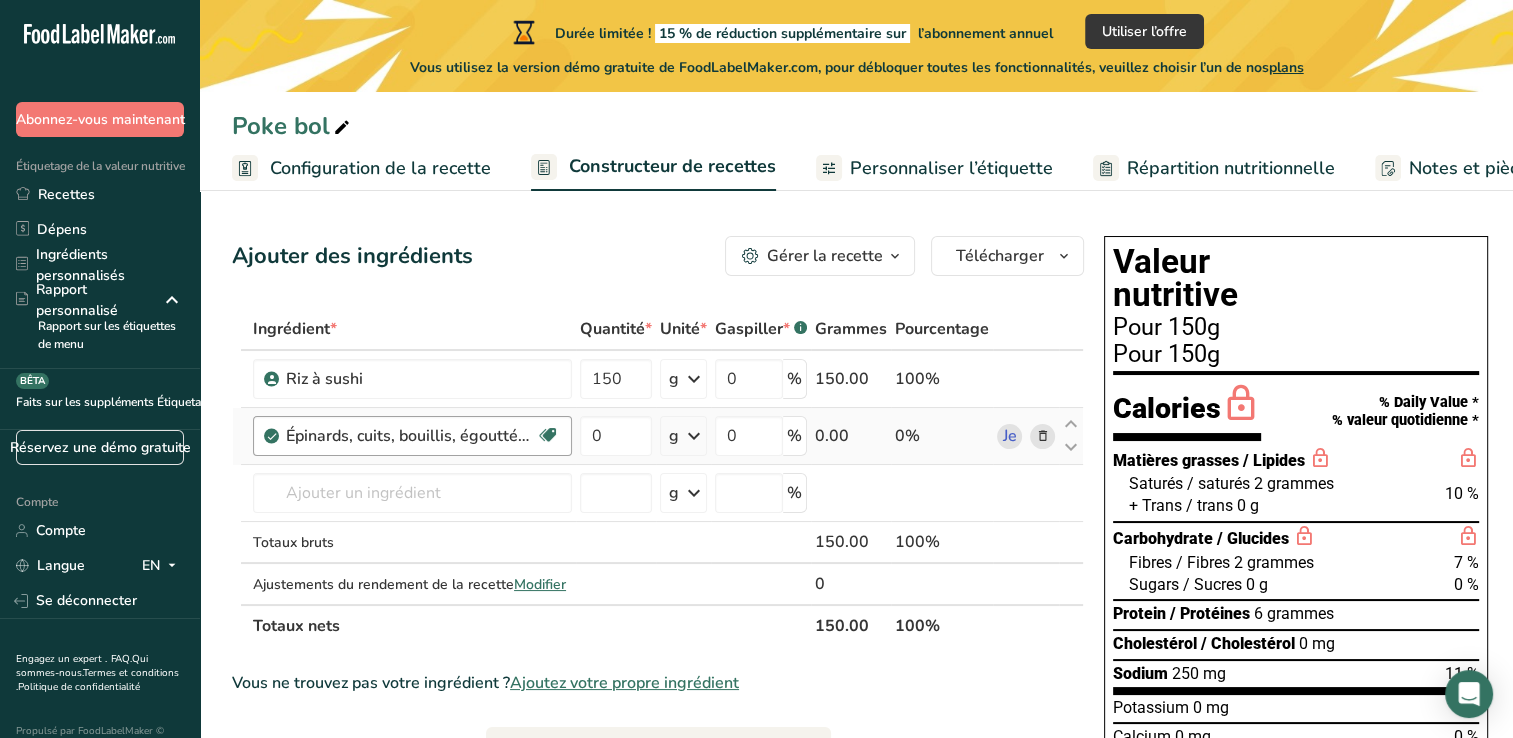 click on "Épinards, cuits, bouillis, égouttés, sans sel         Source d’antioxydants       Sans produits laitiers       Sans gluten       Végétalien       Végétarien       Sans soja" at bounding box center (412, 436) 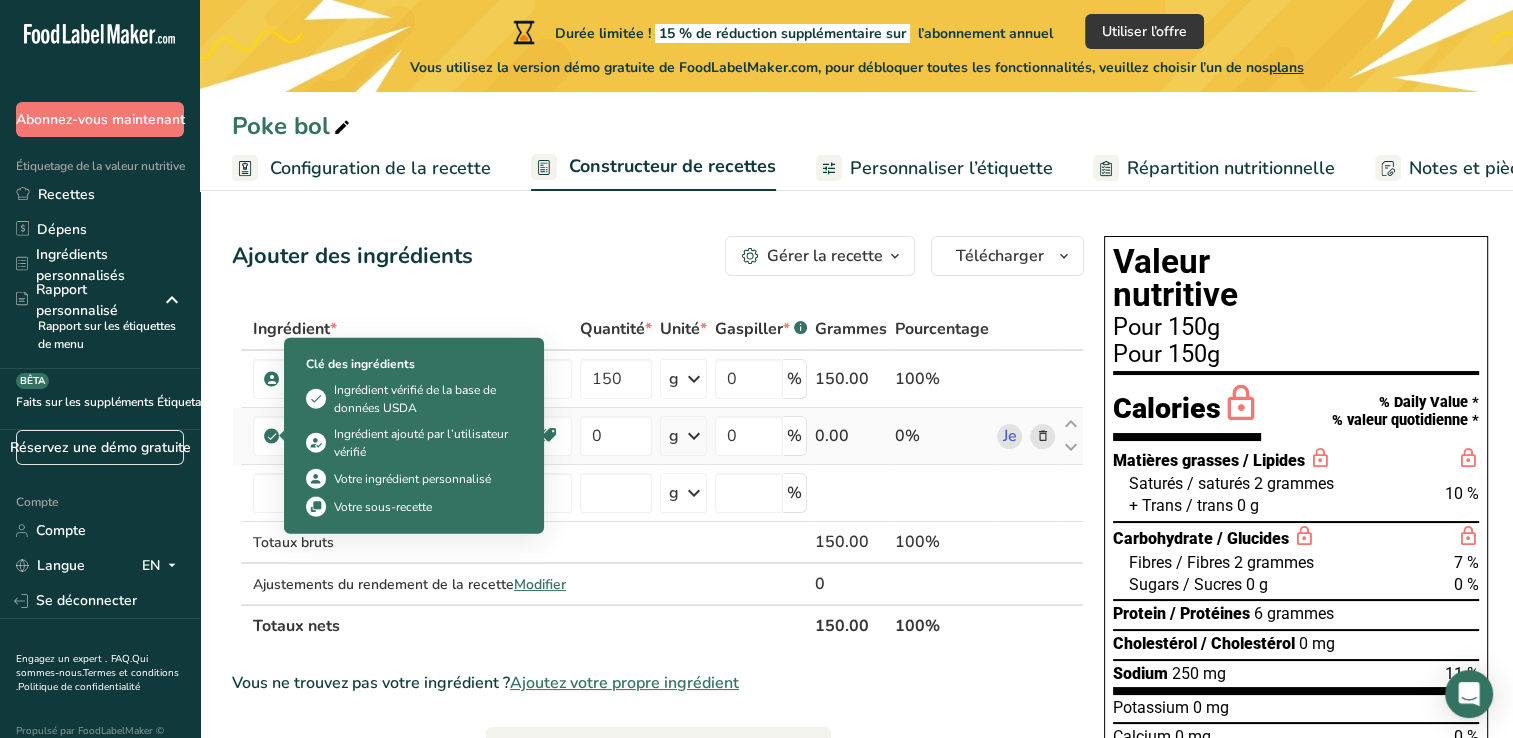 click at bounding box center (272, 436) 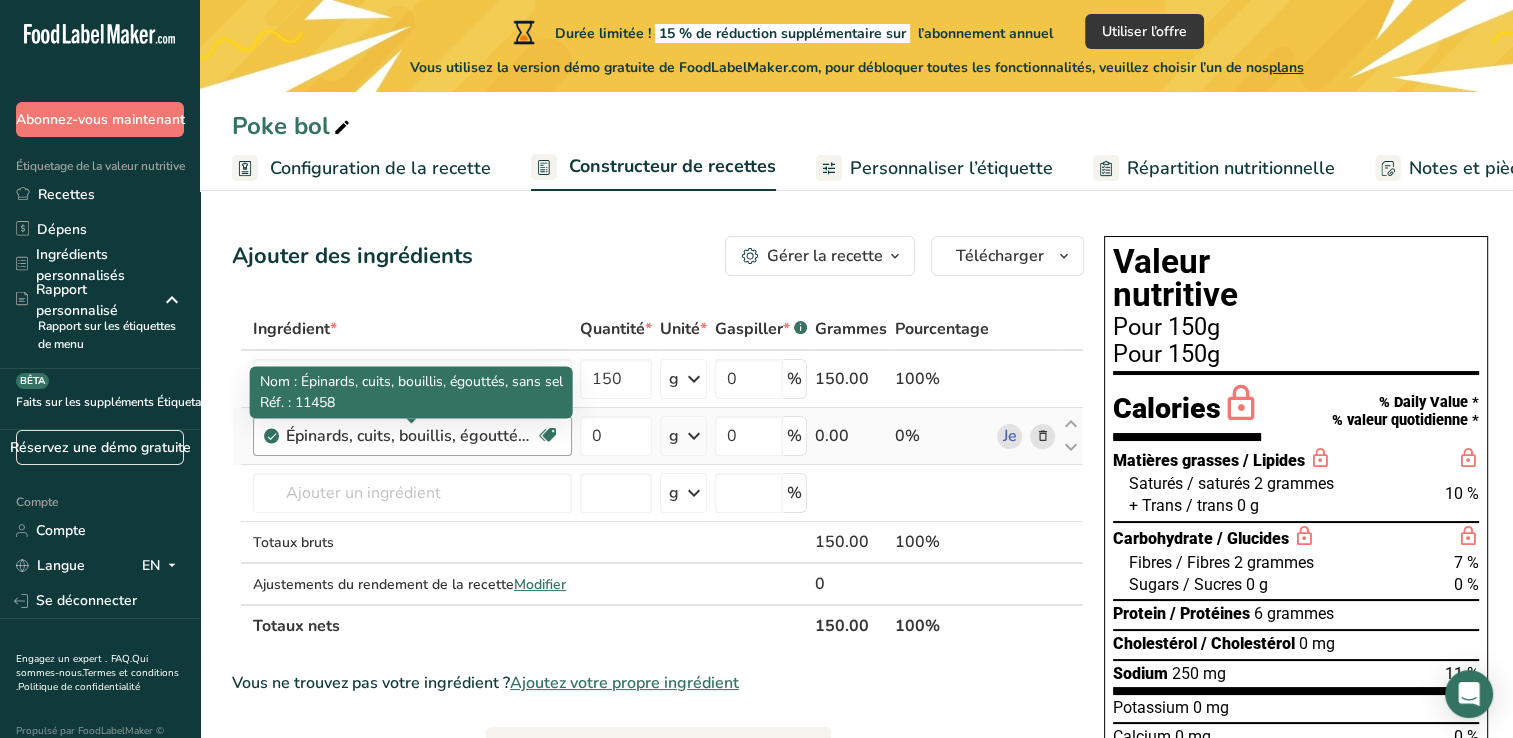 click on "Épinards, cuits, bouillis, égouttés, sans sel" at bounding box center (411, 436) 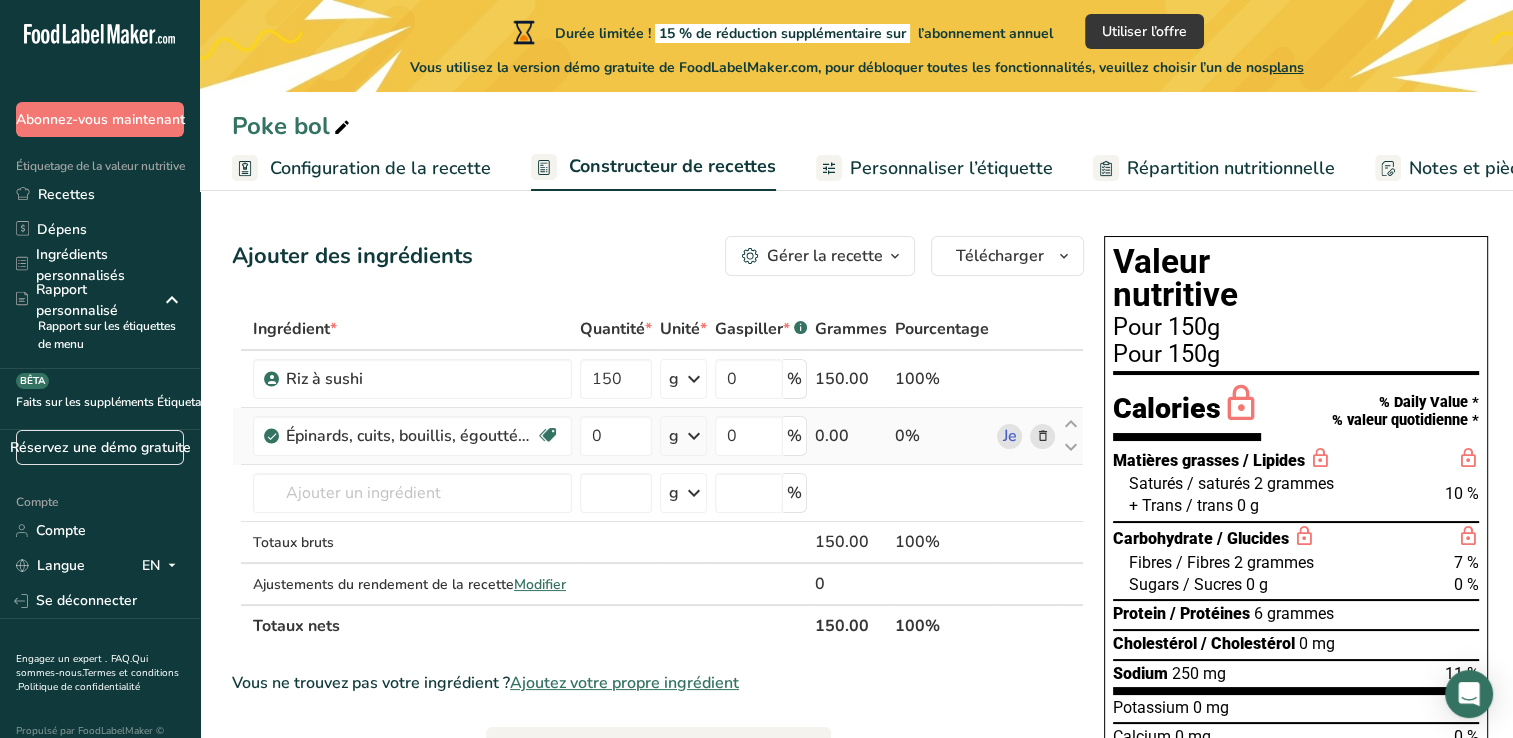 click at bounding box center [1043, 436] 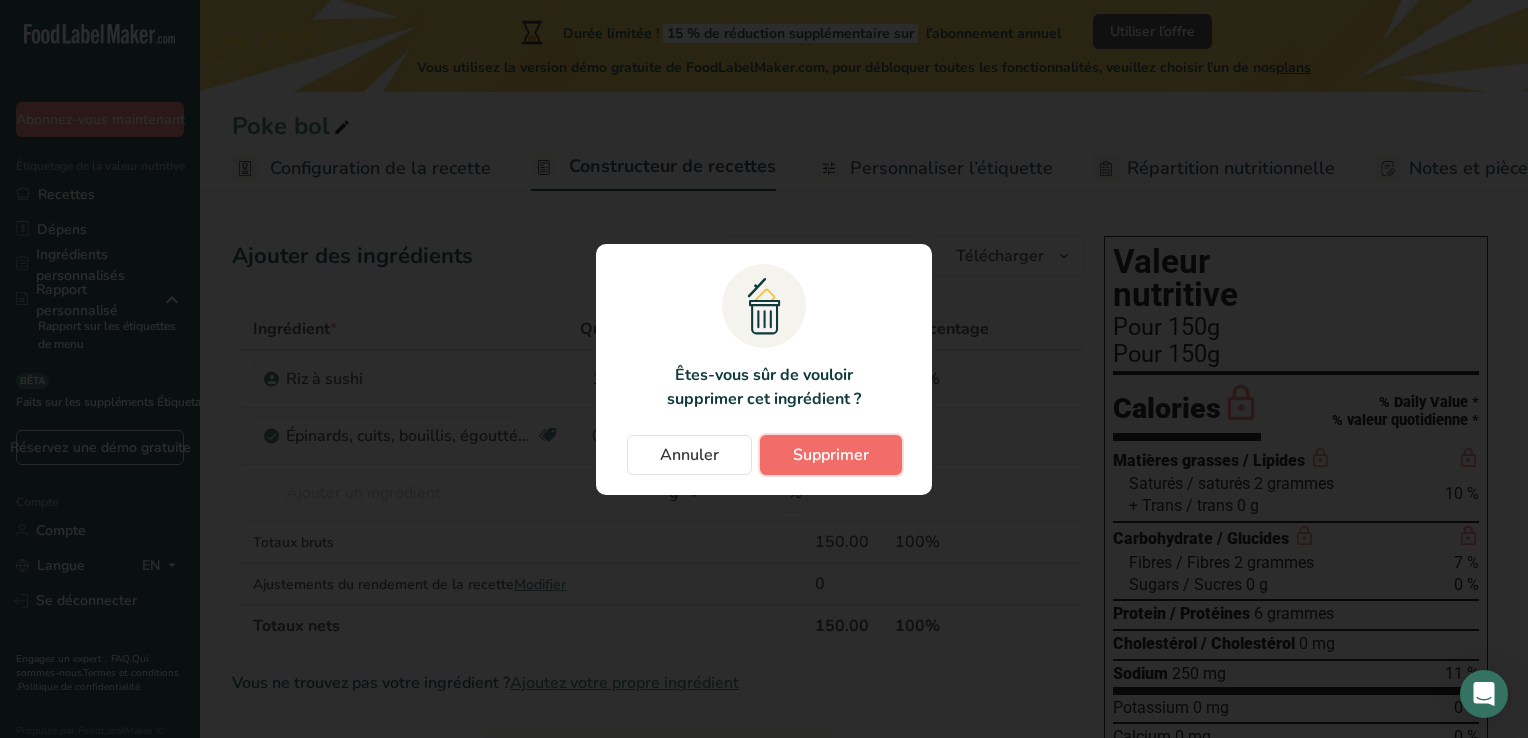 click on "Supprimer" at bounding box center [831, 455] 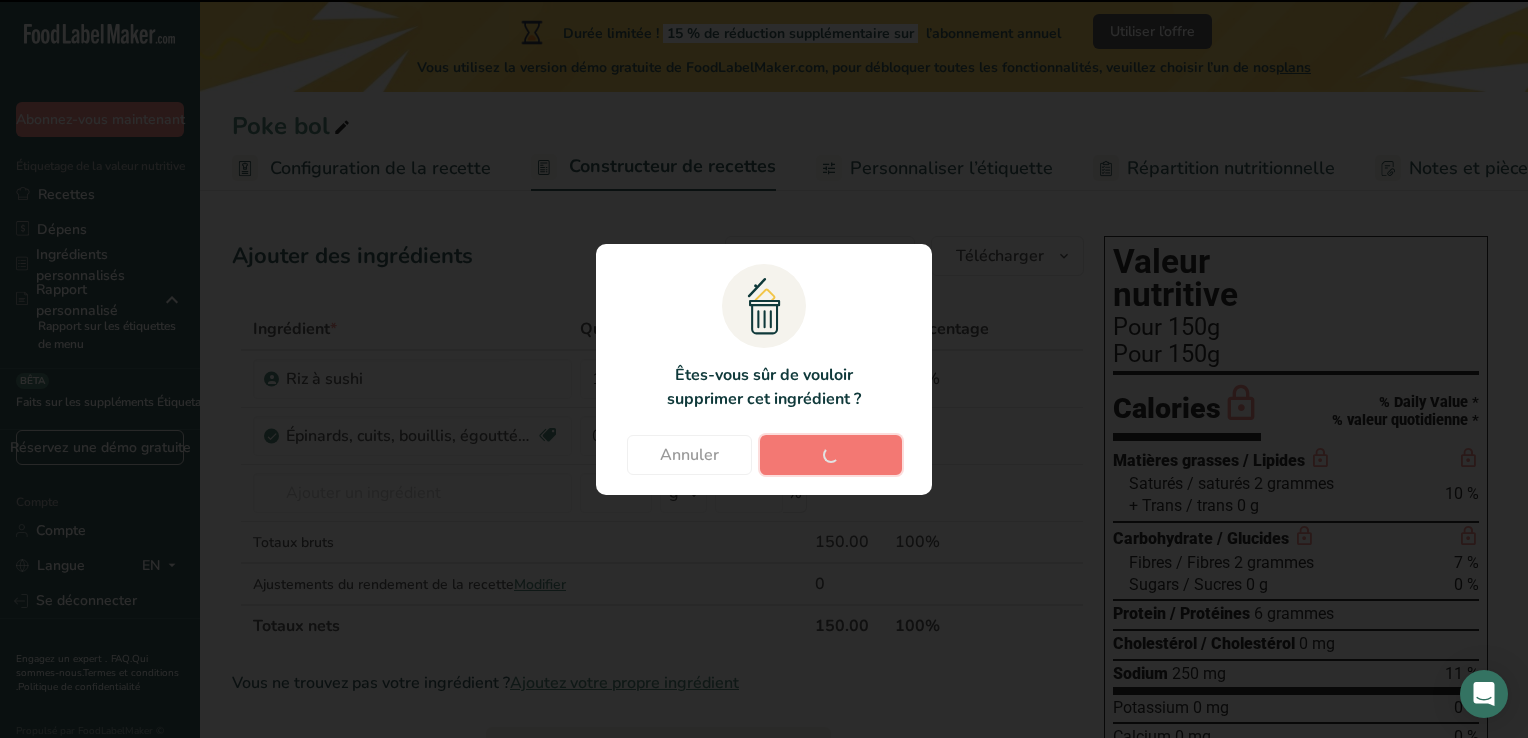 type 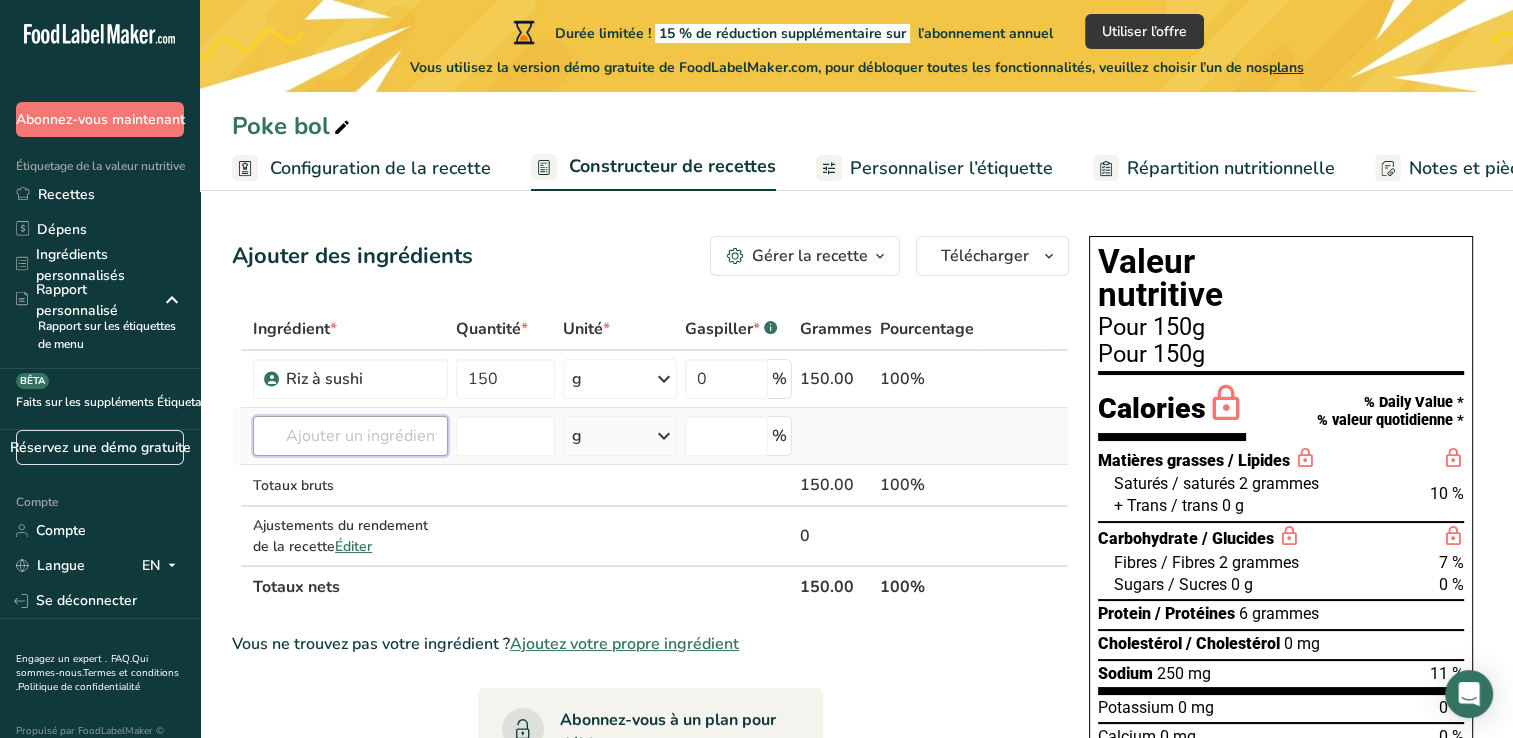 click at bounding box center (350, 436) 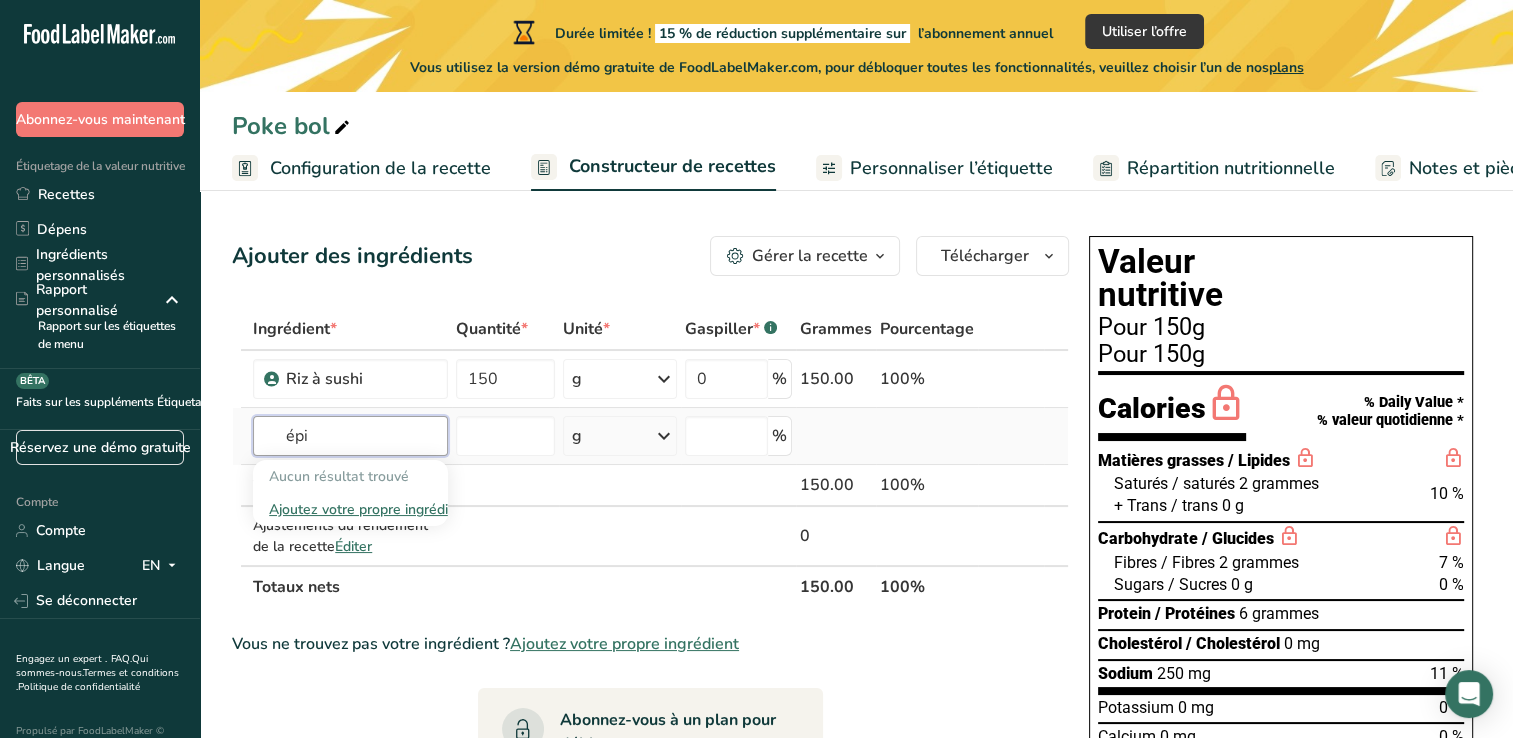 type on "épi" 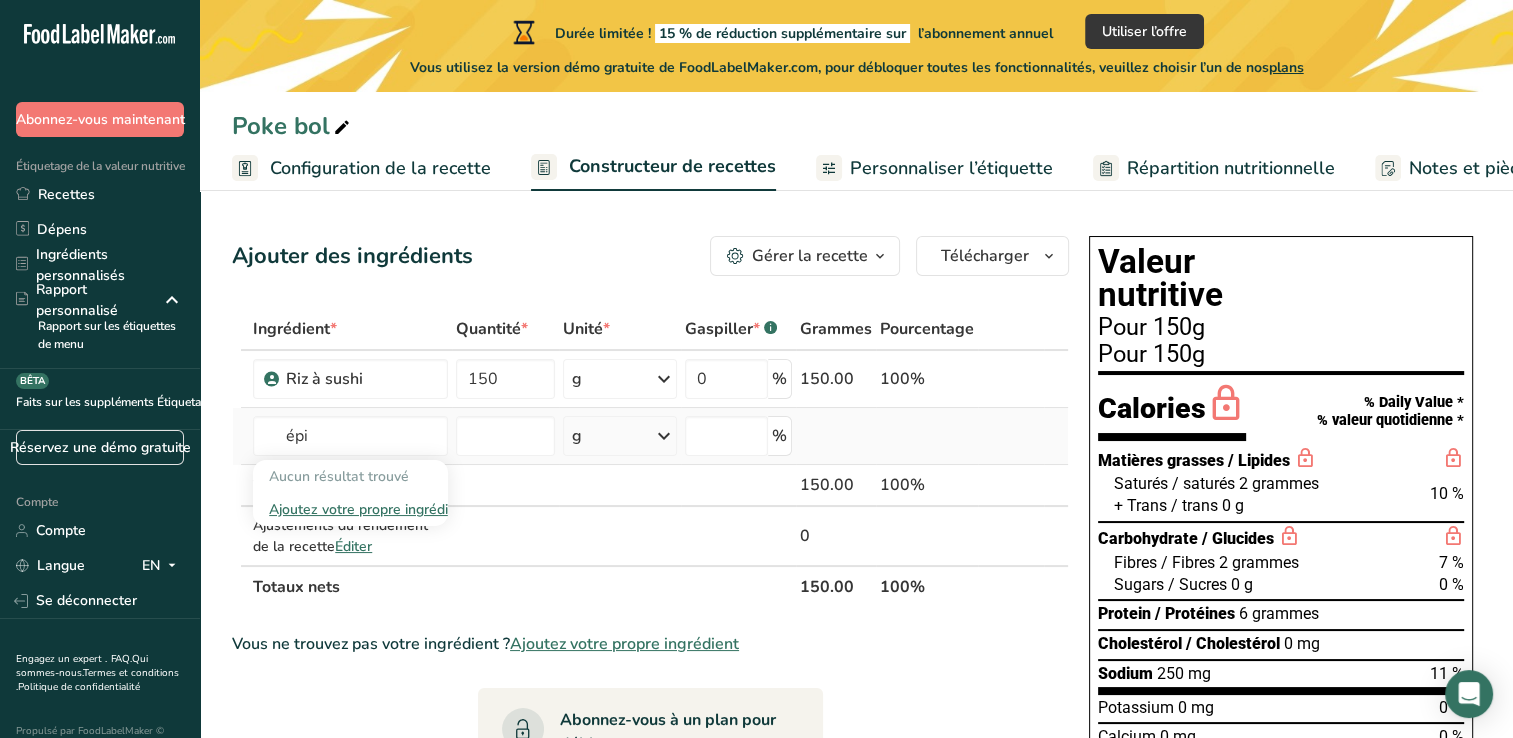 type 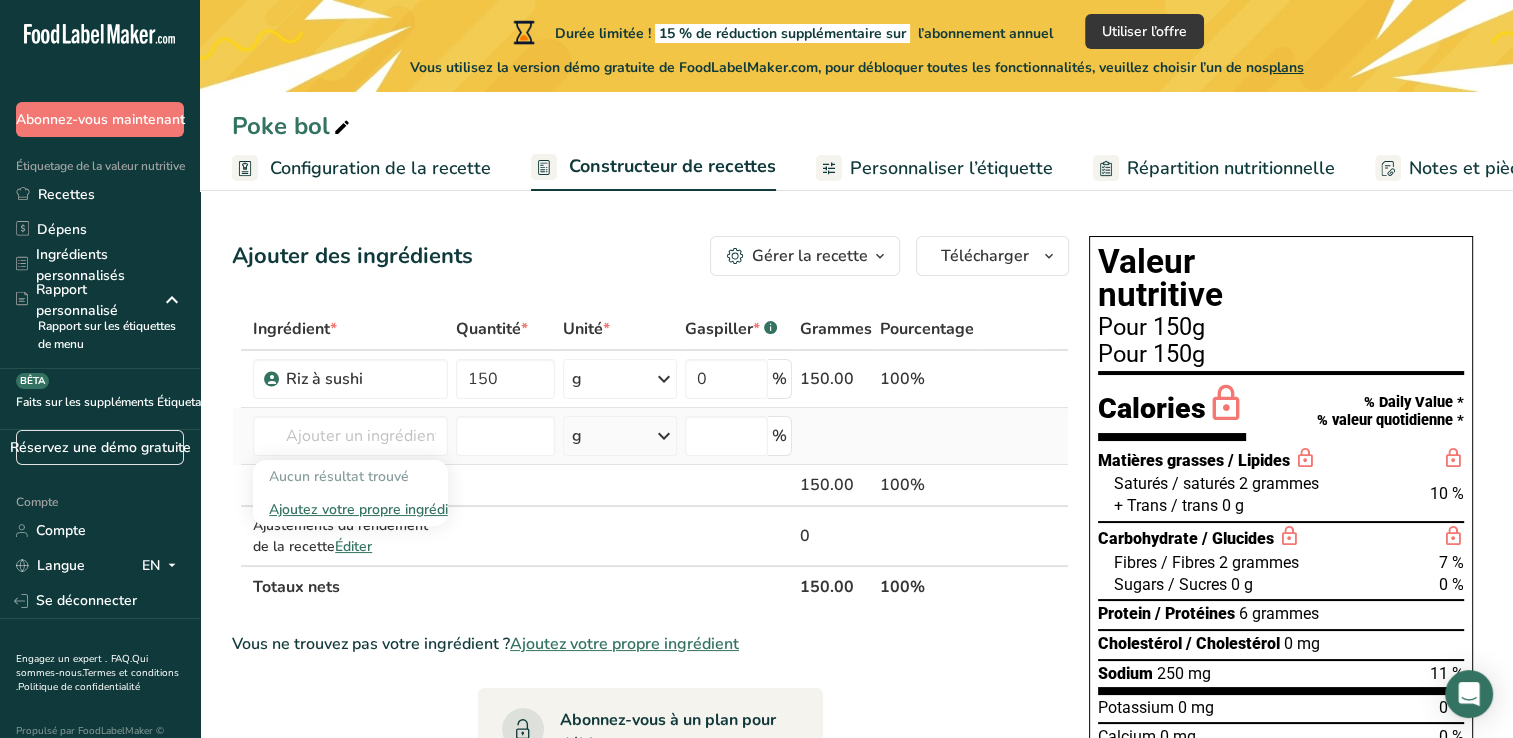 click on "Ajoutez votre propre ingrédient" at bounding box center (350, 509) 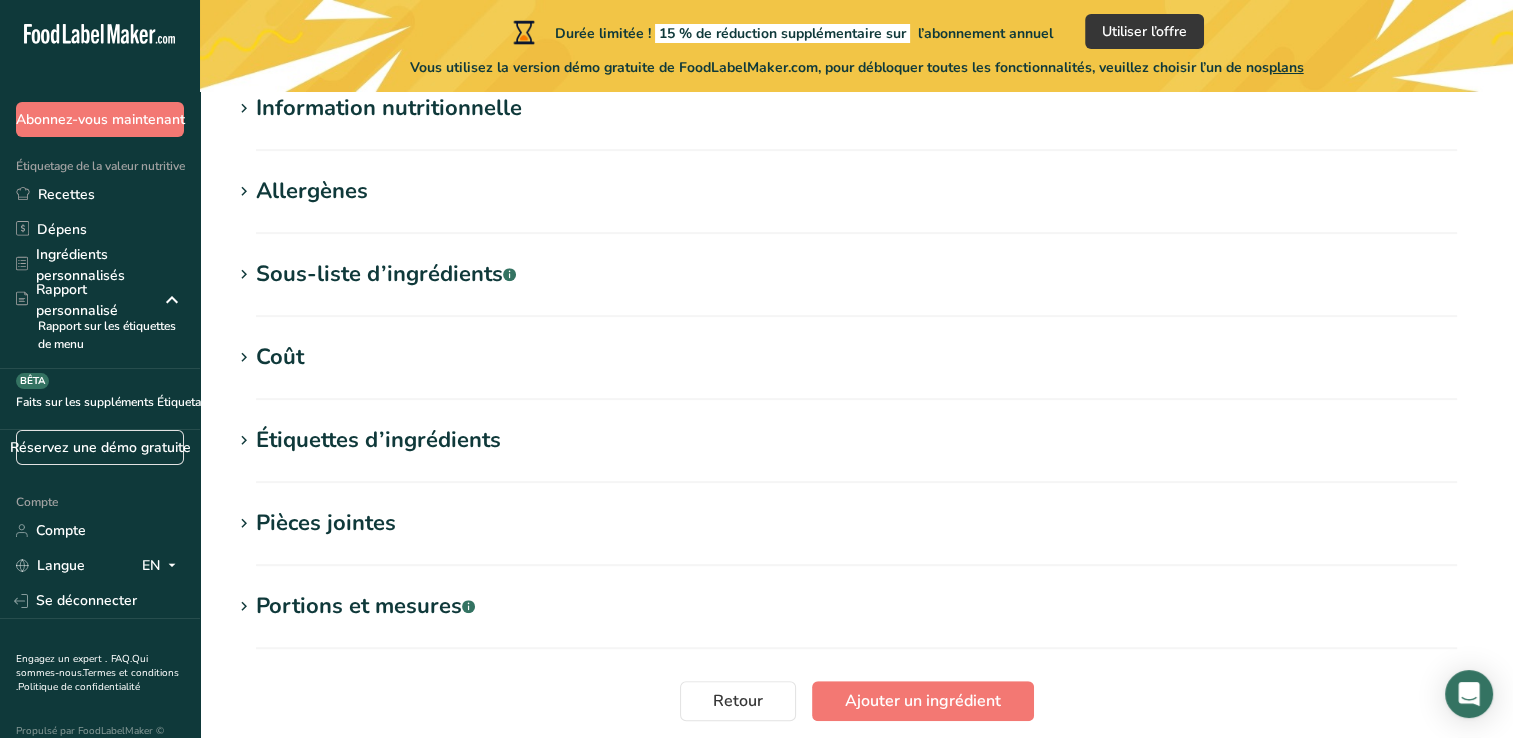 scroll, scrollTop: 944, scrollLeft: 0, axis: vertical 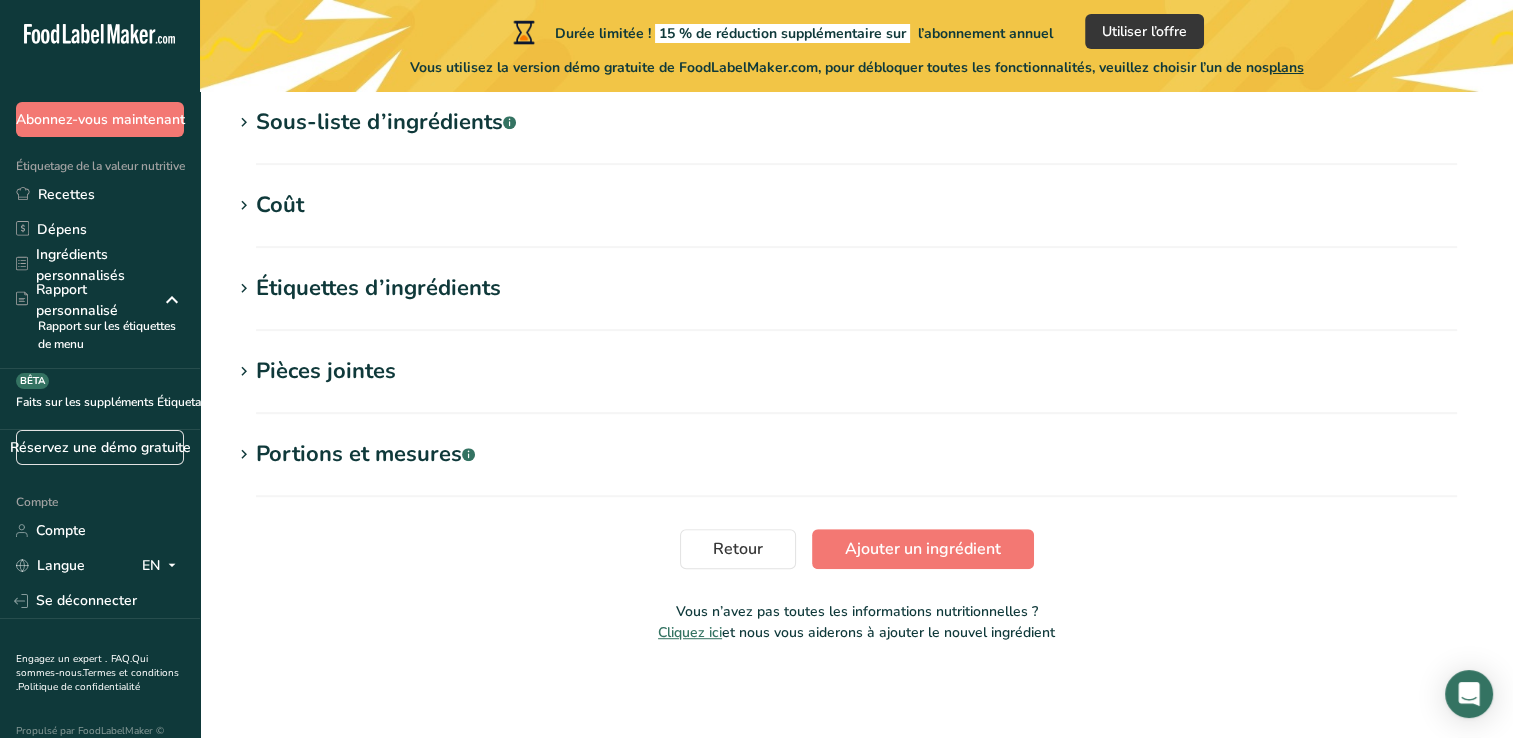 click at bounding box center [244, 123] 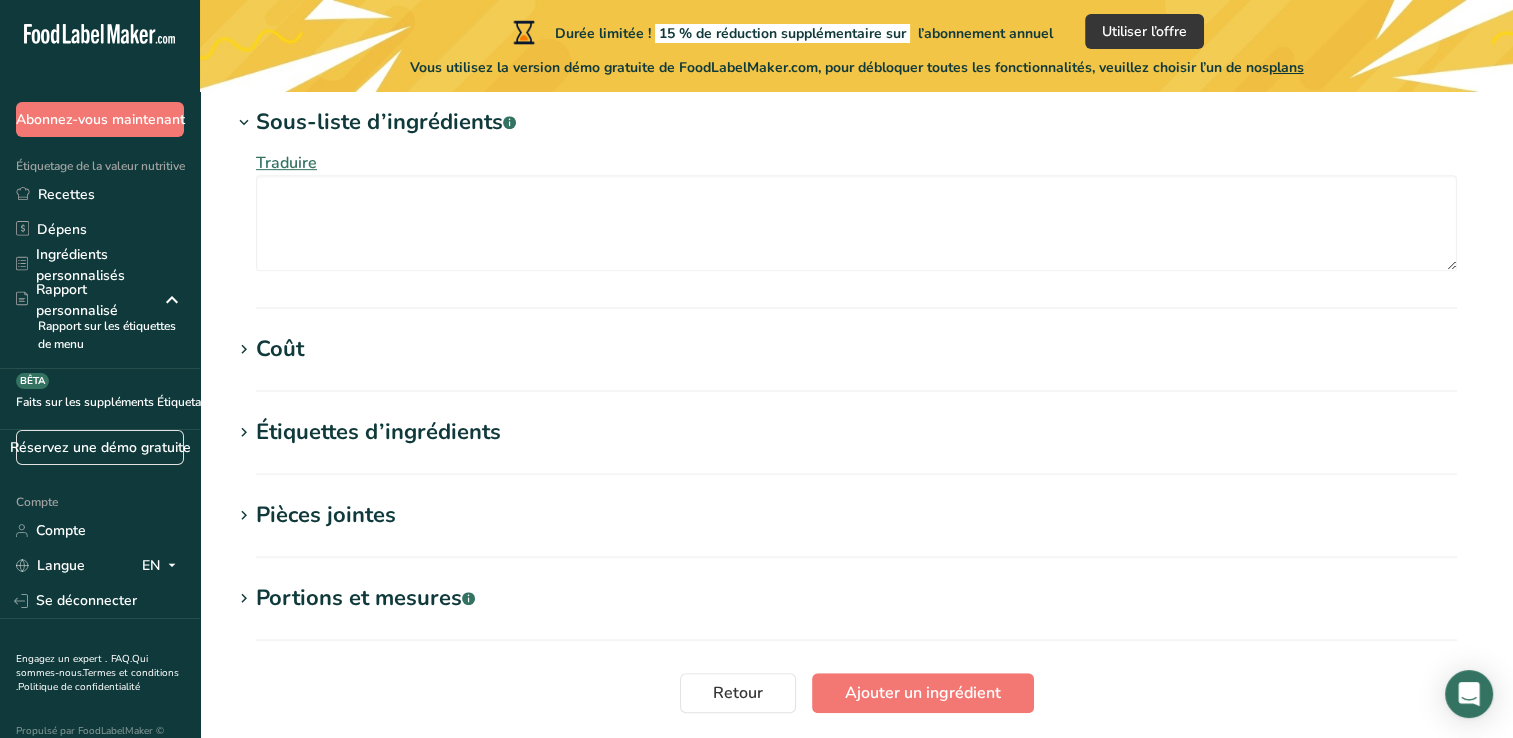 click at bounding box center [244, 123] 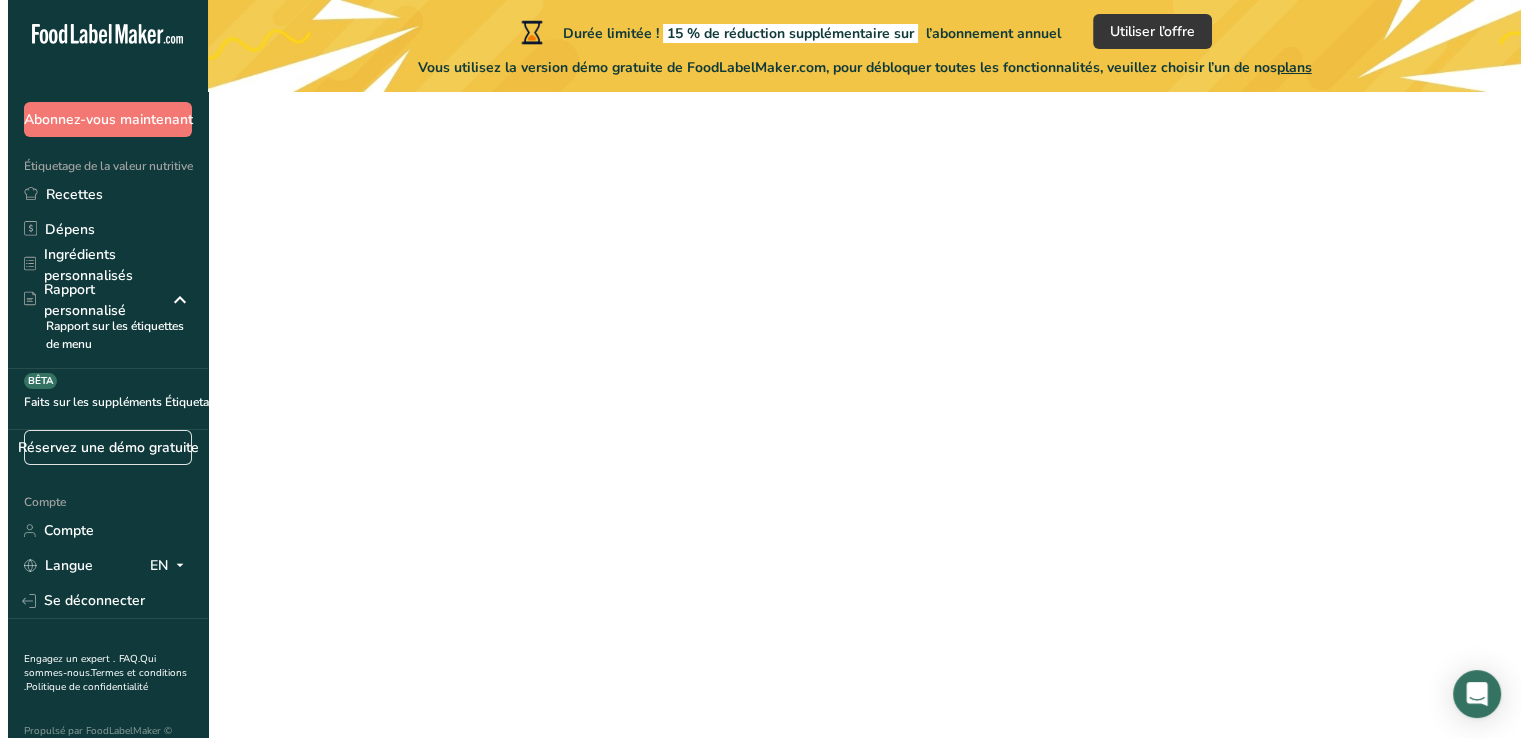 scroll, scrollTop: 0, scrollLeft: 0, axis: both 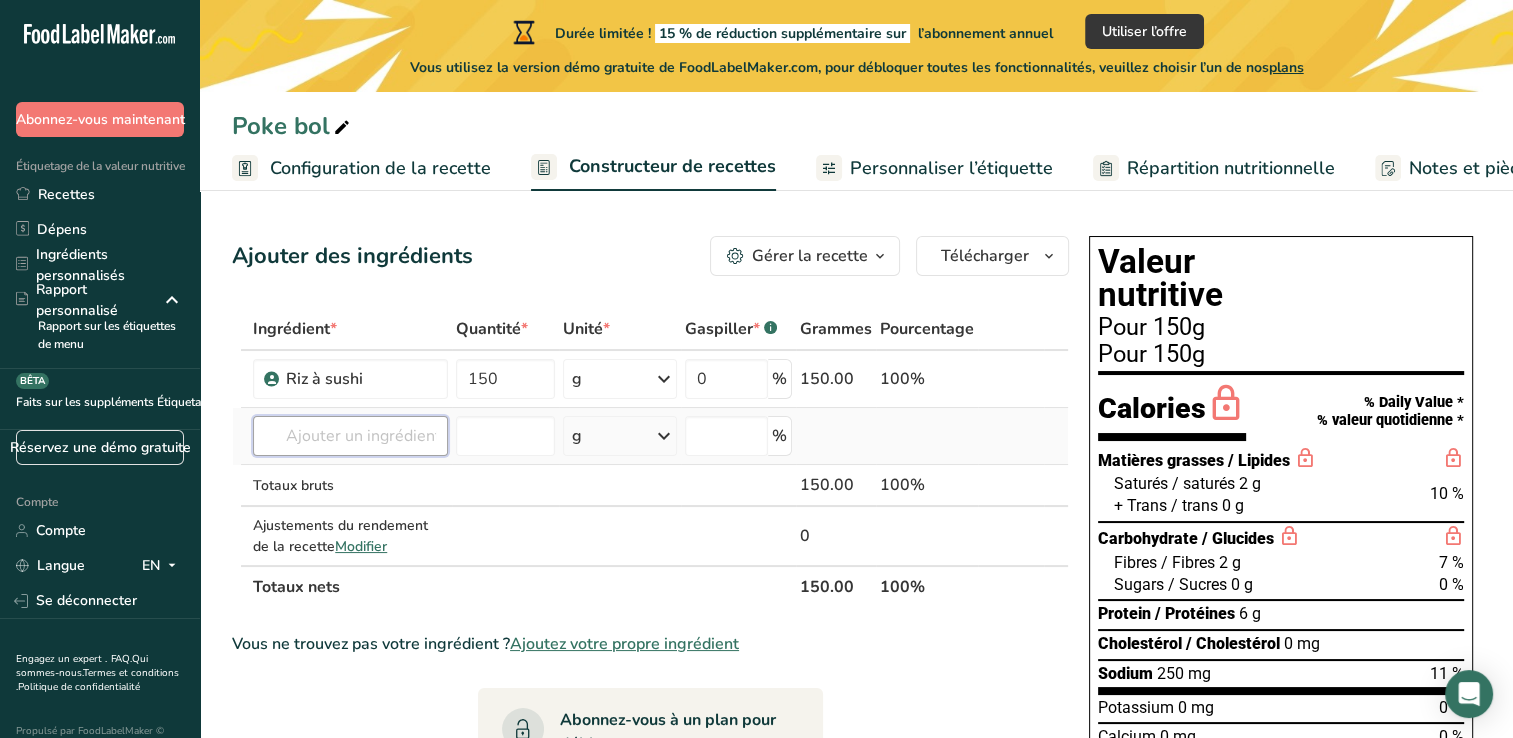 click at bounding box center (350, 436) 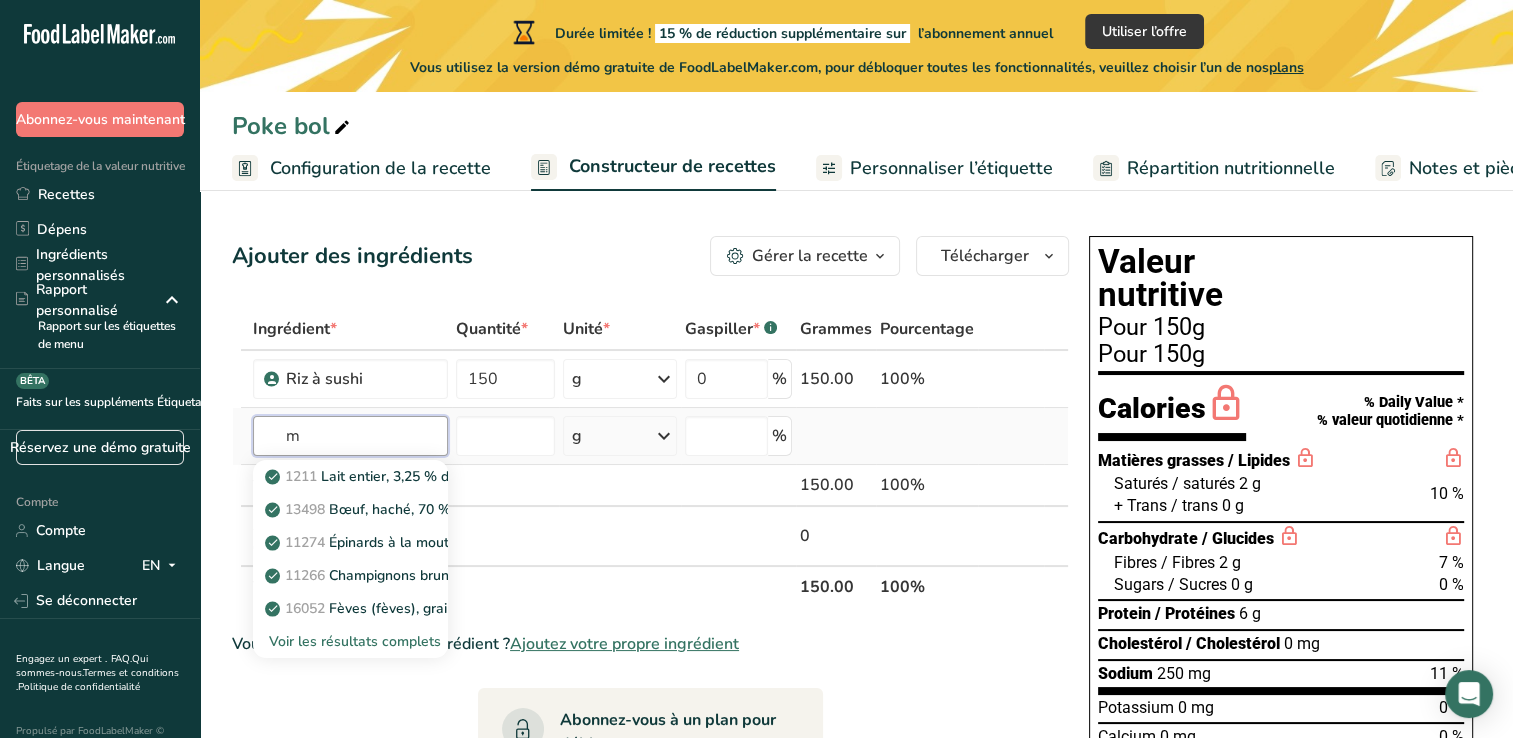 type on "m" 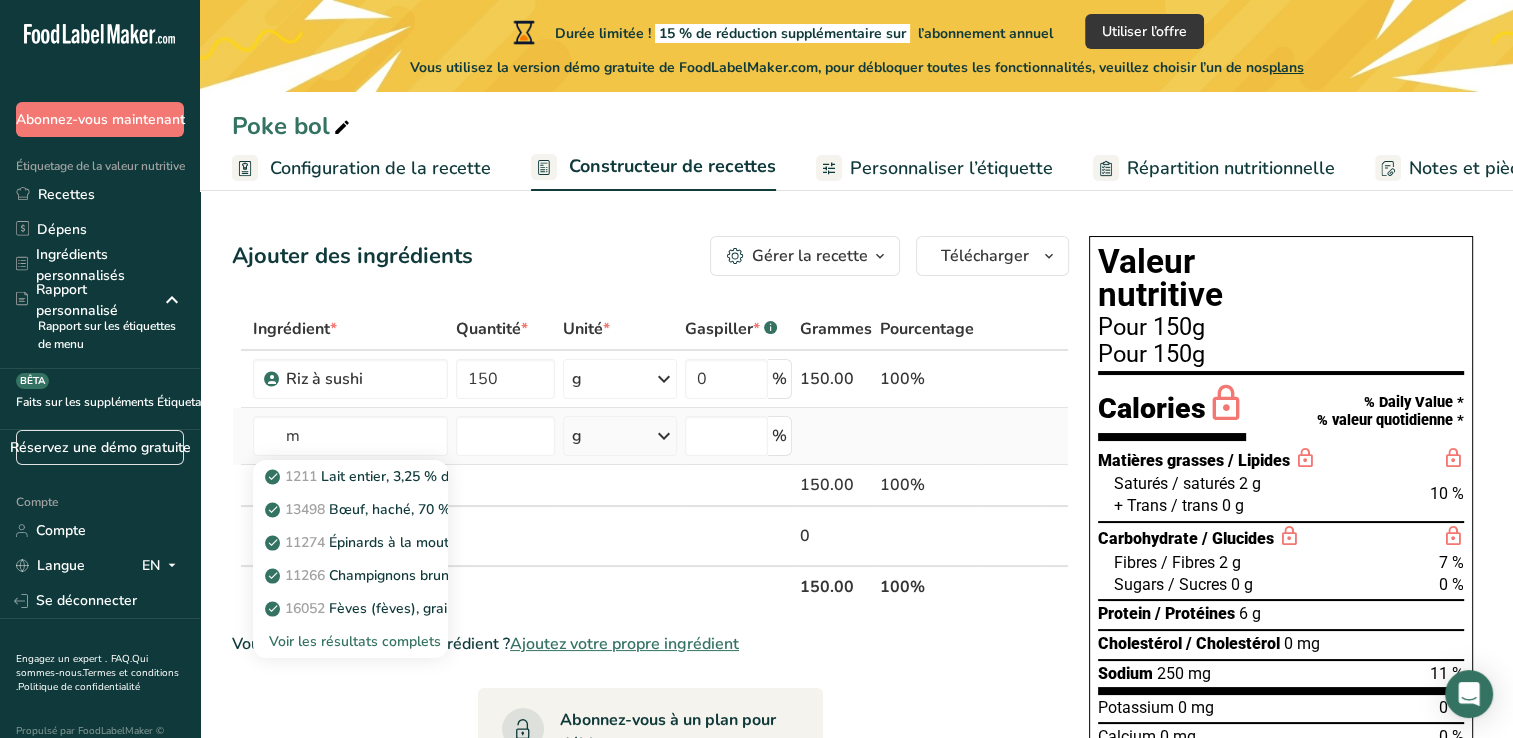 type 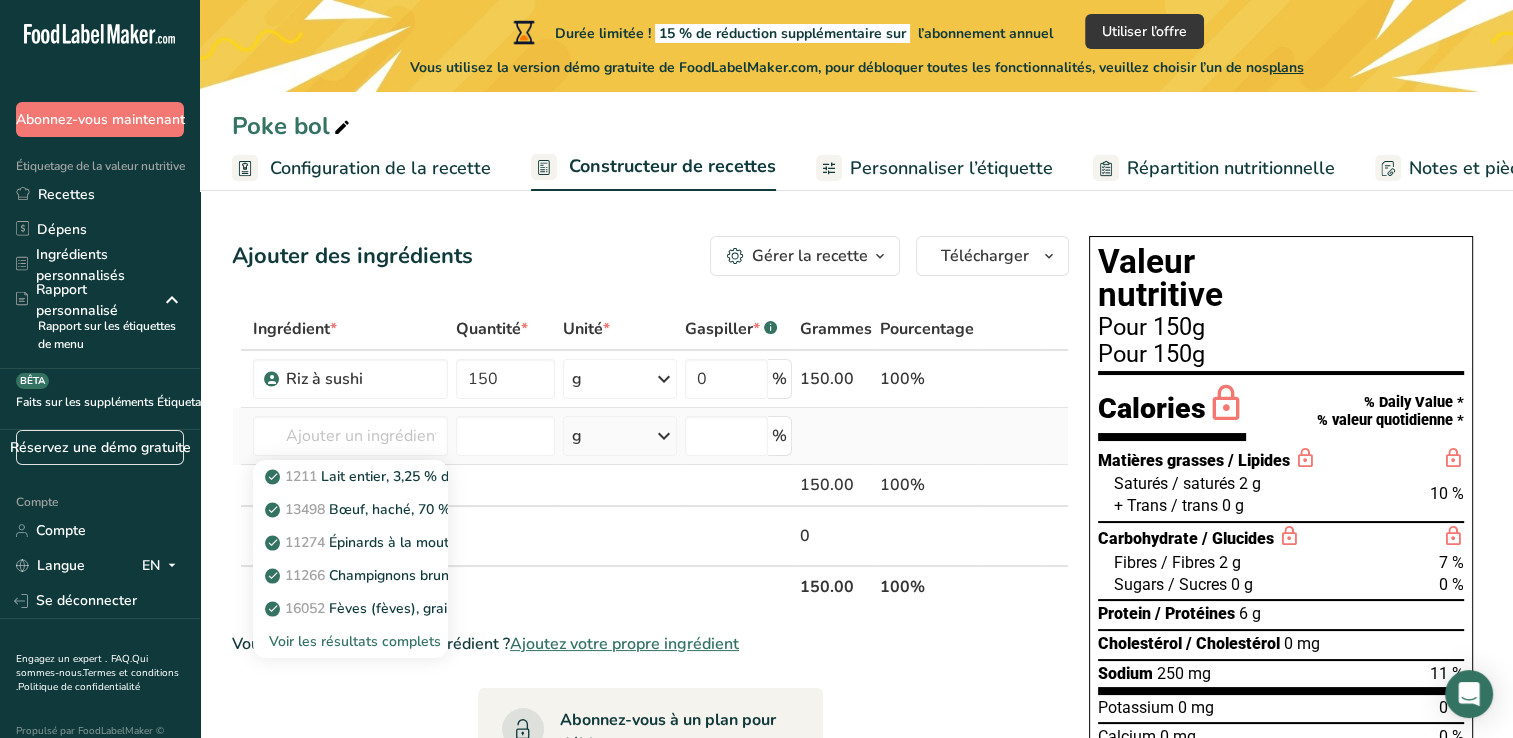 click on "Voir les résultats complets" at bounding box center [350, 641] 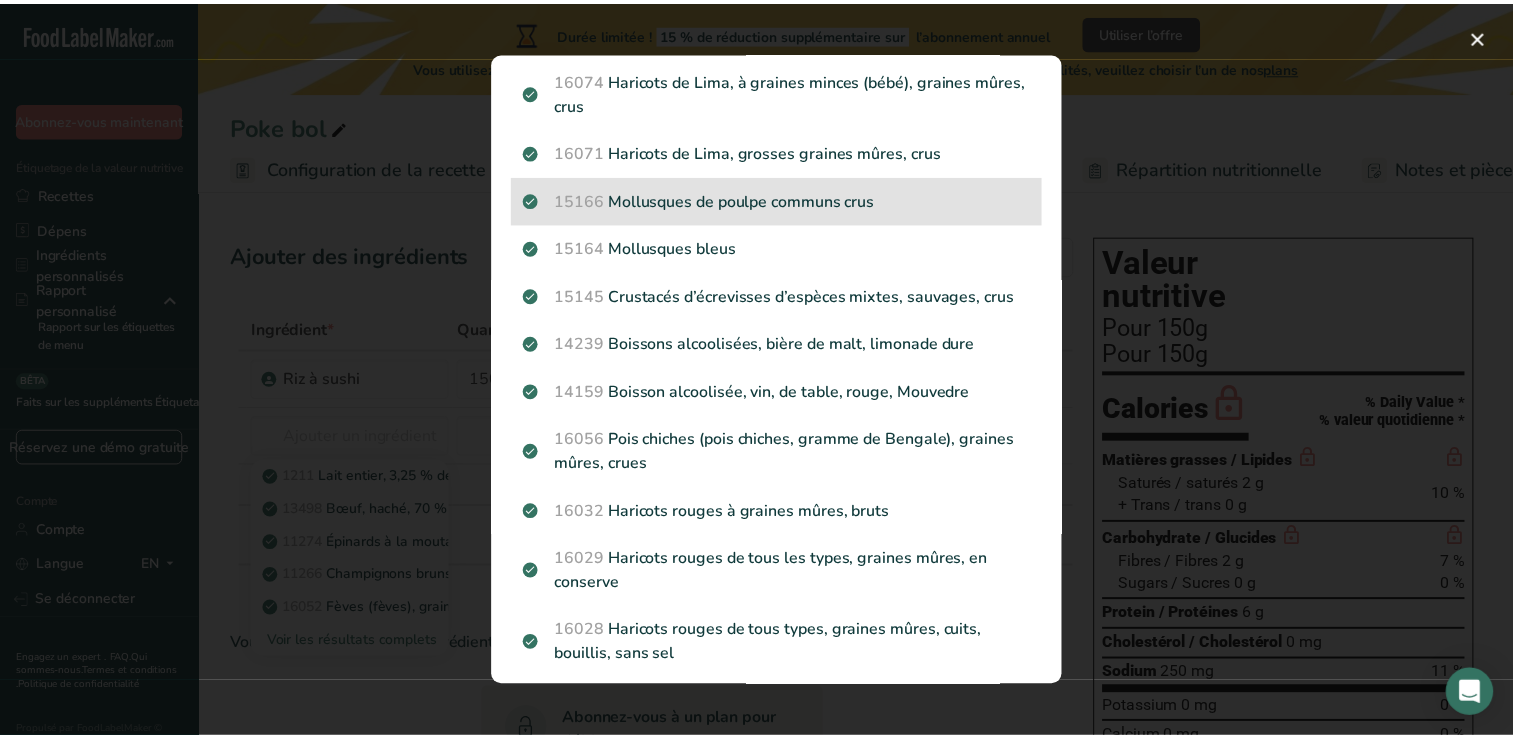 scroll, scrollTop: 900, scrollLeft: 0, axis: vertical 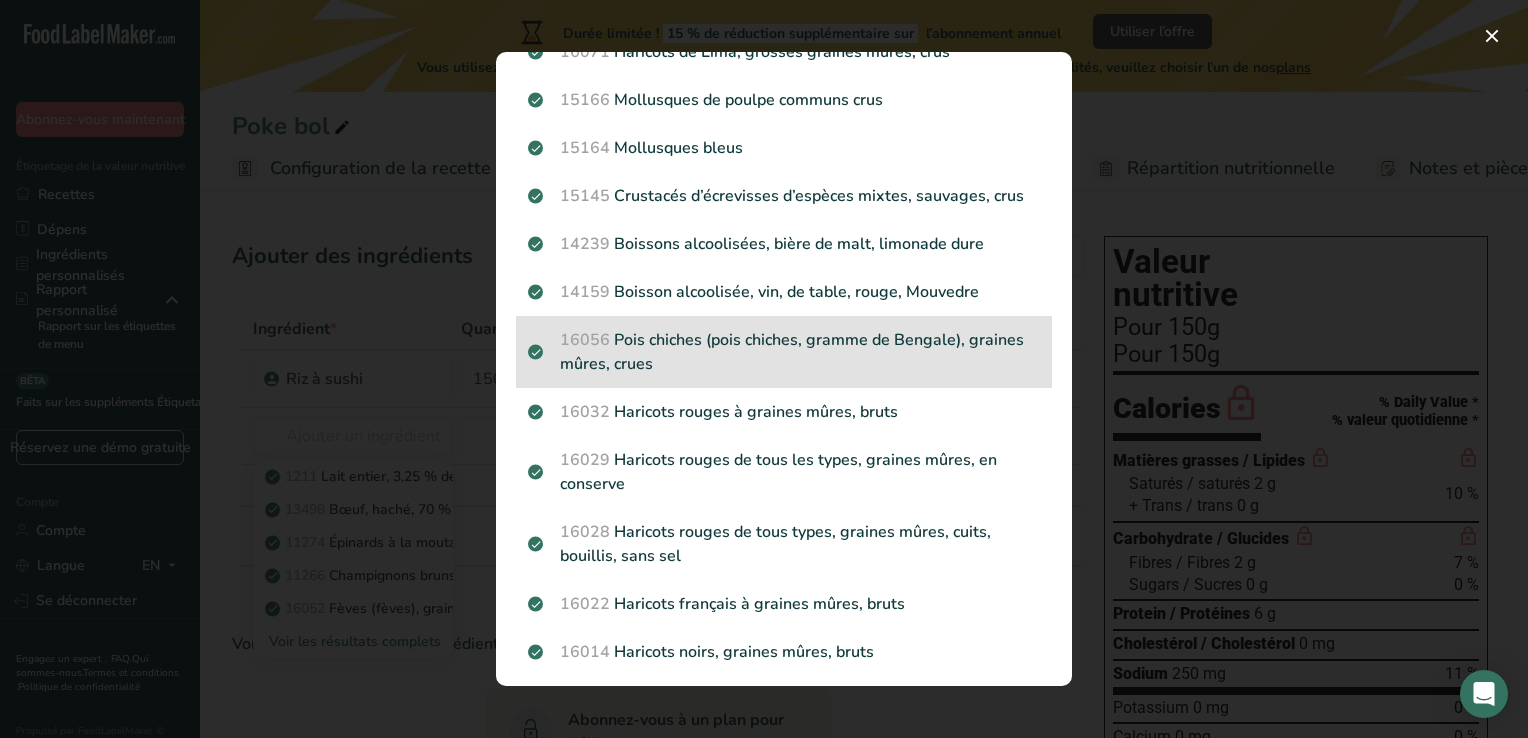 click on "16056   Pois chiches (pois chiches, gramme de Bengale), graines mûres, crues" at bounding box center (784, 352) 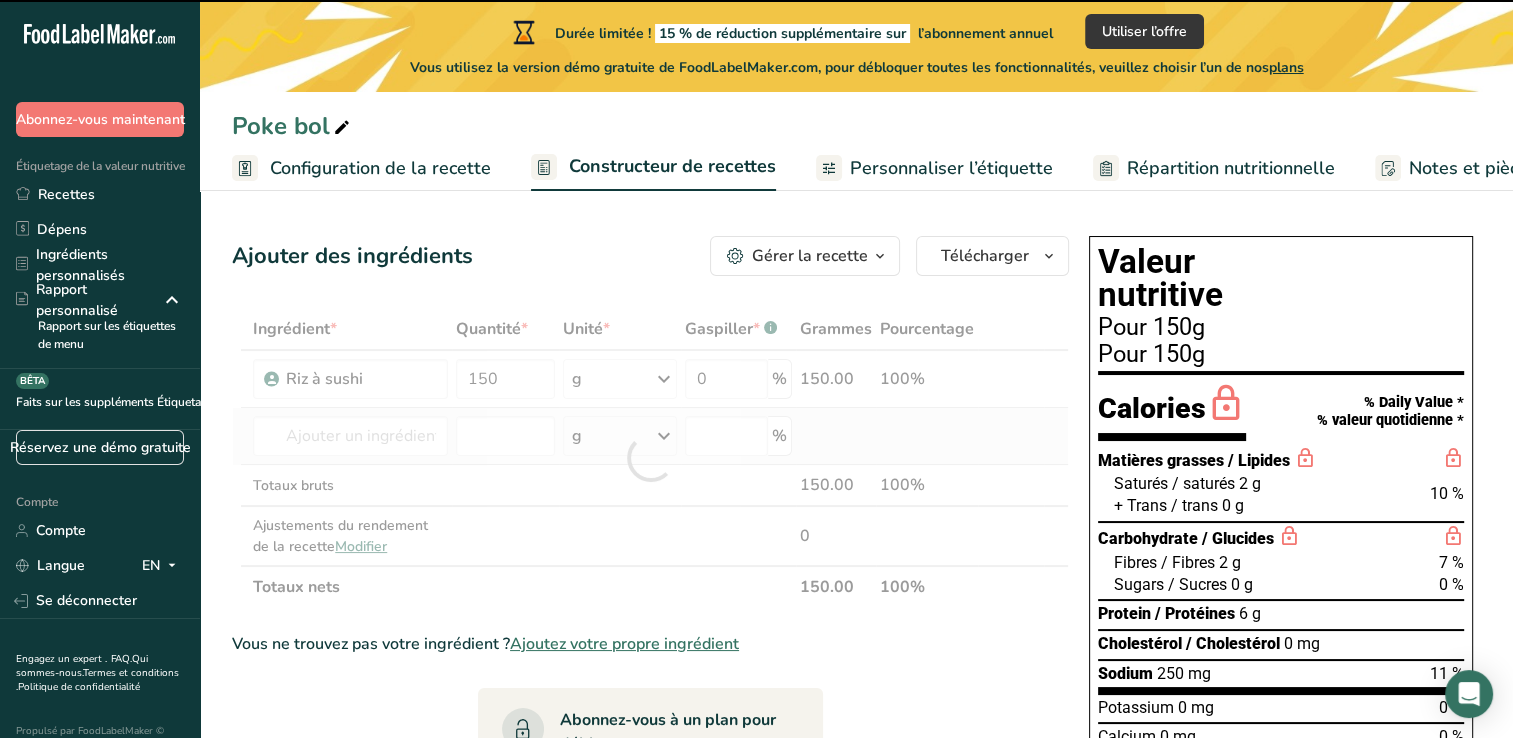 type on "0" 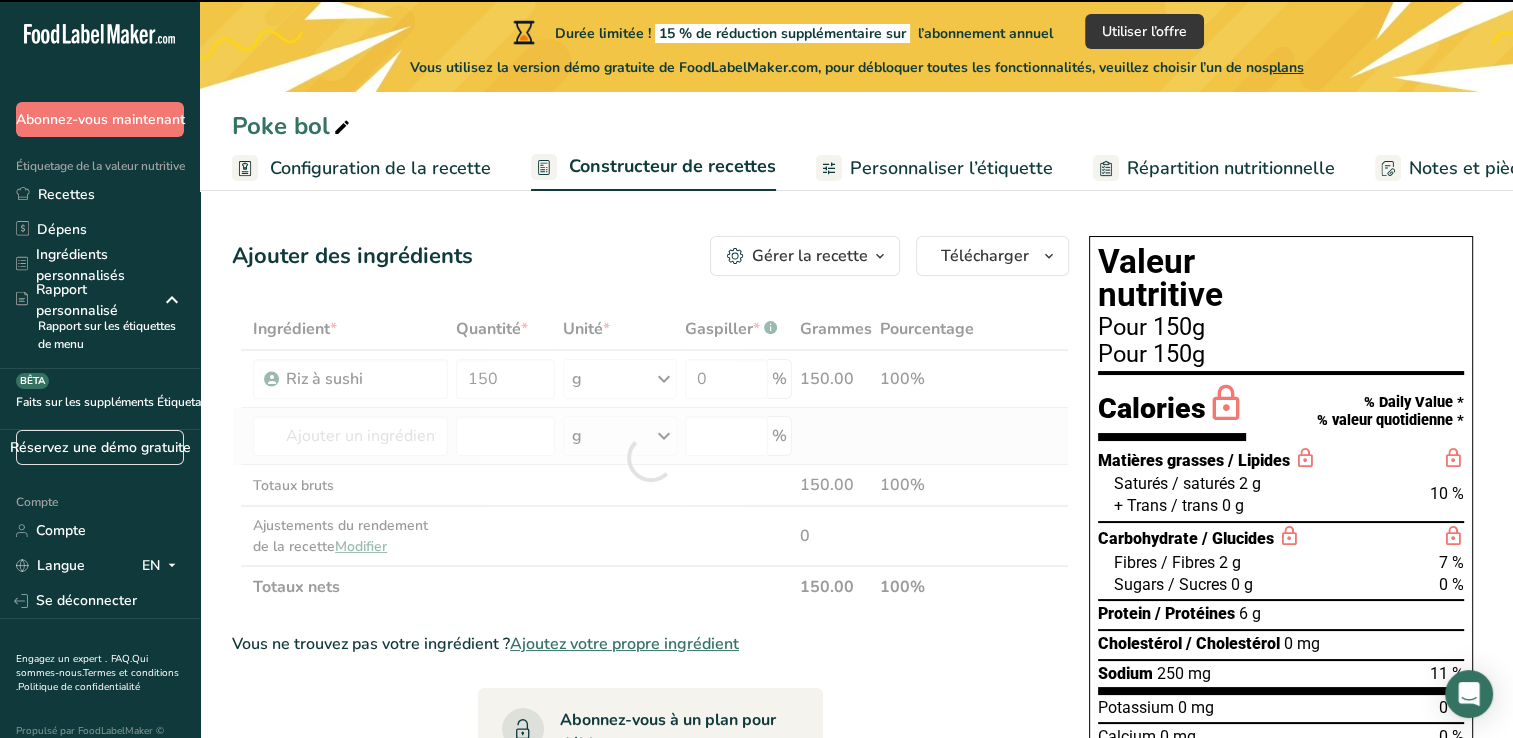 type on "0" 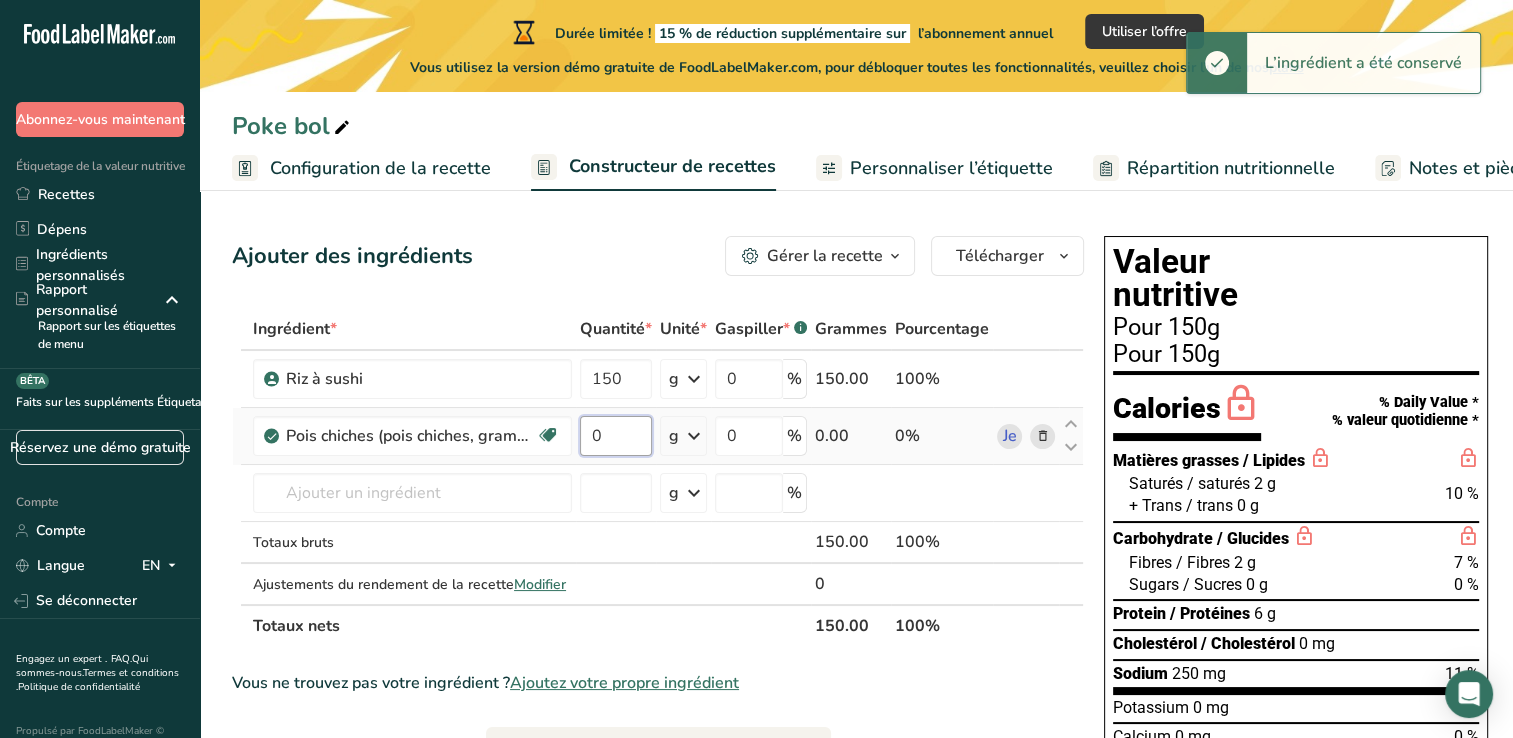 click on "0" at bounding box center (616, 436) 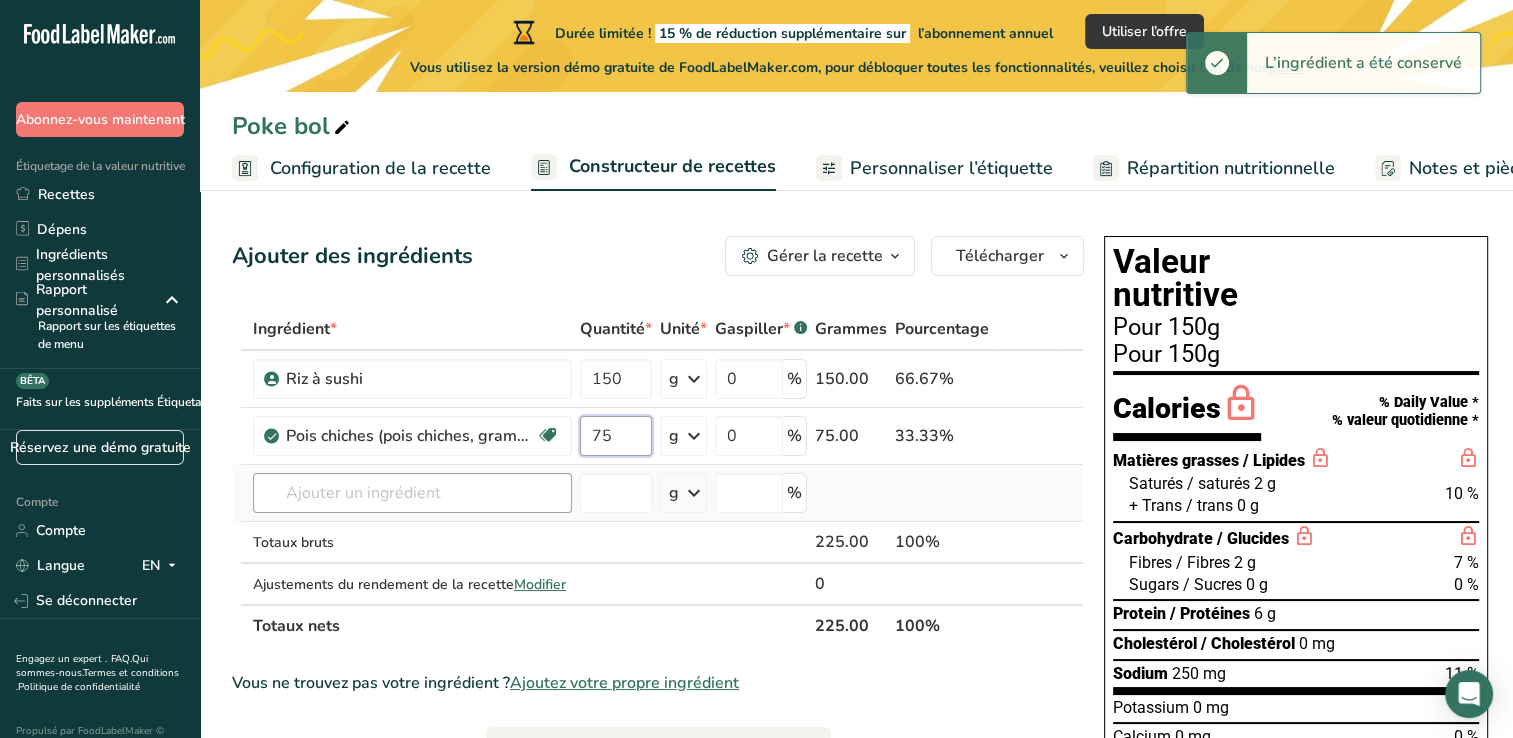 type on "75" 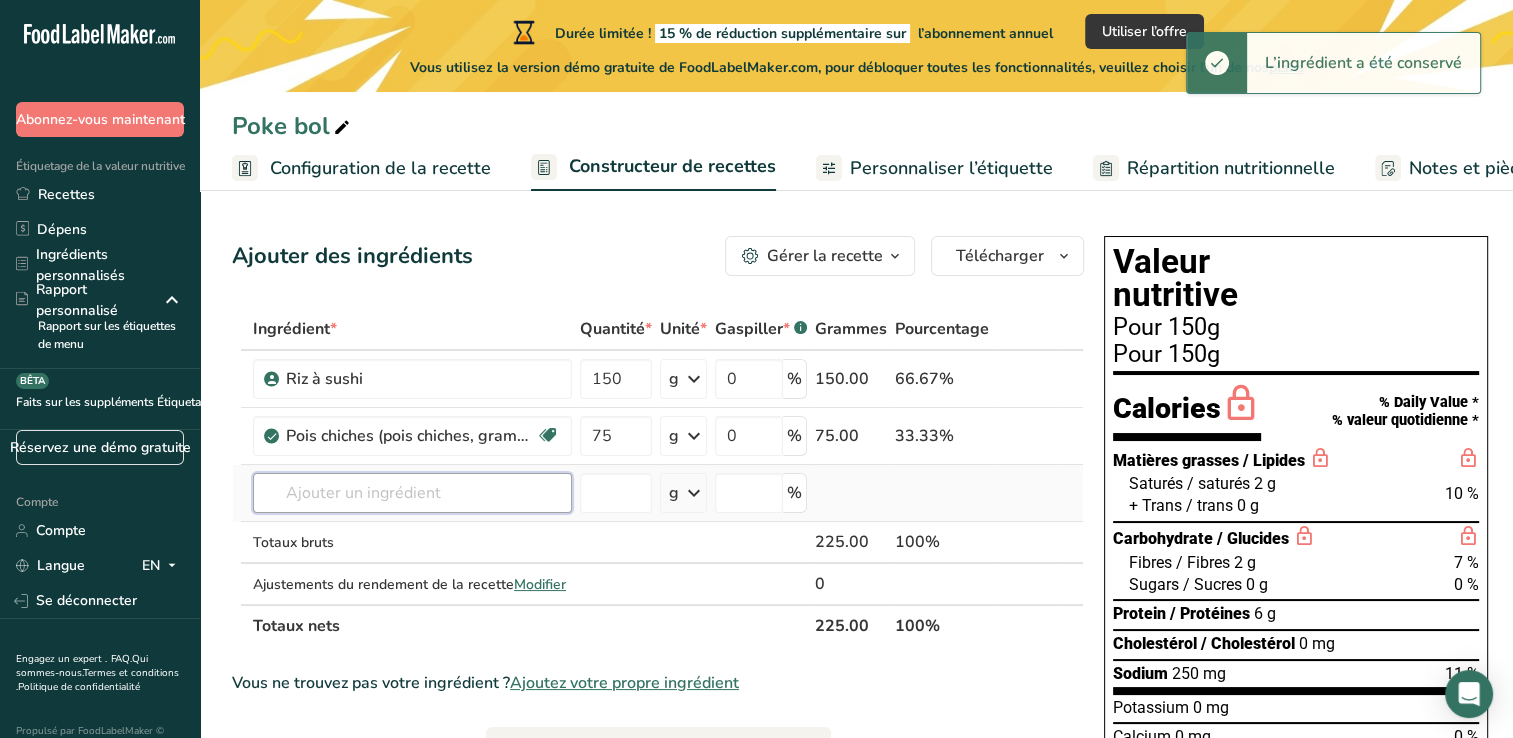 click on "Ingrédient *  Quantité *  Unité *  Gaspiller *   .a-a{fill:#347362;}.b-a{fill:#fff;}          Grammes   Pourcentage
Riz à sushi
150
g
Weight Units
g
kg
mg
See more
Volume Units
l
mL
fl oz
See more
0
%
150.00
66.67%
Pois chiches (pois chiches, gramme de Bengale), graines mûres, crues         Protéines végétales       Sans produits laitiers       Sans gluten       Végétalien       Végétarien       Sans soja      75
g
Portions
1 cup
1 tbsp
Weight Units
g
kg
mg
See more
Volume Units
l
lb/ft3" at bounding box center [658, 477] 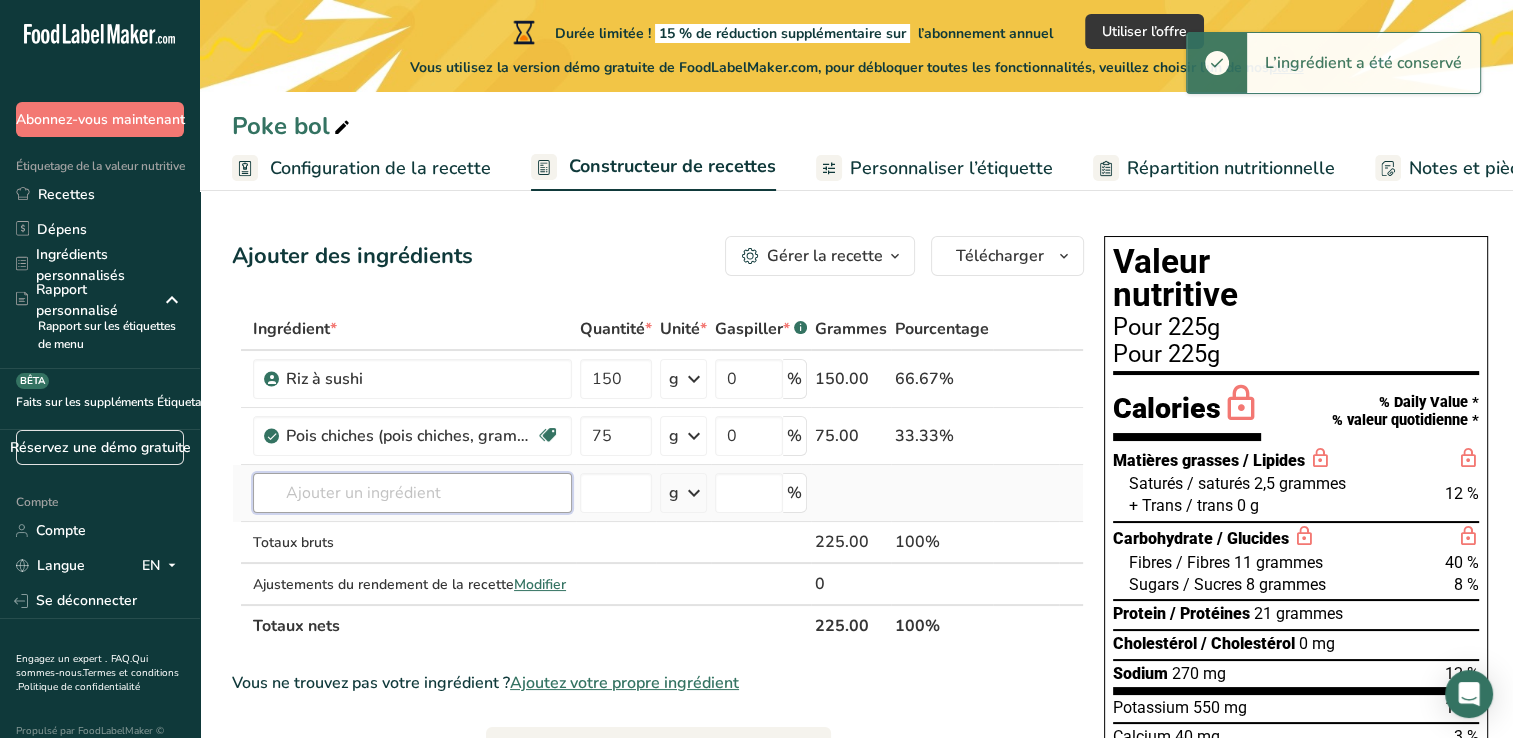 click at bounding box center [412, 493] 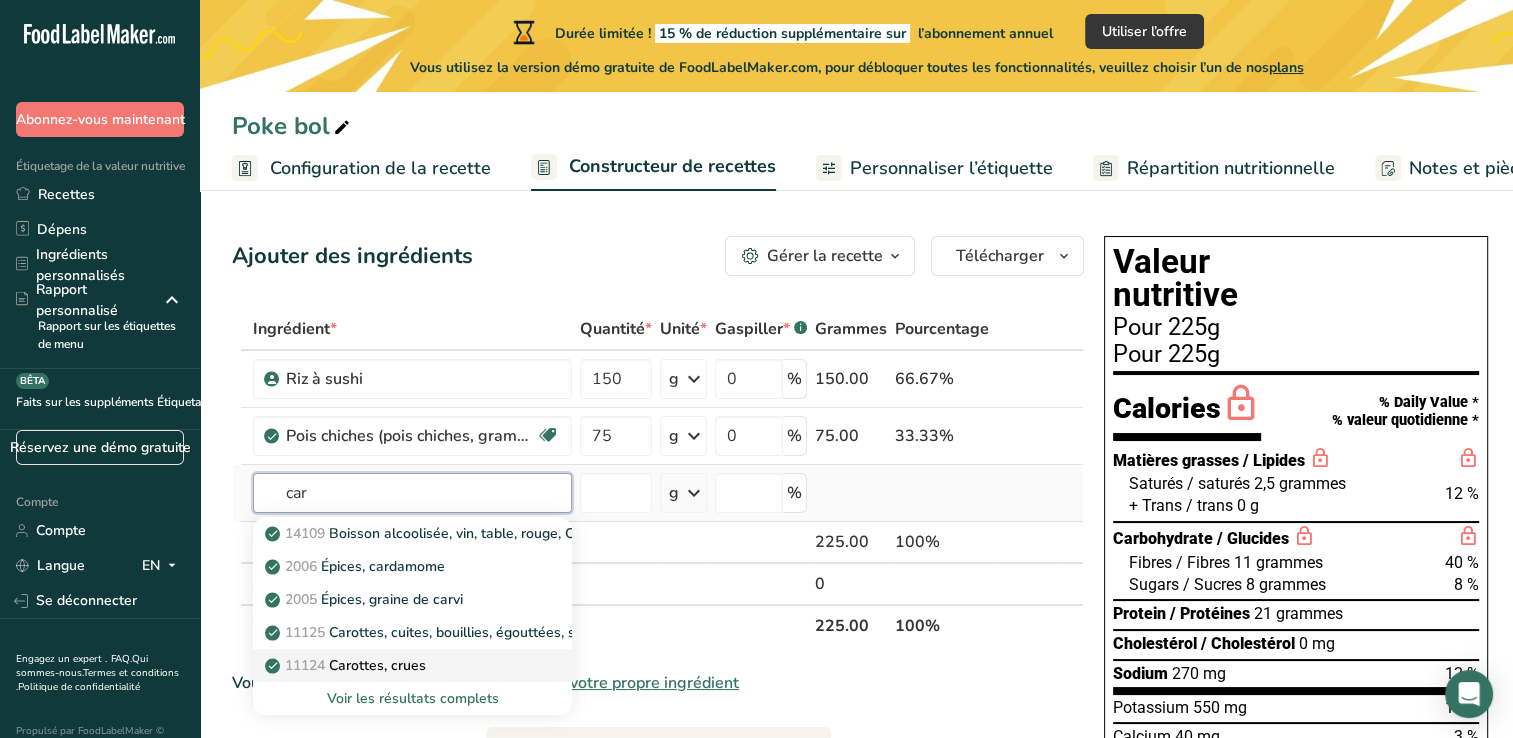 type on "car" 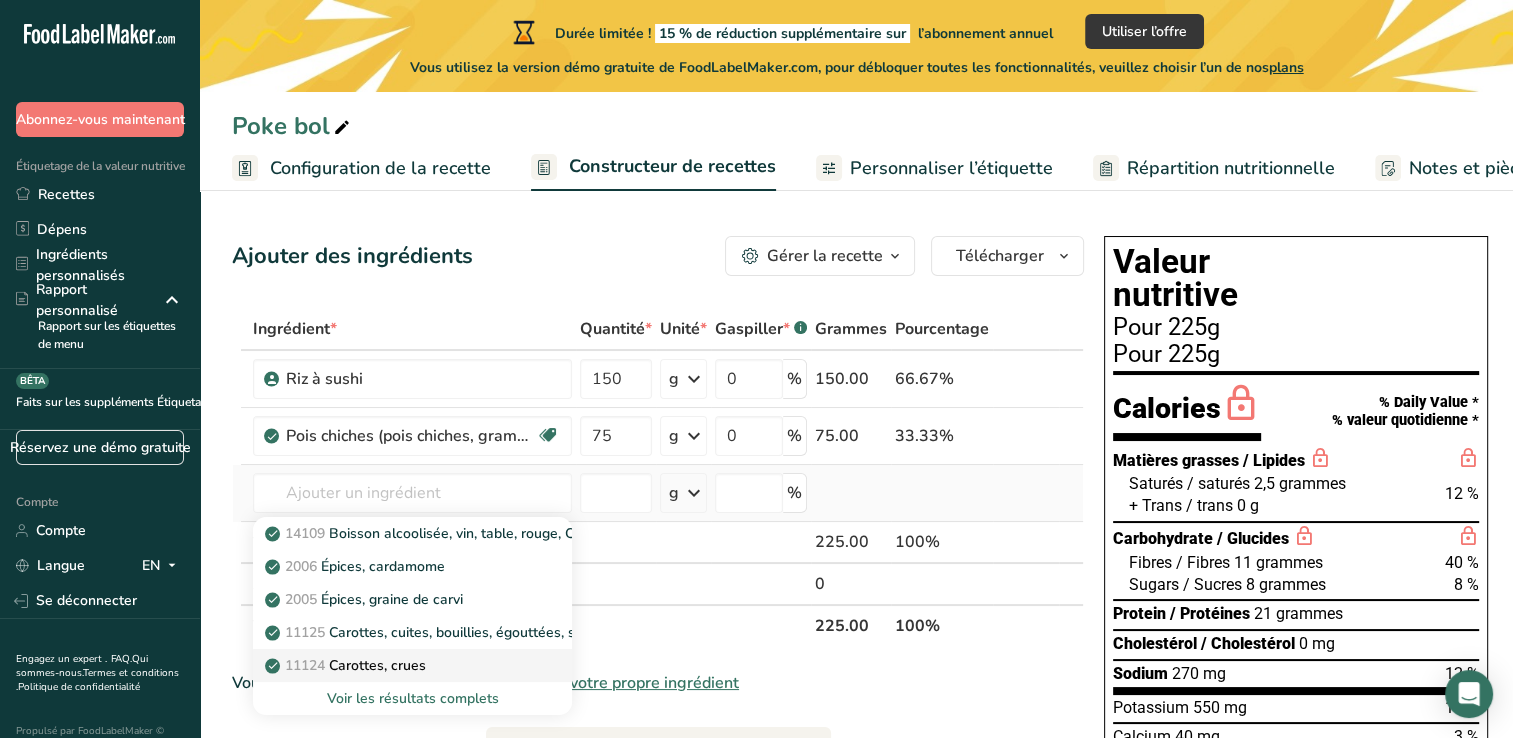 click on "11124
Carottes, crues" at bounding box center [396, 665] 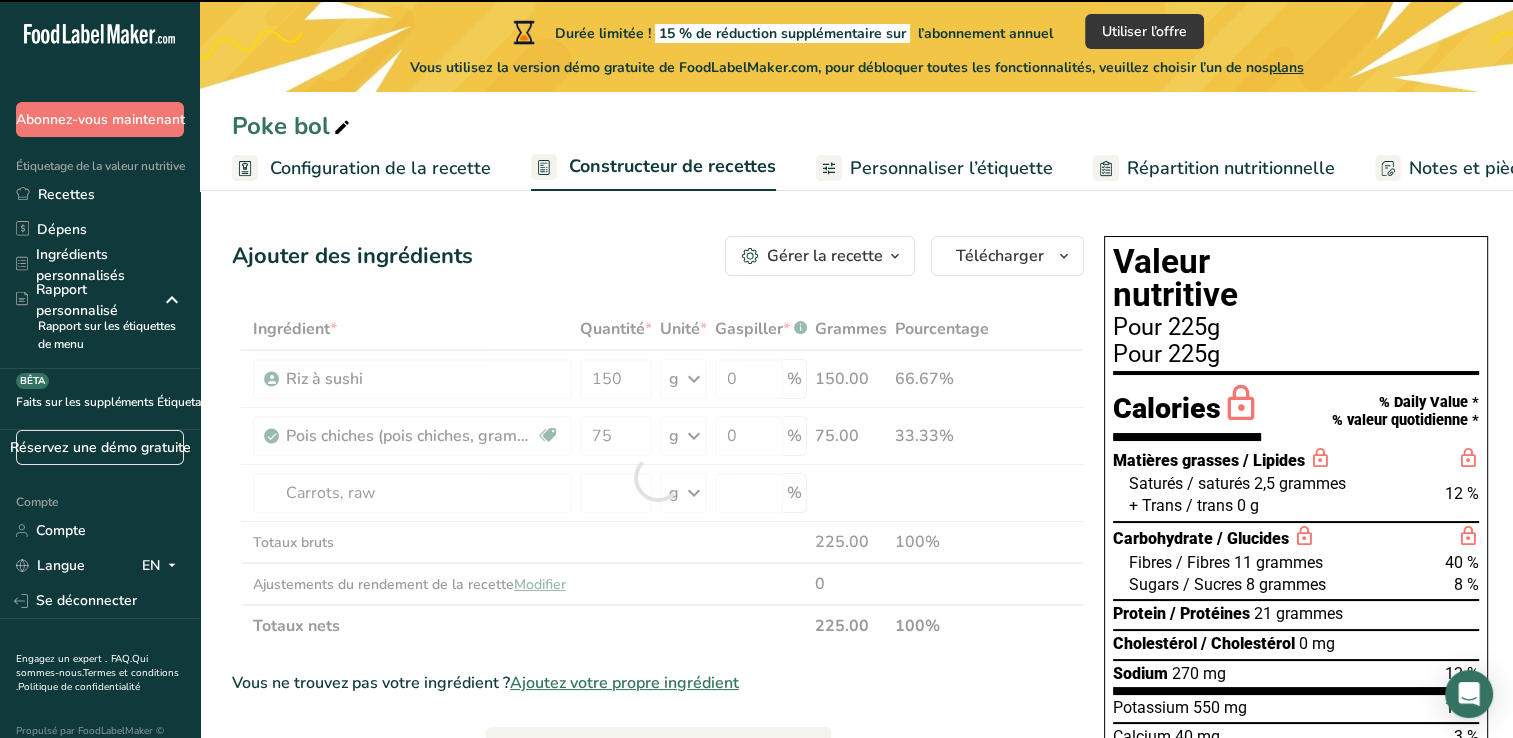 type on "0" 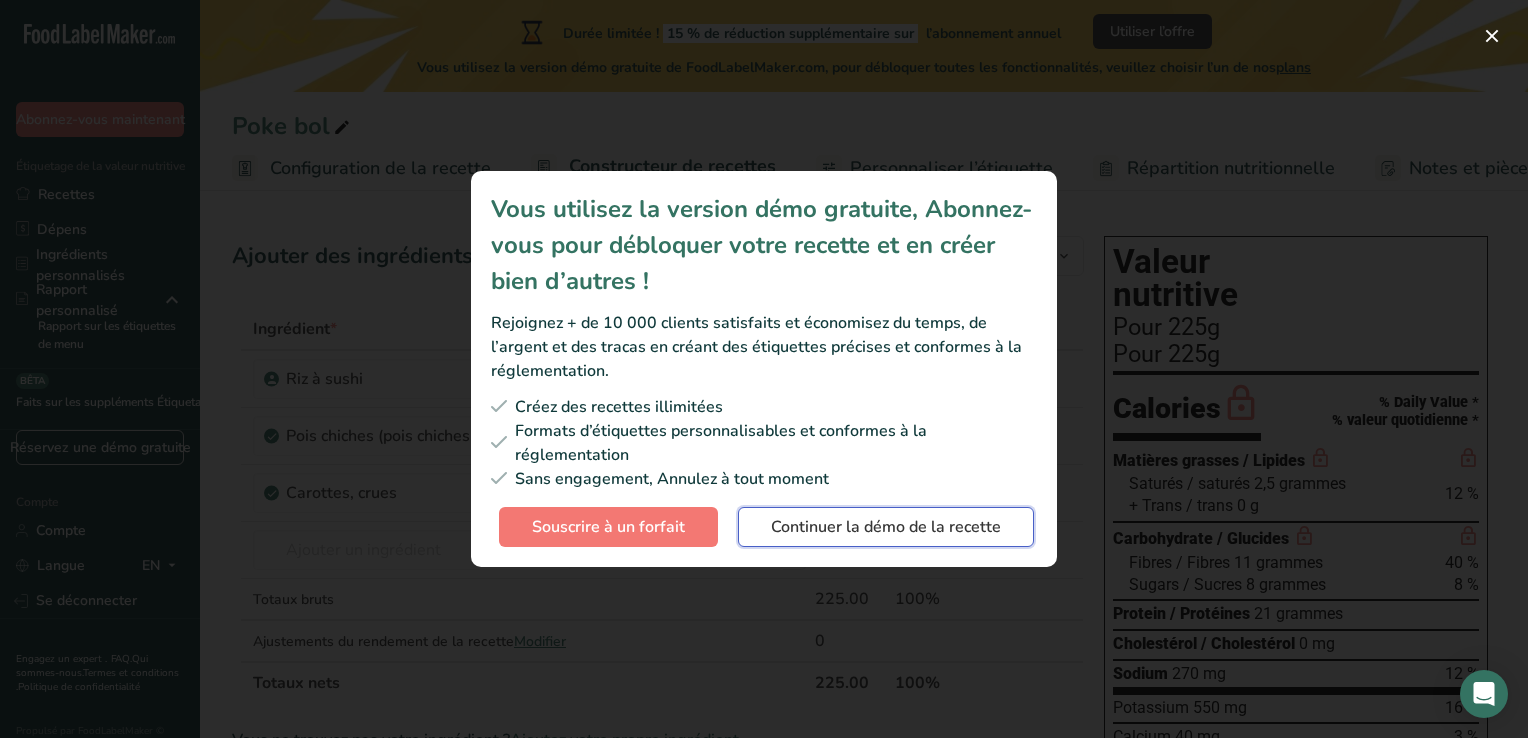 click on "Continuer la démo de la recette" at bounding box center [886, 527] 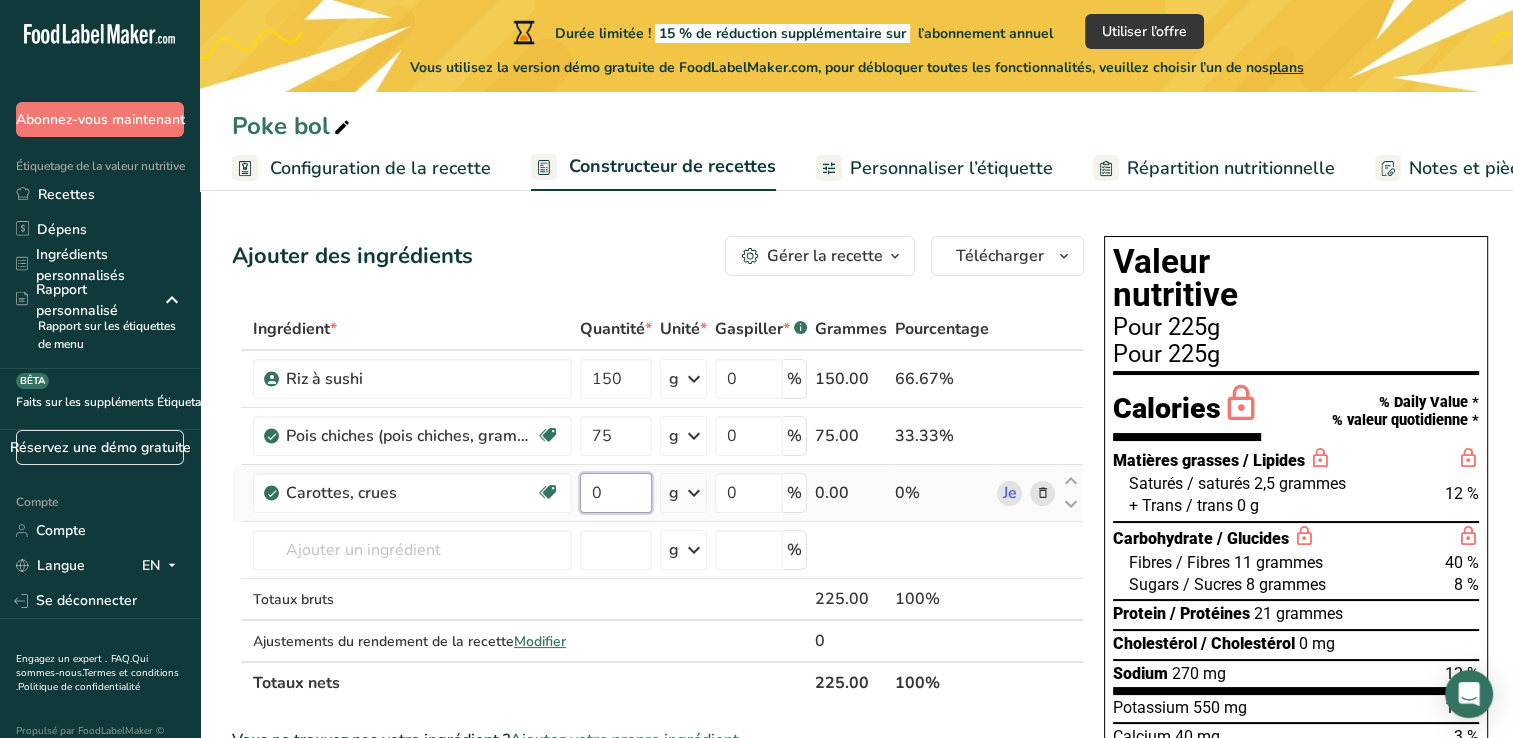 click on "0" at bounding box center [616, 493] 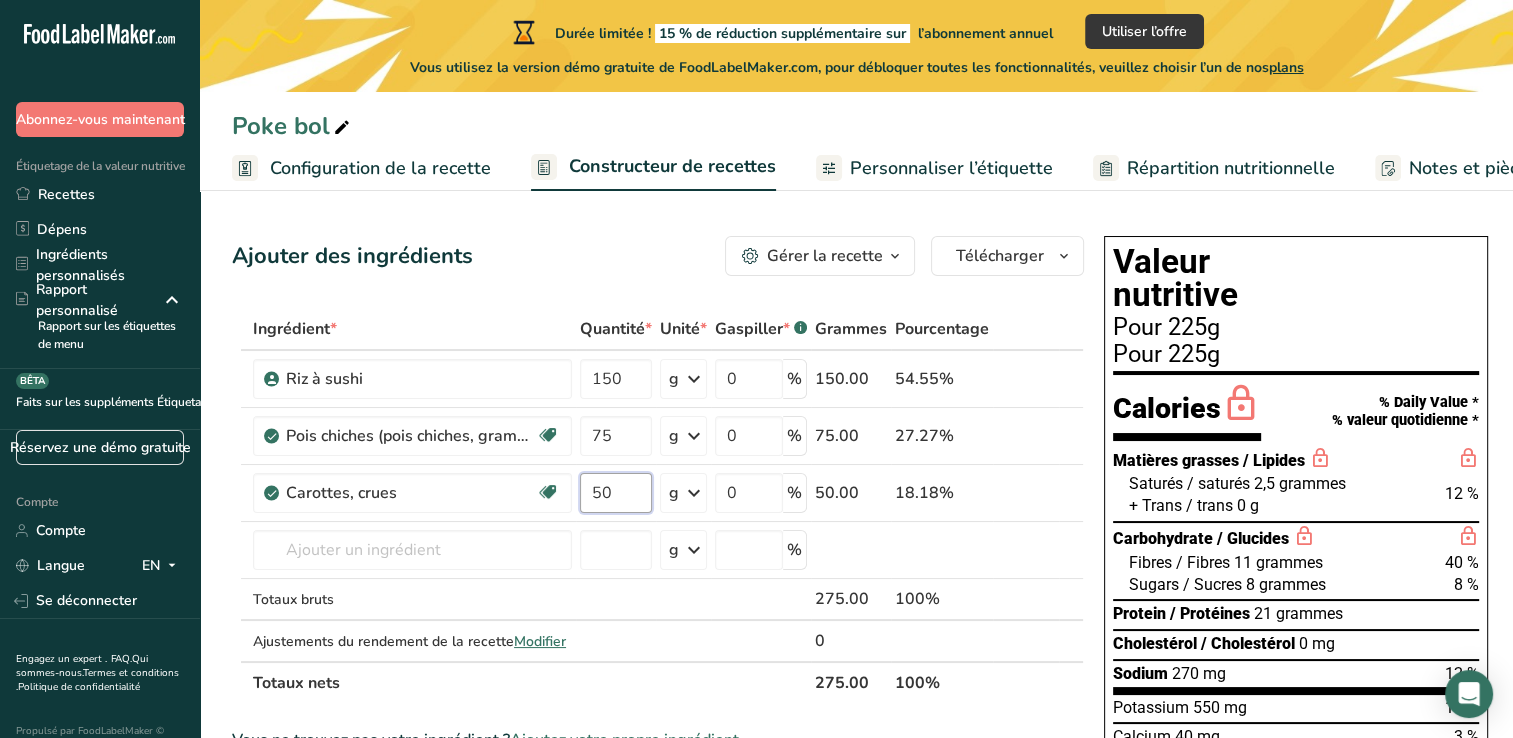 type on "50" 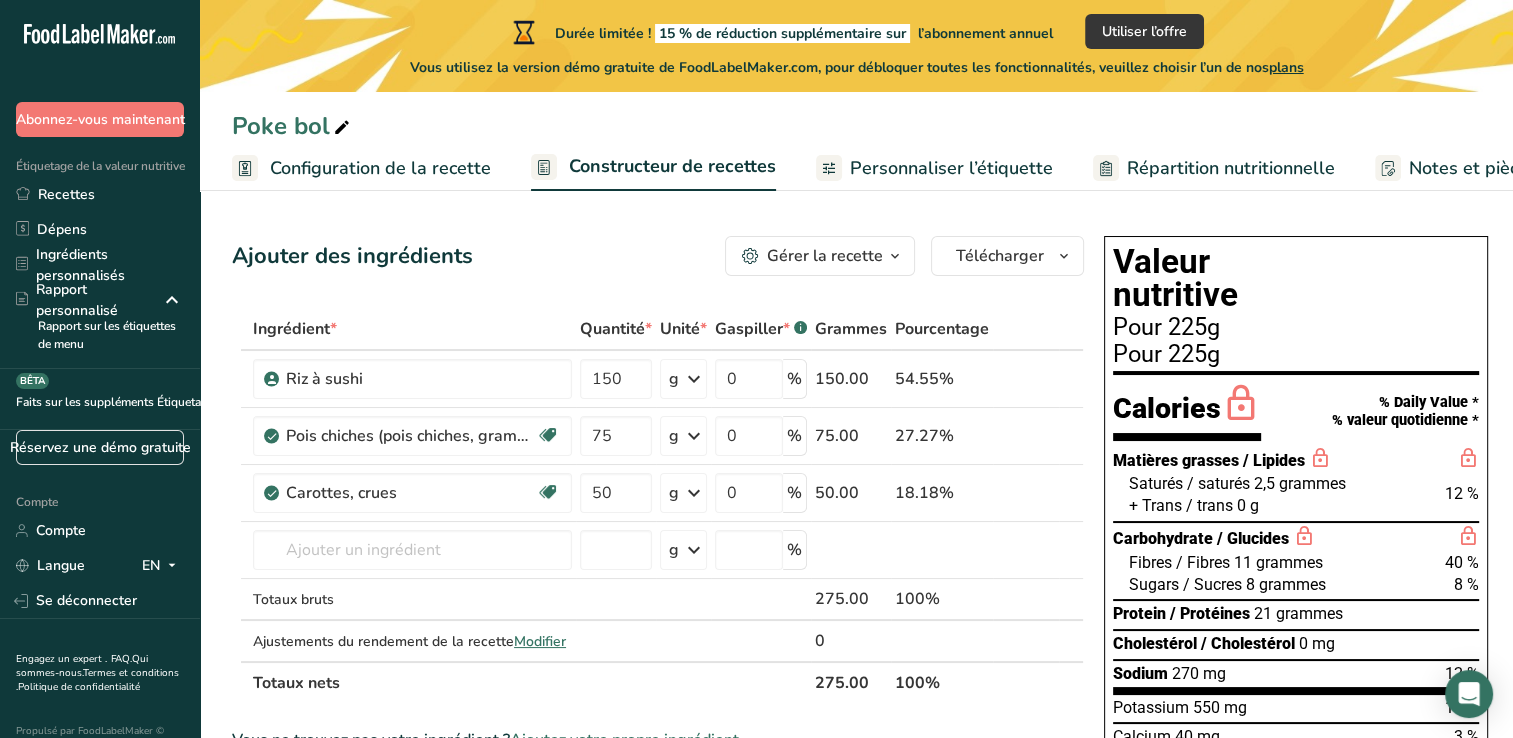 click on "Ingrédient *  Quantité *  Unité *  Gaspiller *   .a-a{fill:#347362;}.b-a{fill:#fff;}          Grammes   Pourcentage
Riz à sushi
150
g
Weight Units
g
kg
mg
See more
Volume Units
l
mL
fl oz
See more
0
%
150.00
54.55%
Pois chiches (pois chiches, gramme de Bengale), graines mûres, crues         Protéines végétales       Sans produits laitiers       Sans gluten       Végétalien       Végétarien       Sans soja      75
g
Portions
1 cup
1 tbsp
Weight Units
g
kg
mg
See more
Volume Units
l
lb/ft3" at bounding box center (658, 506) 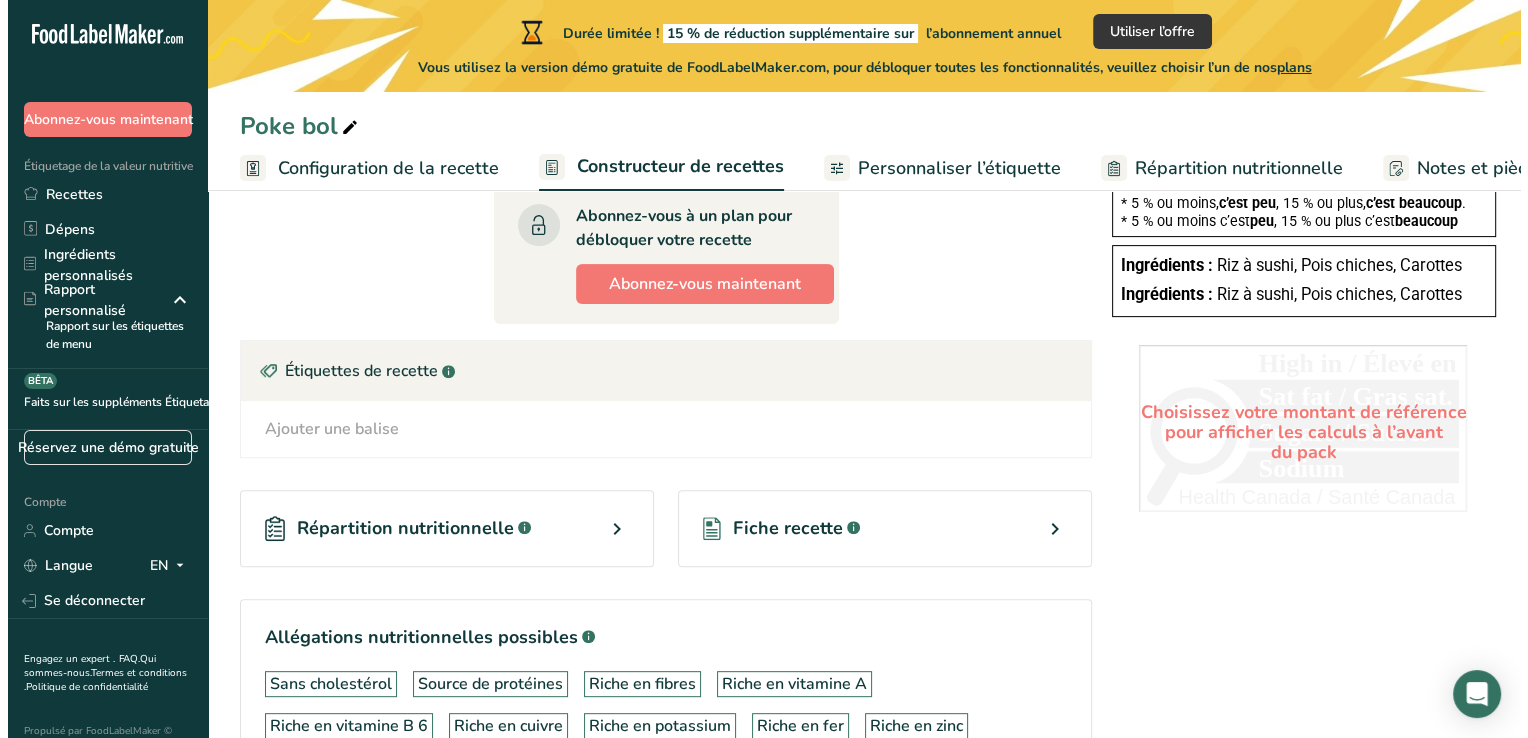 scroll, scrollTop: 0, scrollLeft: 0, axis: both 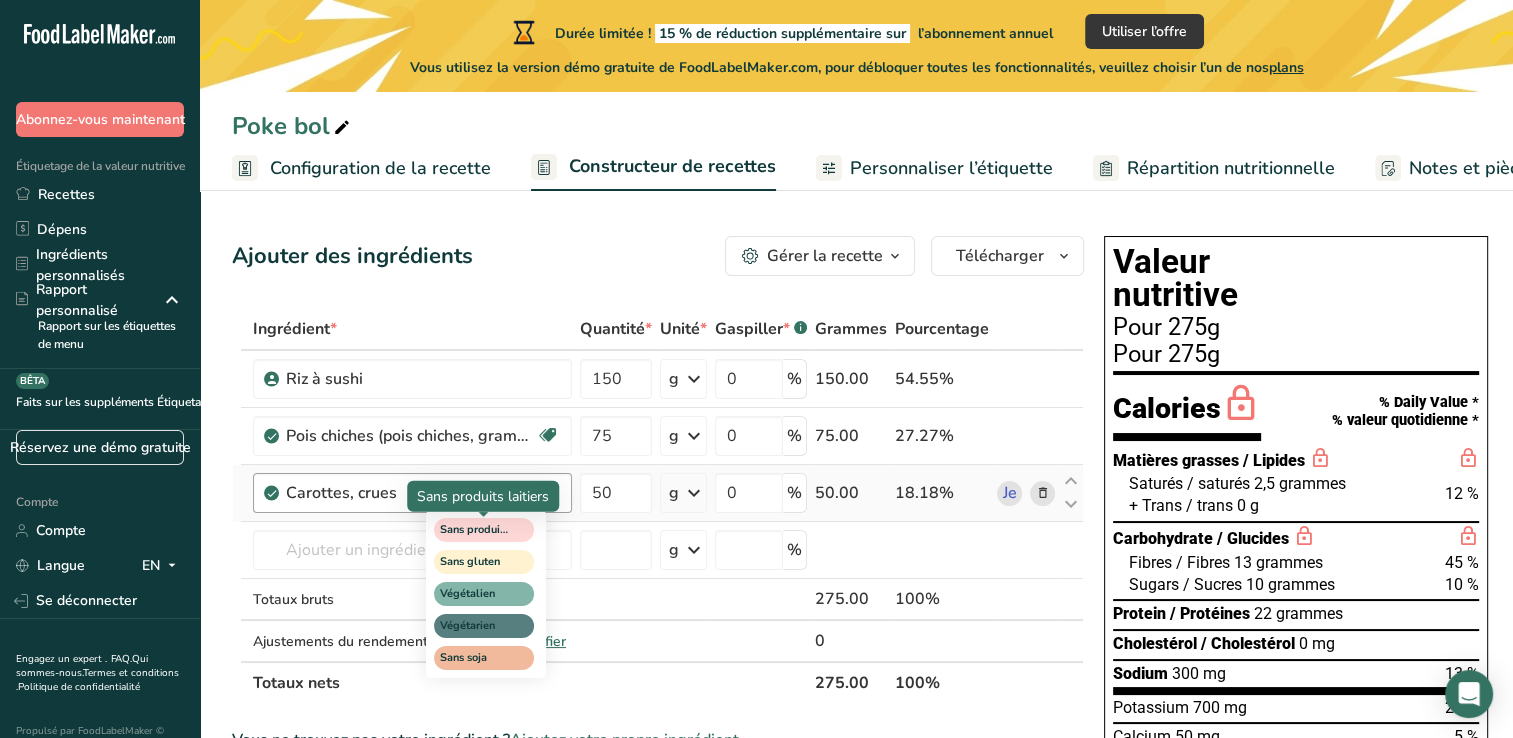 click on "Sans gluten" at bounding box center (475, 562) 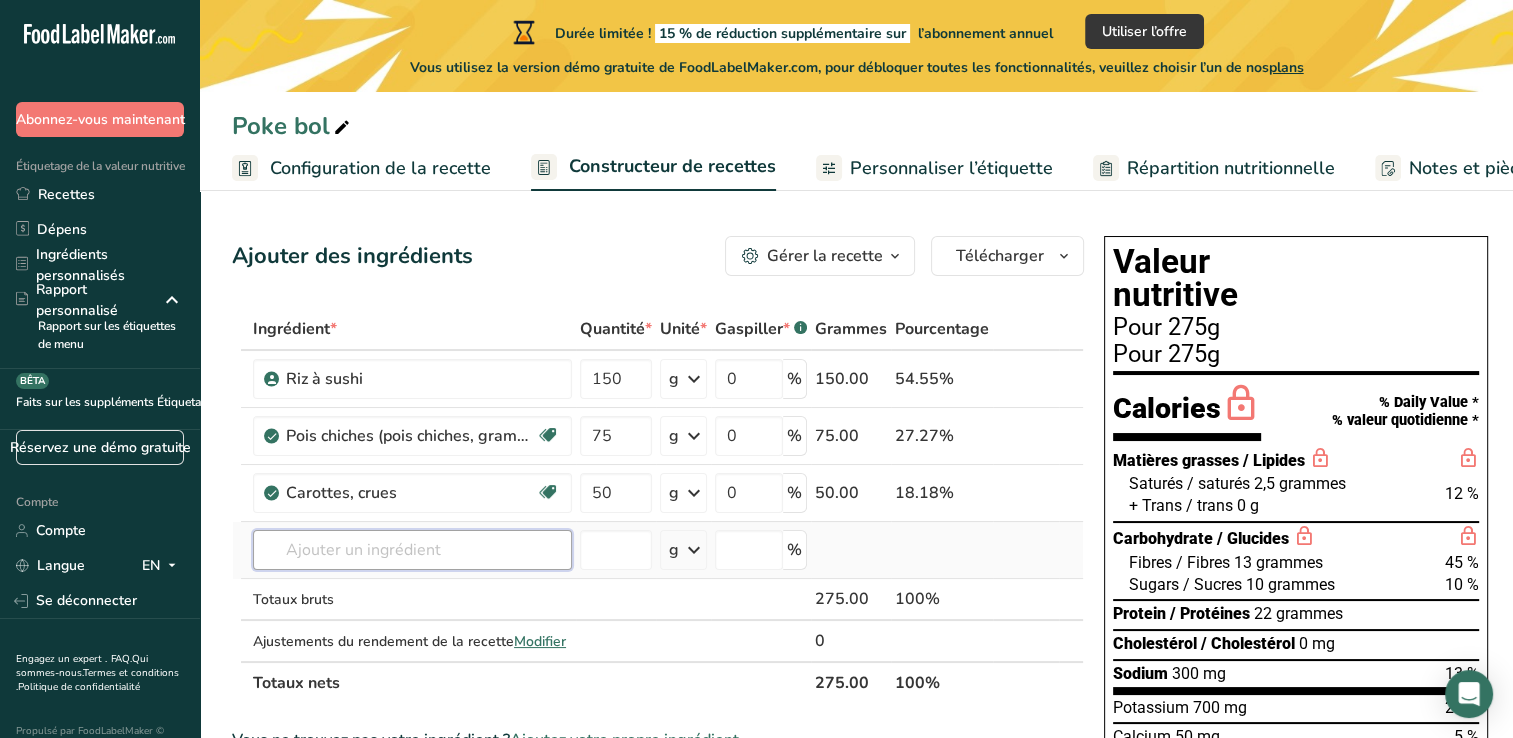 click at bounding box center [412, 550] 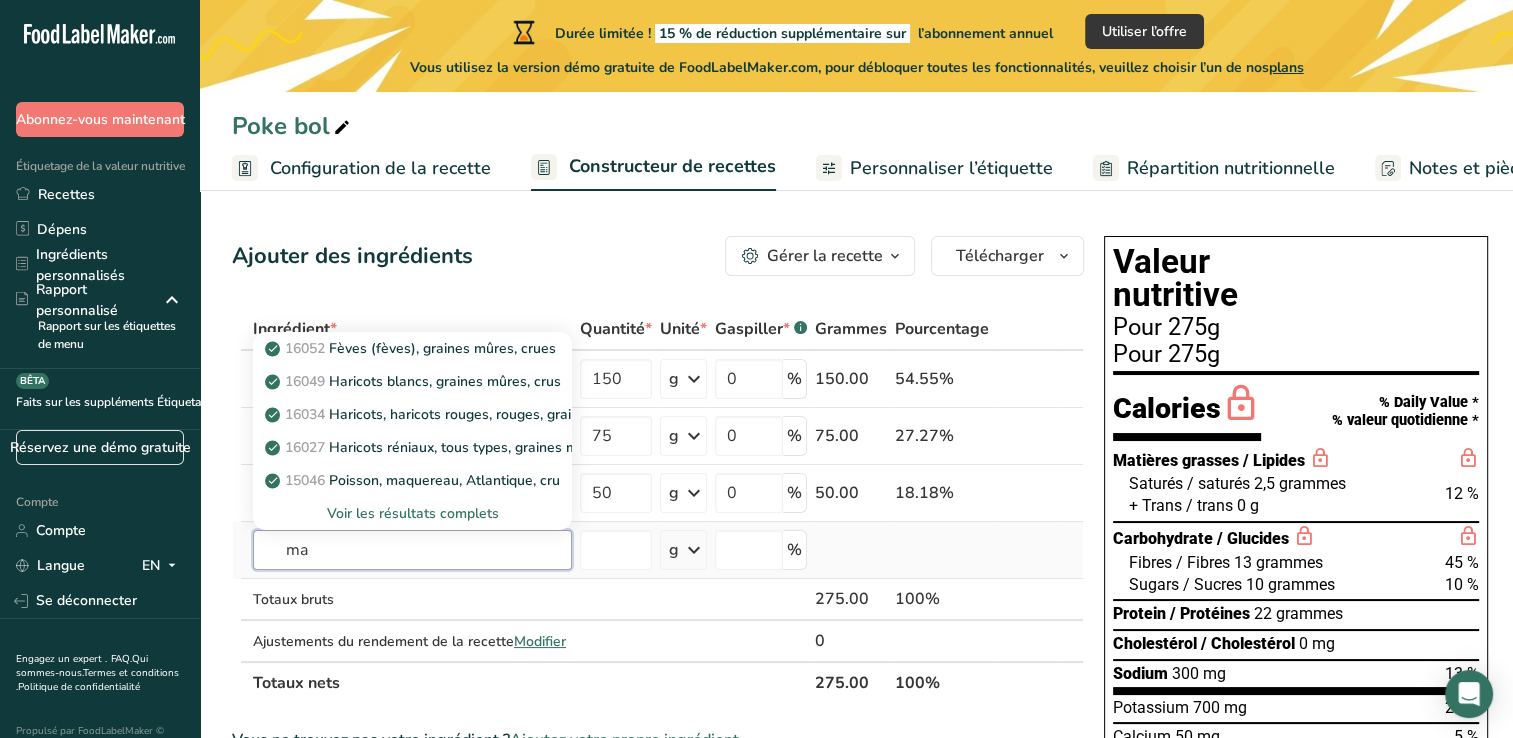type on "ma" 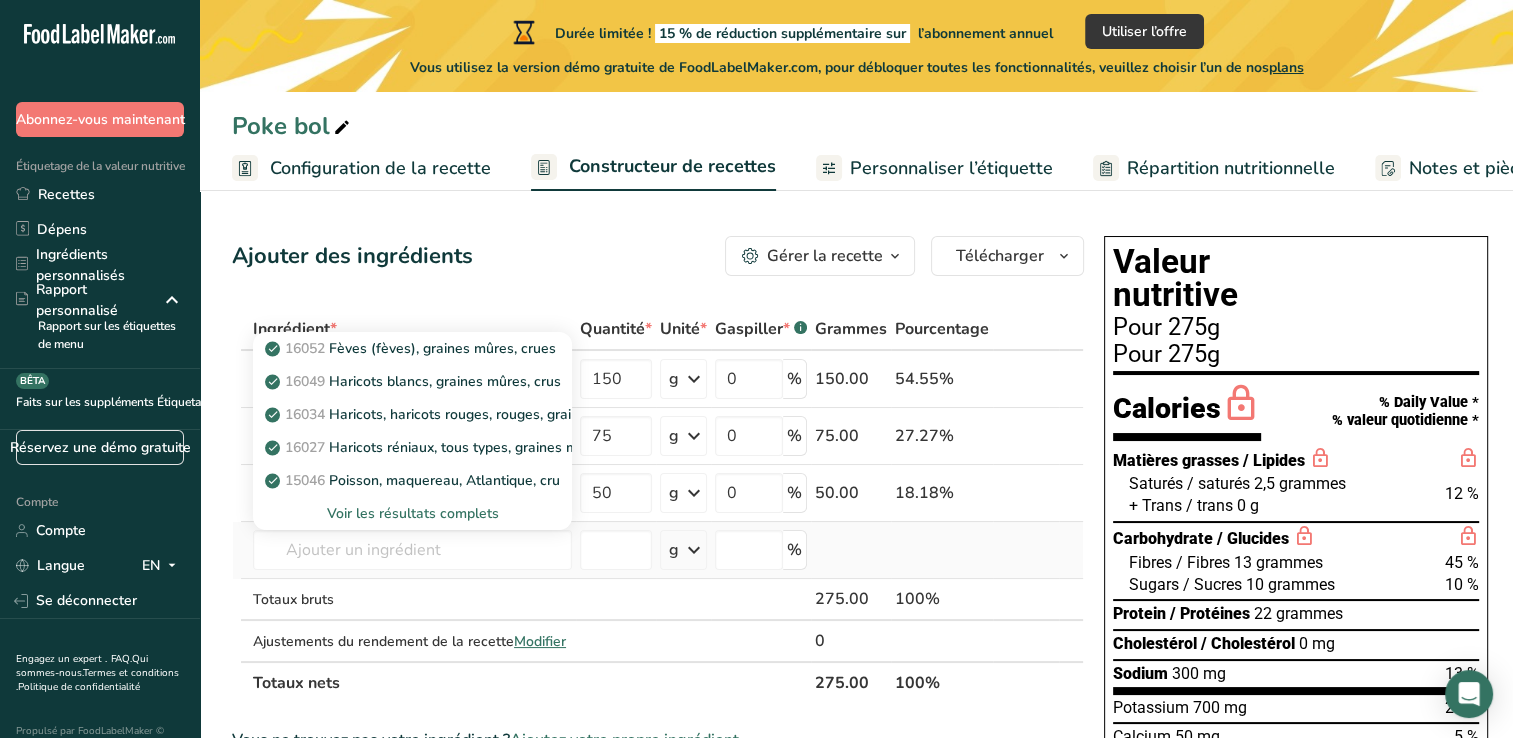 click on "Voir les résultats complets" at bounding box center [412, 513] 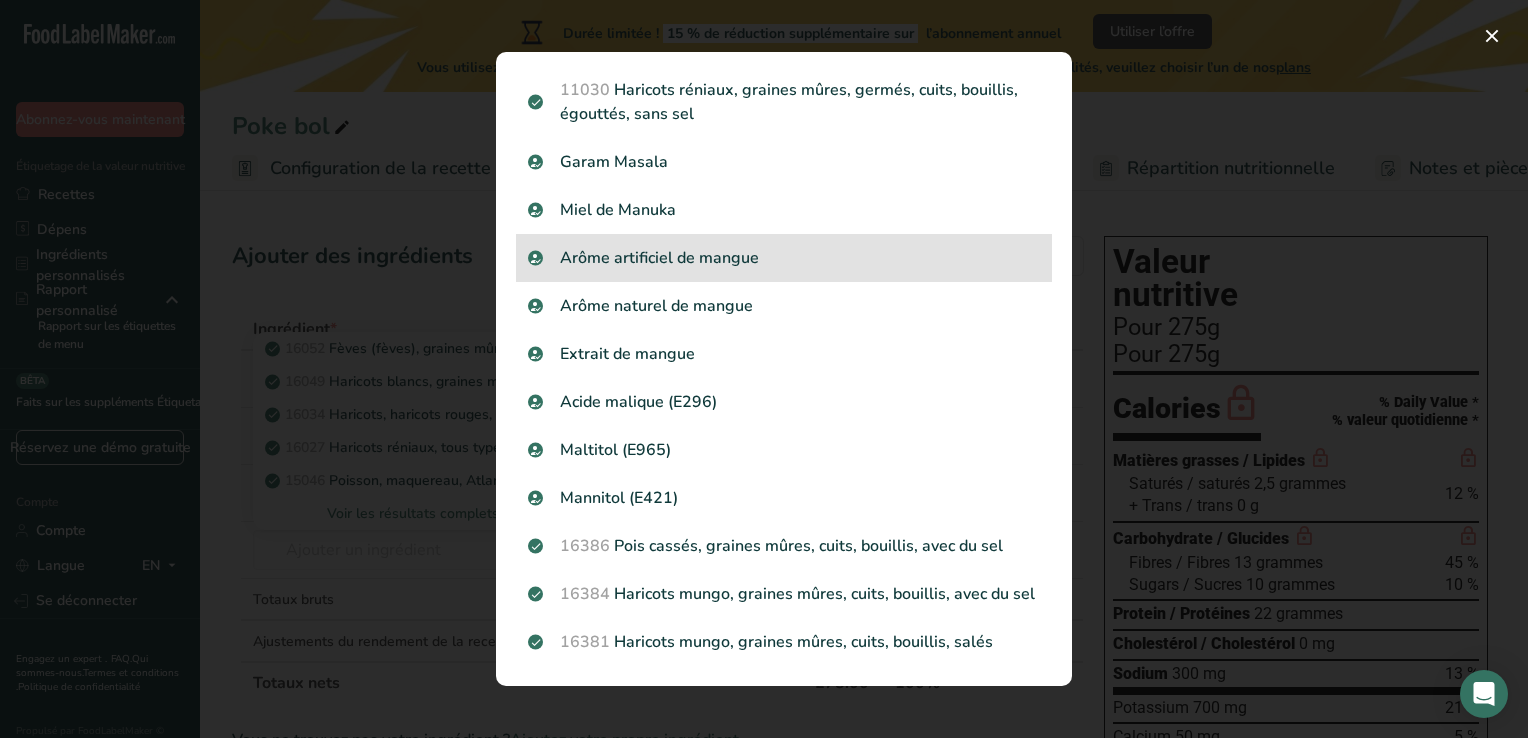 scroll, scrollTop: 2133, scrollLeft: 0, axis: vertical 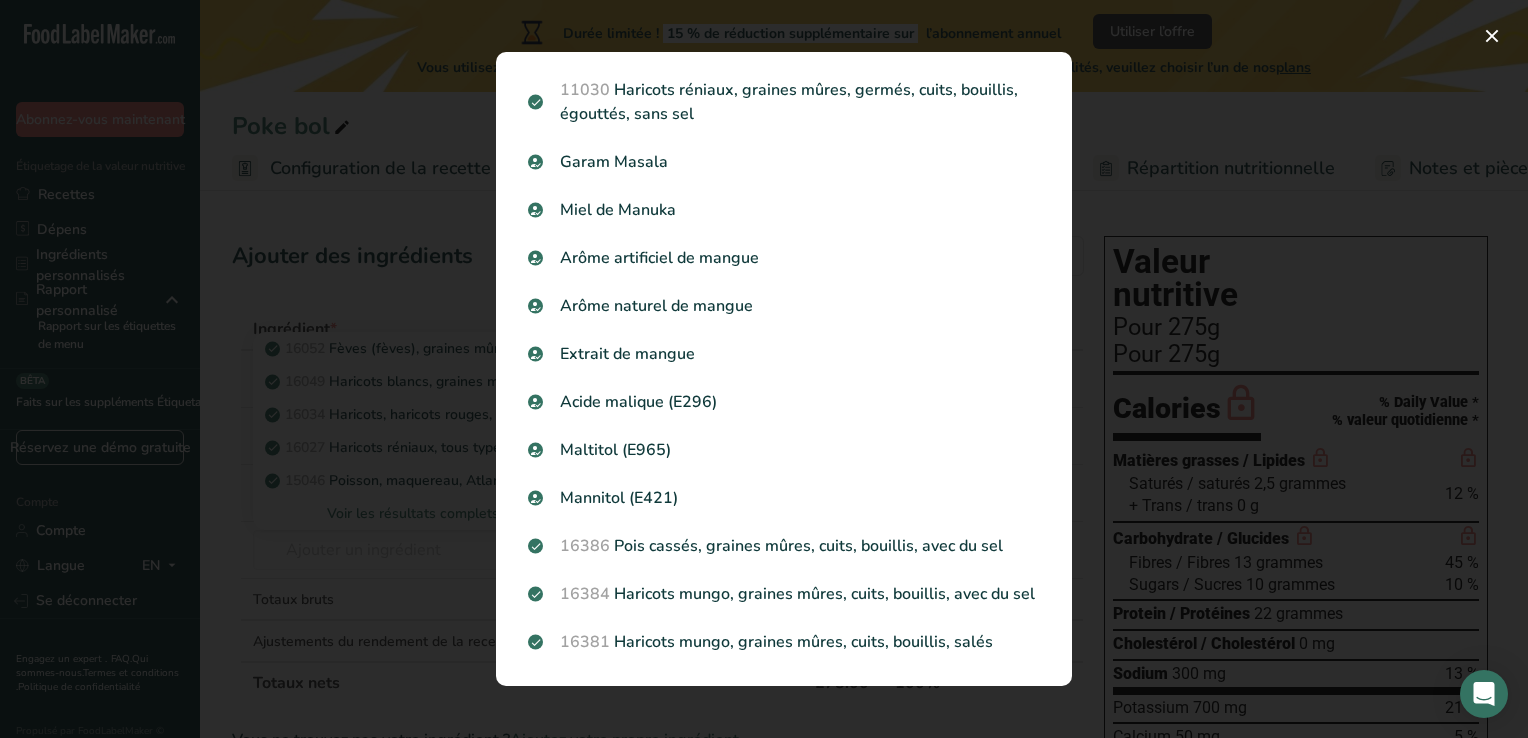 click at bounding box center [764, 369] 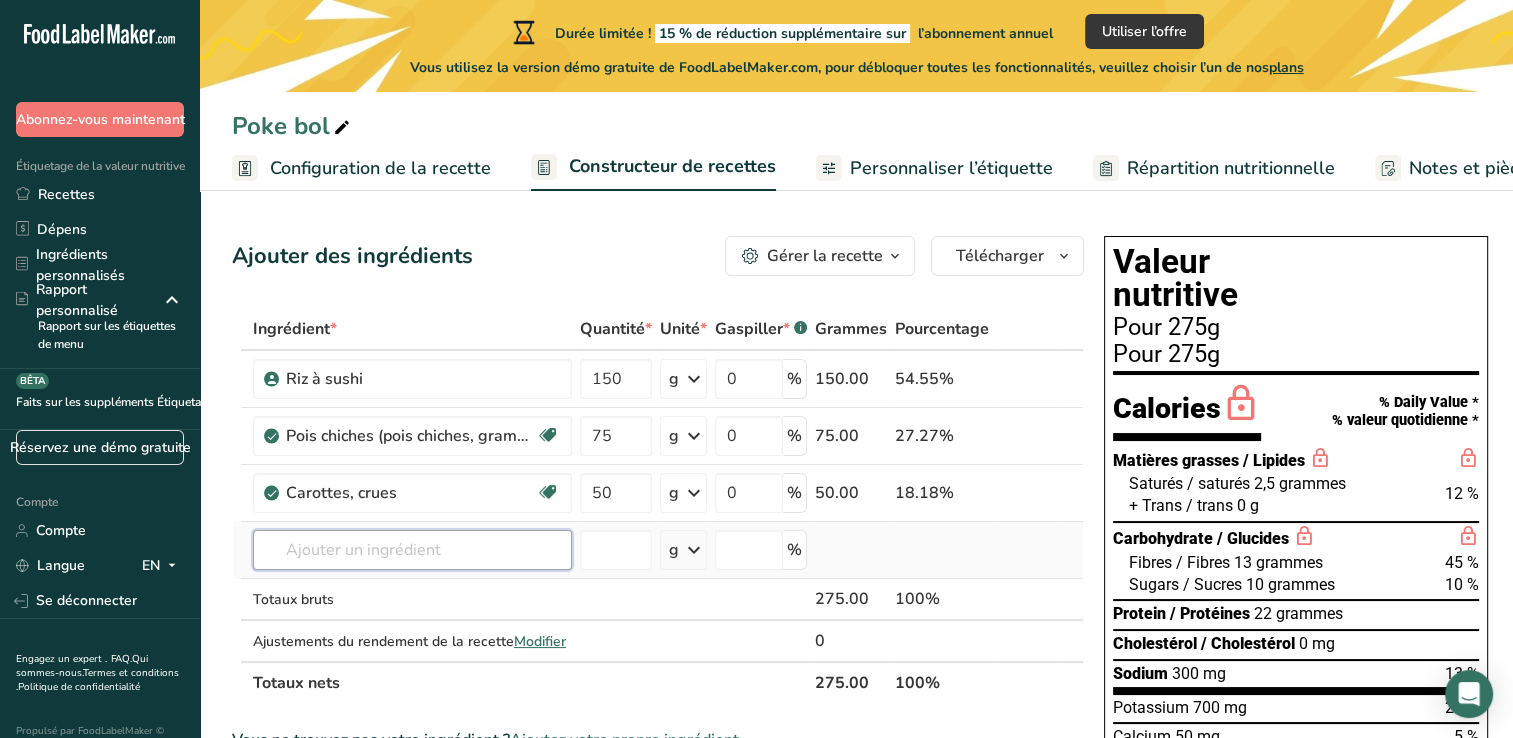 click at bounding box center [412, 550] 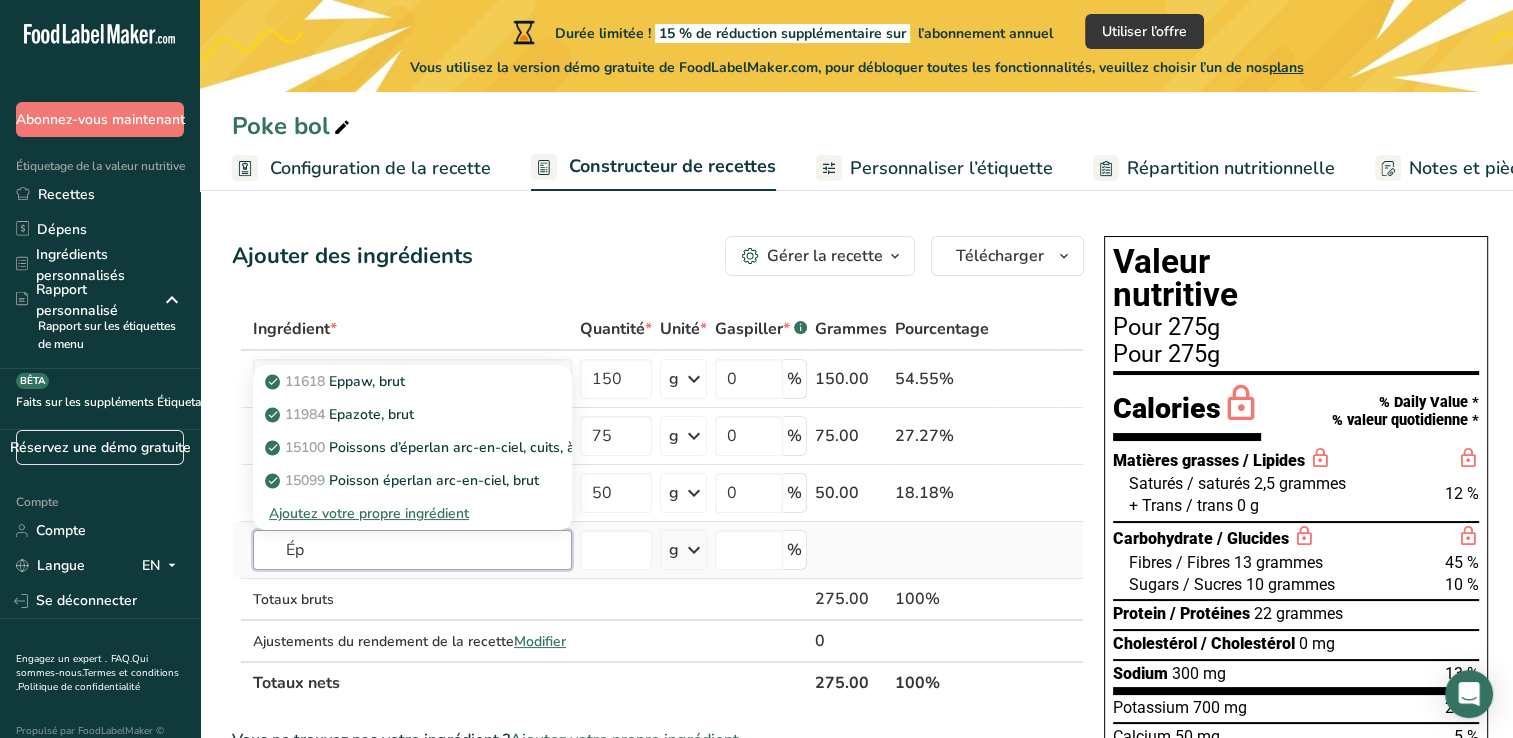 type on "É" 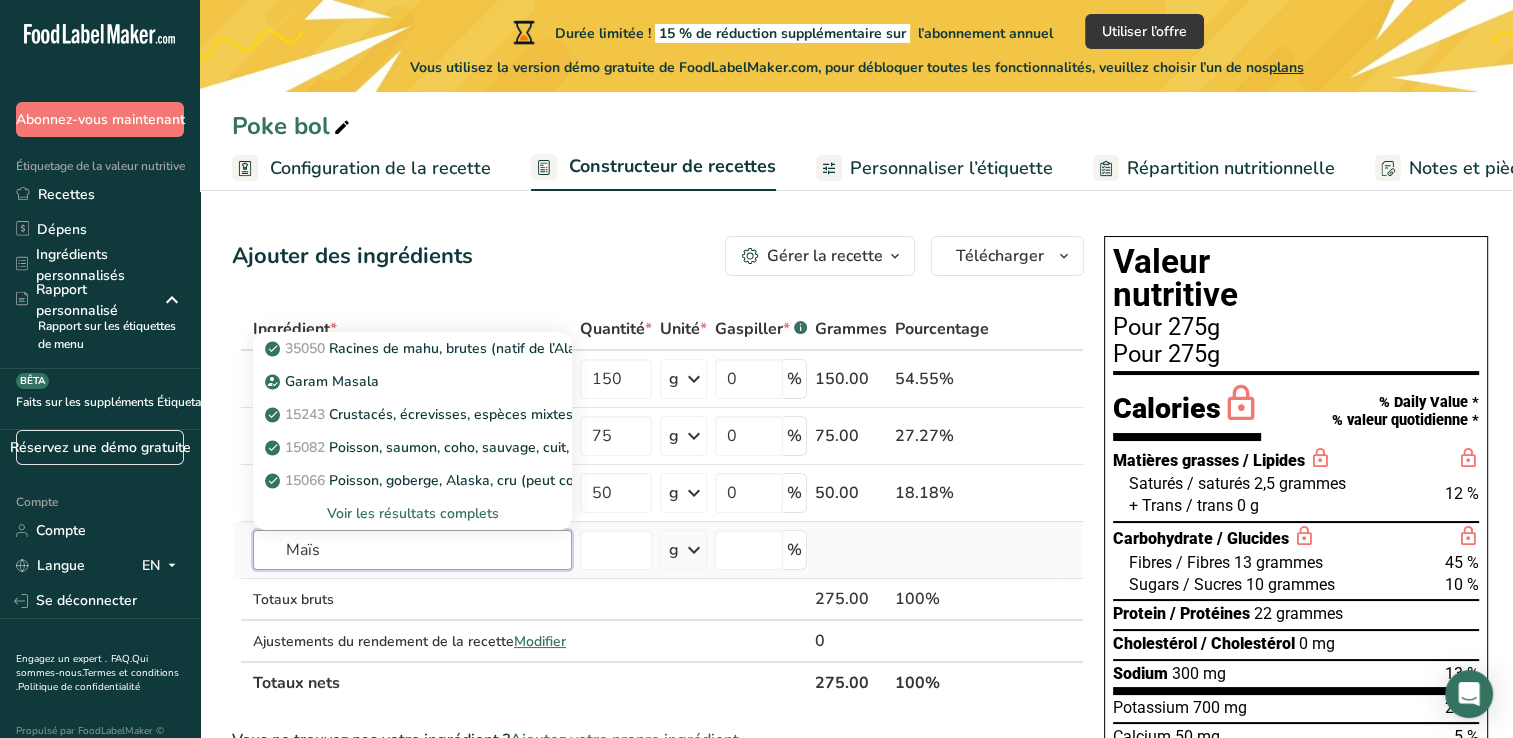 type on "Maïs" 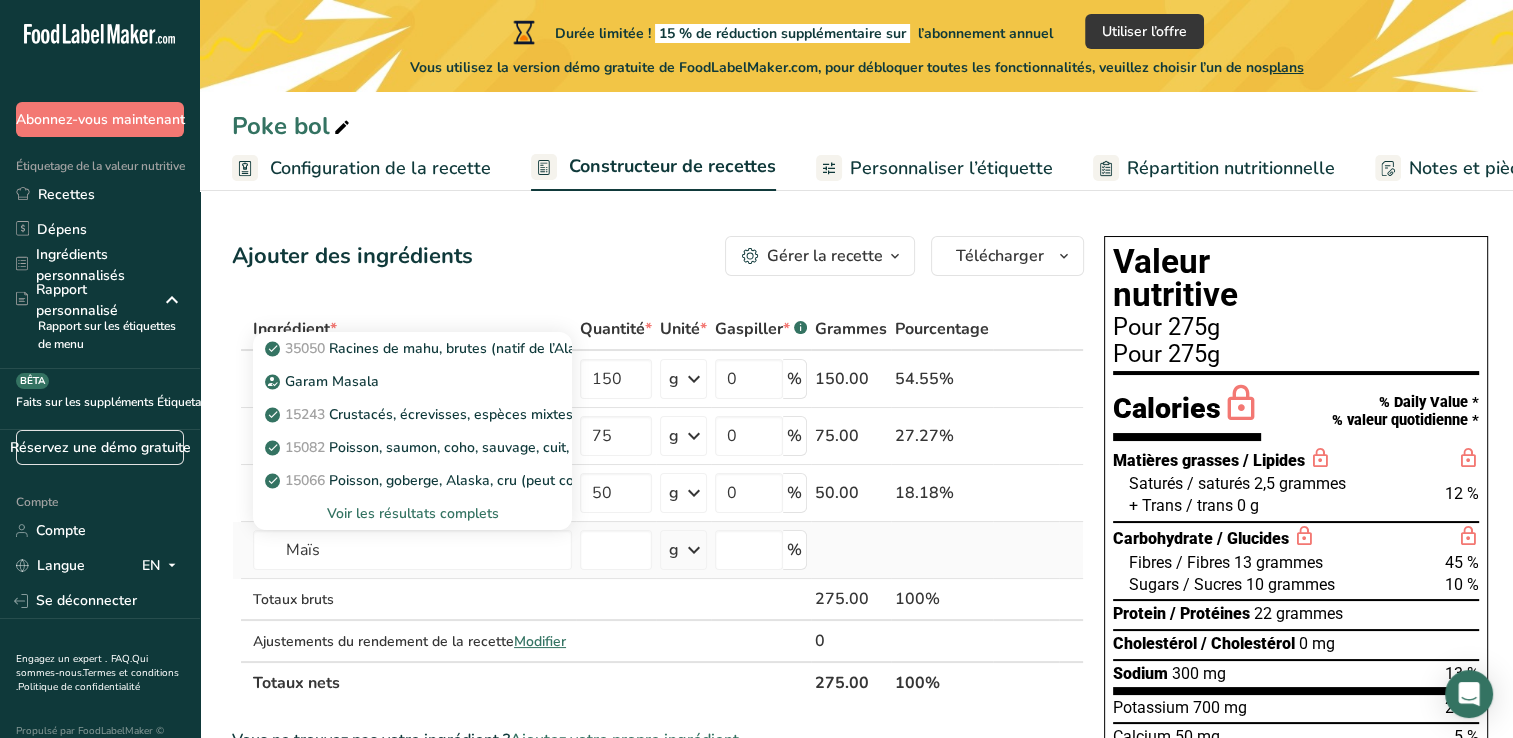 type 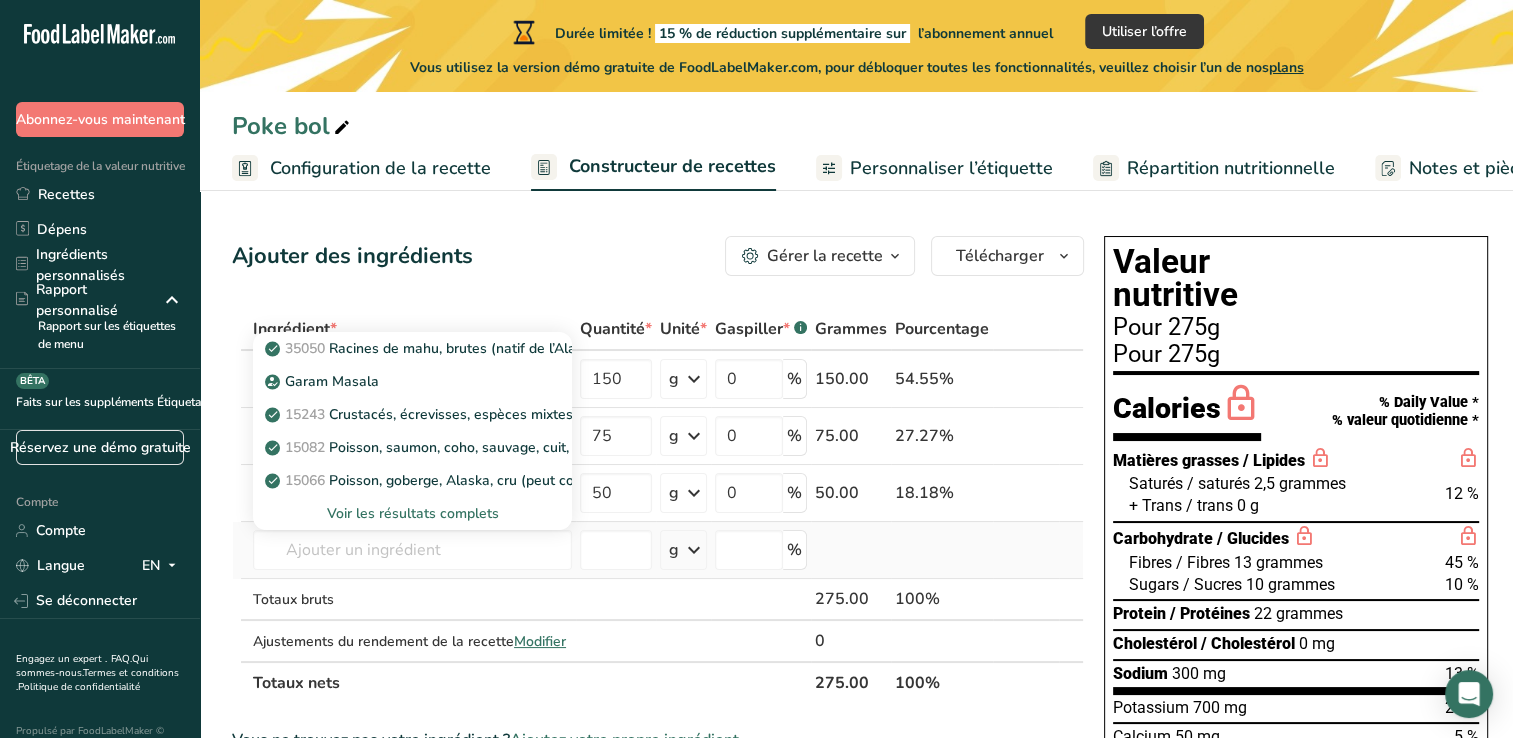click on "Voir les résultats complets" at bounding box center [412, 513] 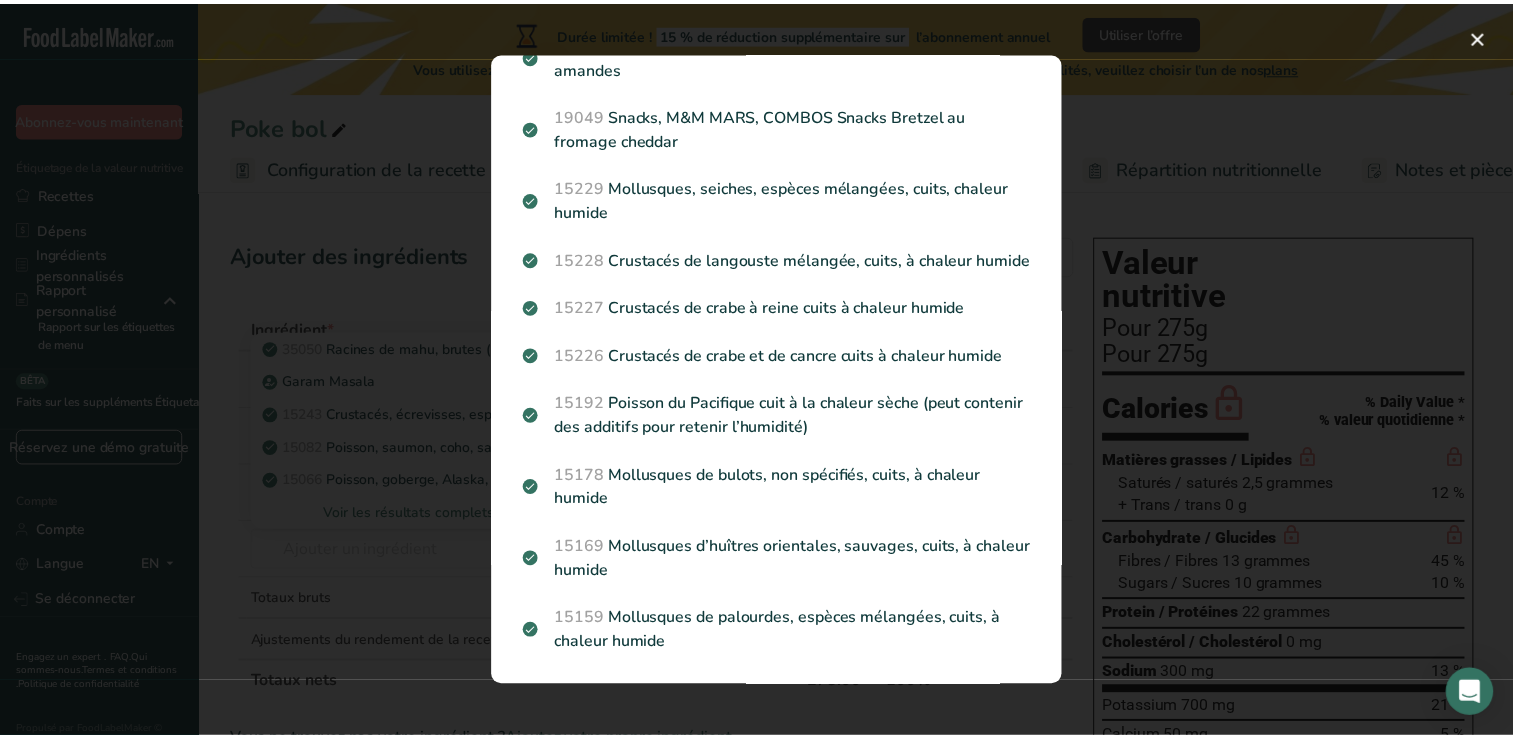 scroll, scrollTop: 2589, scrollLeft: 0, axis: vertical 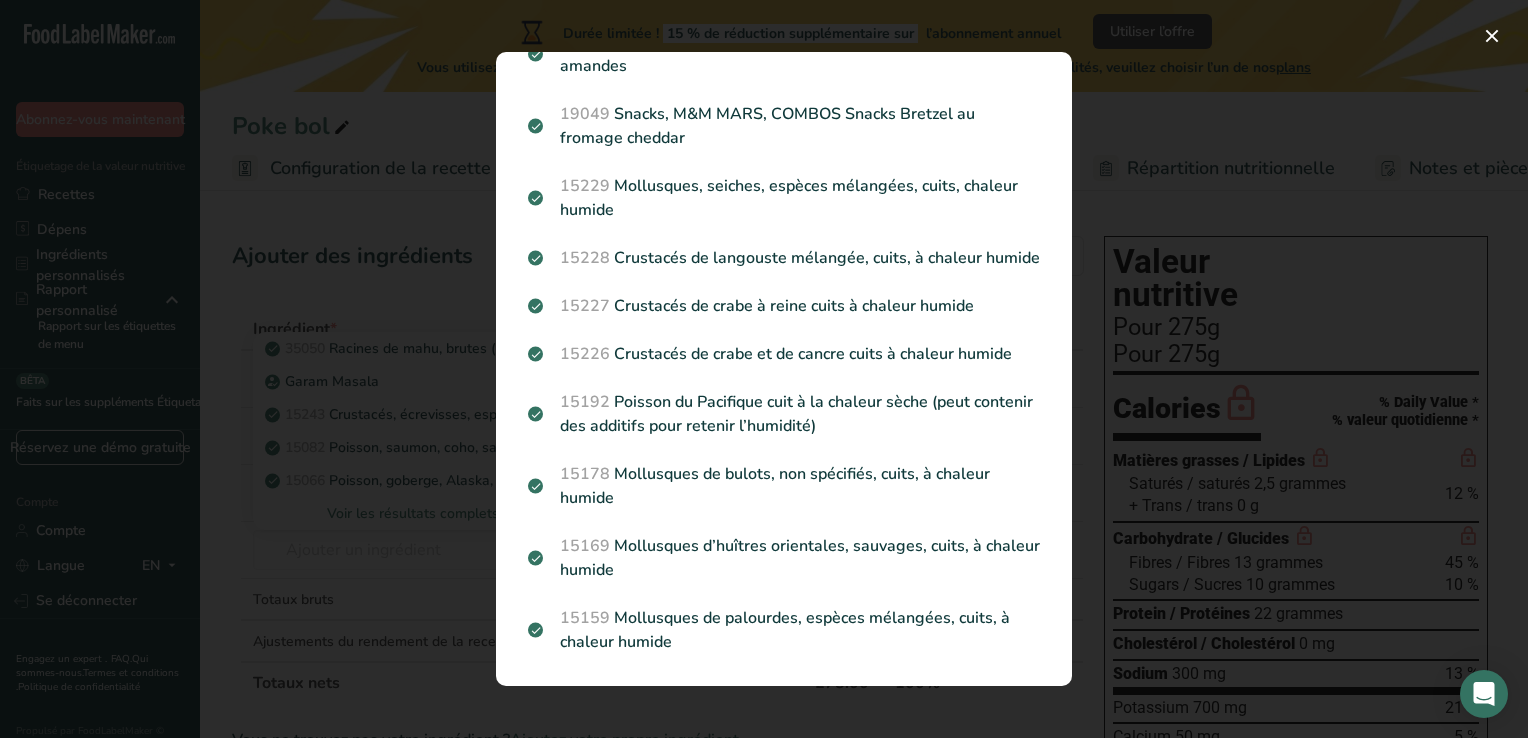 click at bounding box center (764, 369) 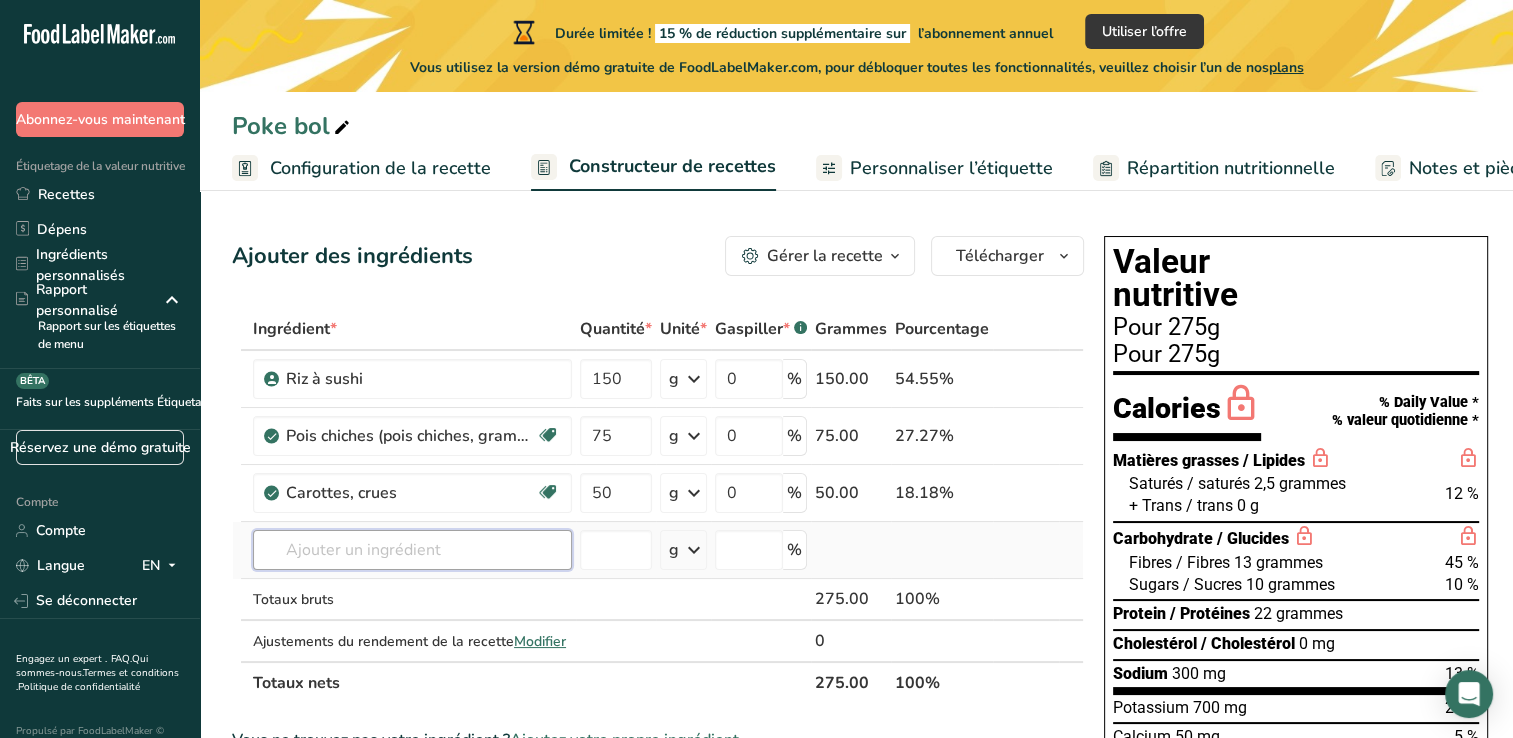click at bounding box center (412, 550) 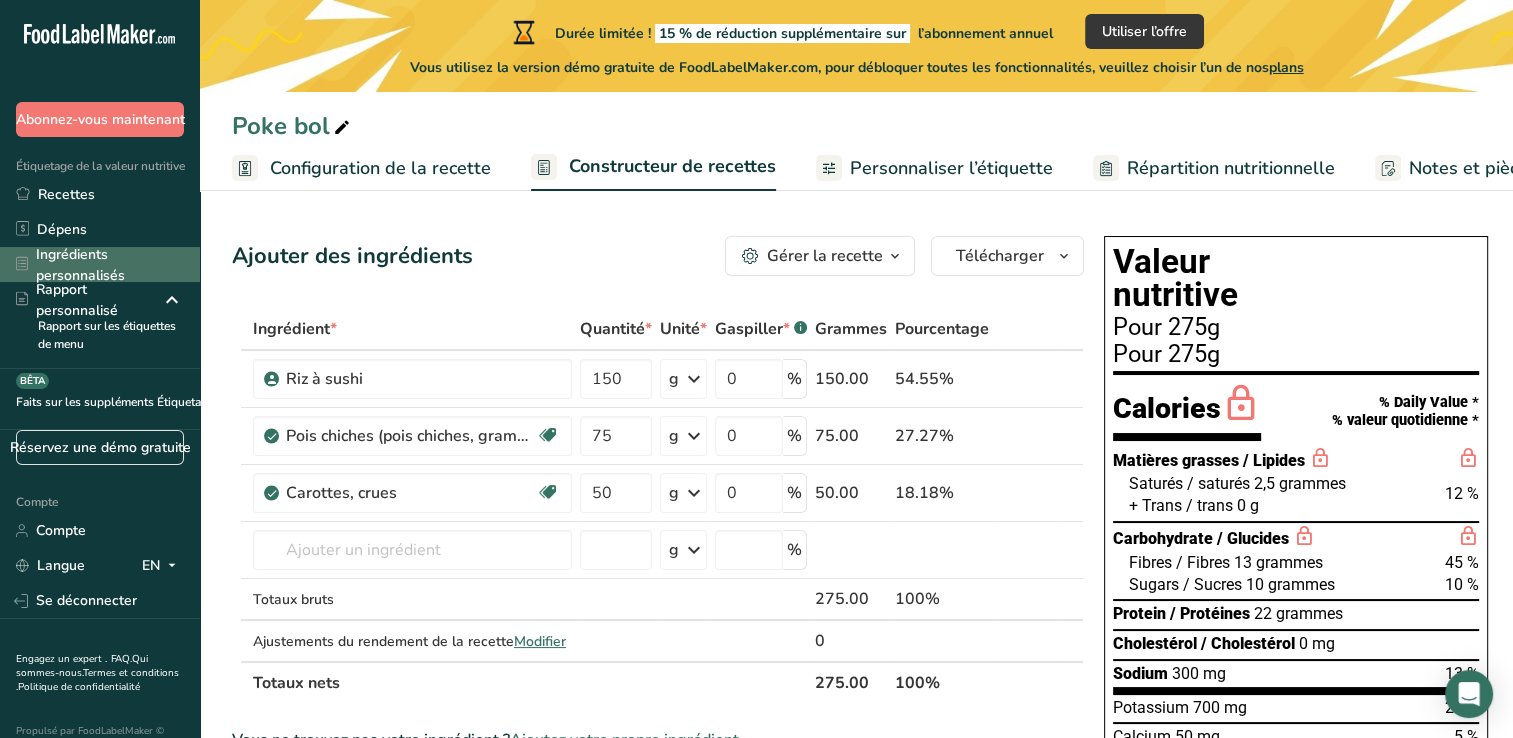 click on "Ingrédients personnalisés" at bounding box center [110, 265] 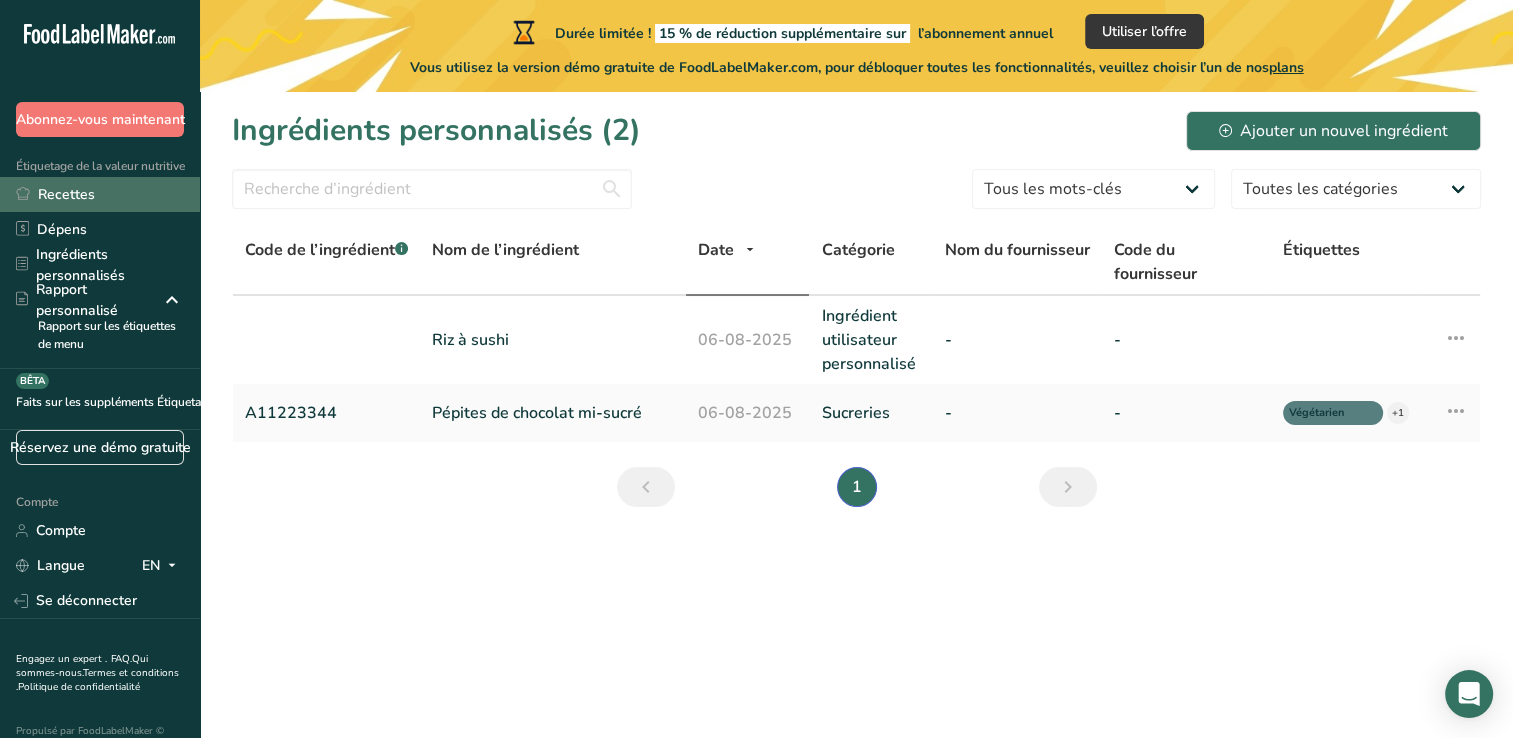 click on "Recettes" at bounding box center (66, 194) 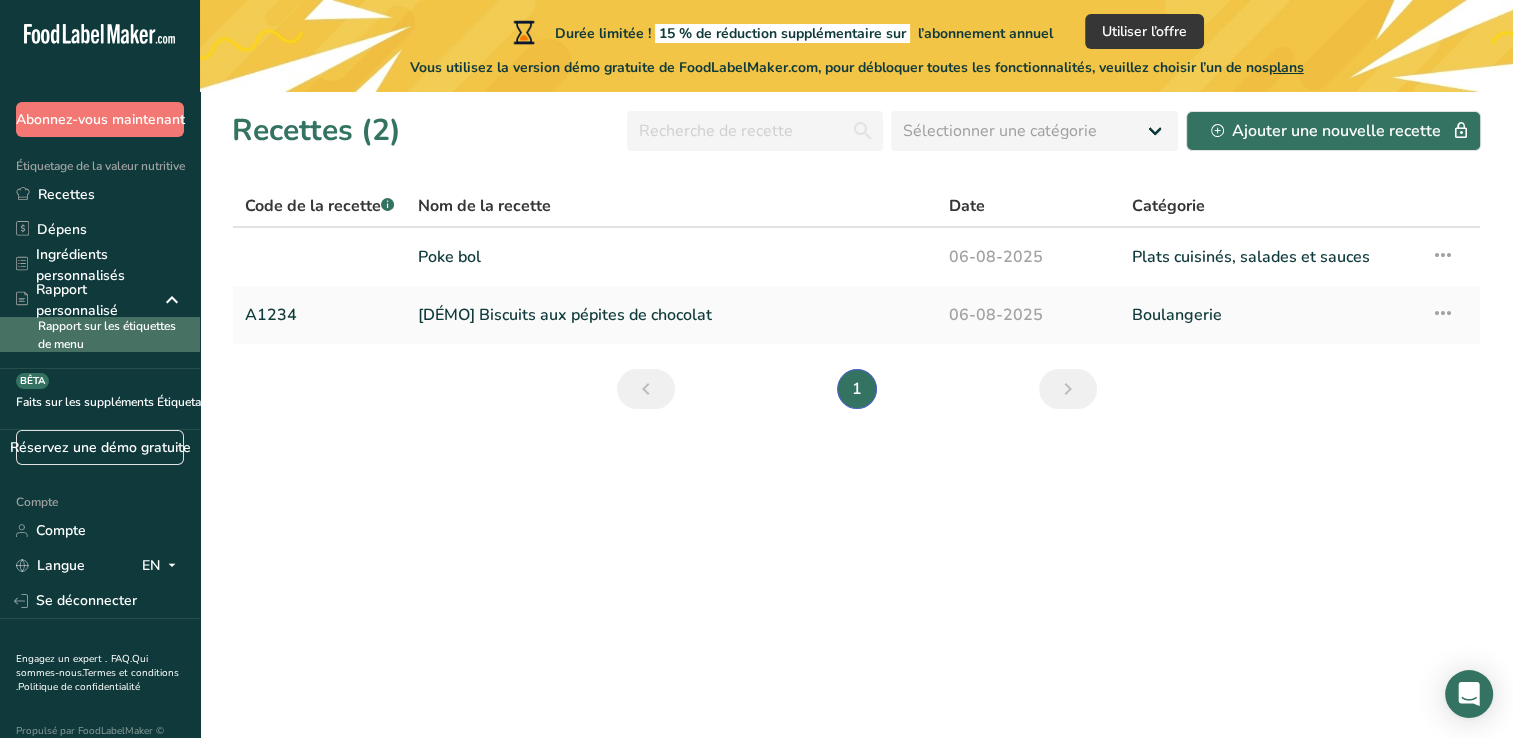 scroll, scrollTop: 63, scrollLeft: 0, axis: vertical 